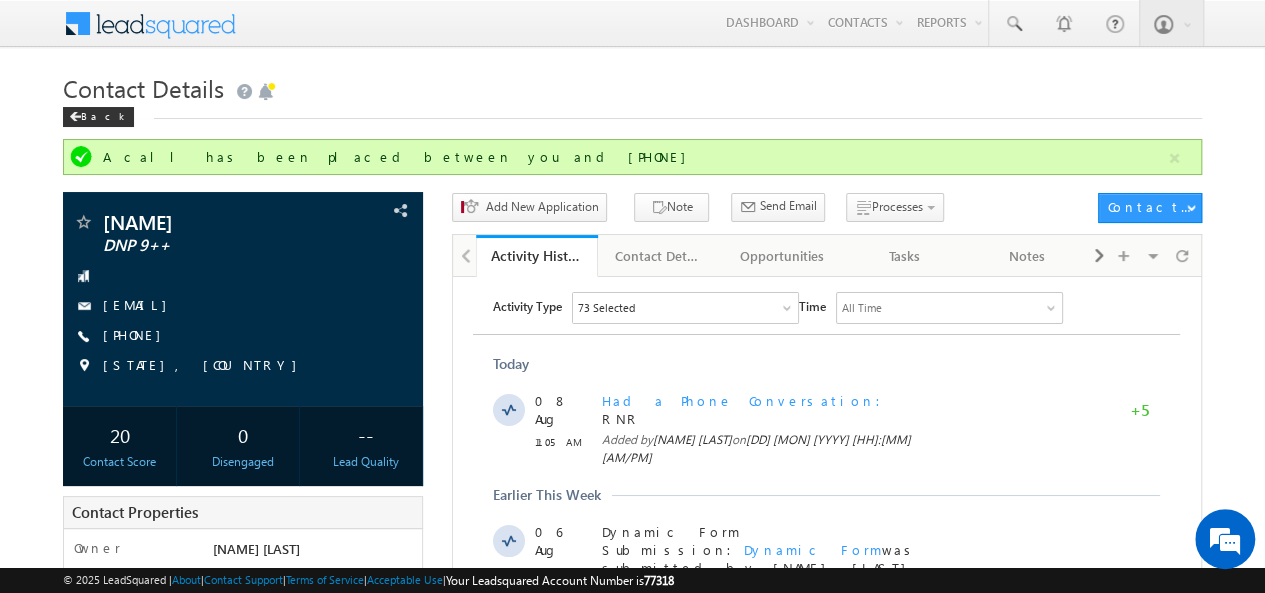 scroll, scrollTop: 0, scrollLeft: 0, axis: both 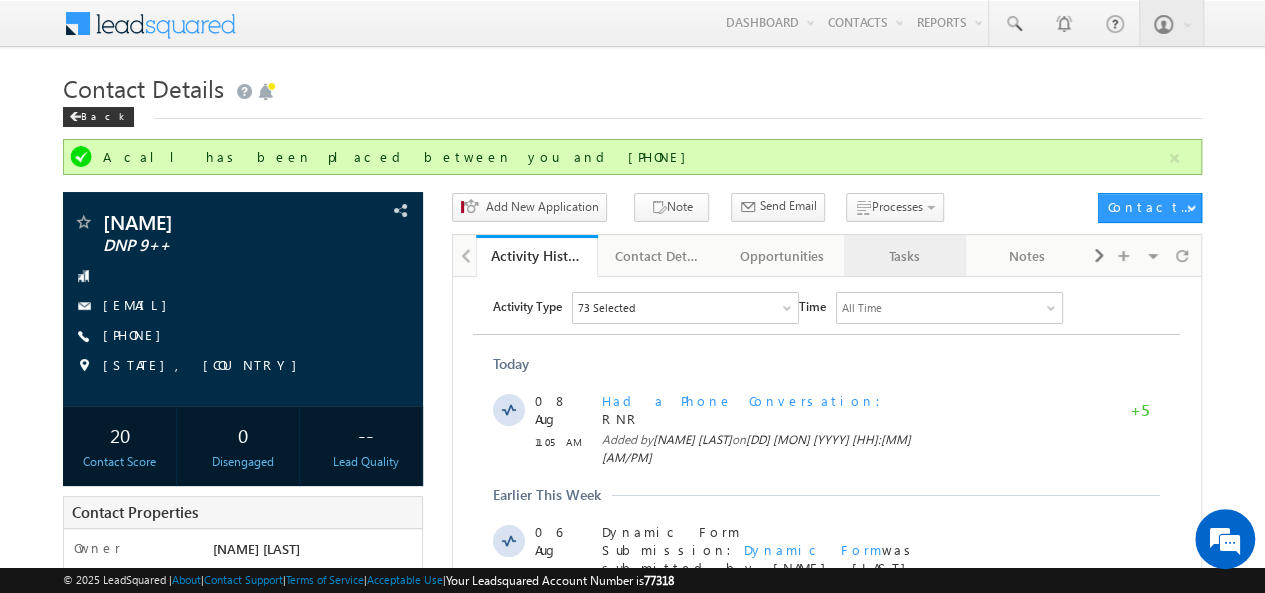 click on "Tasks" at bounding box center (904, 256) 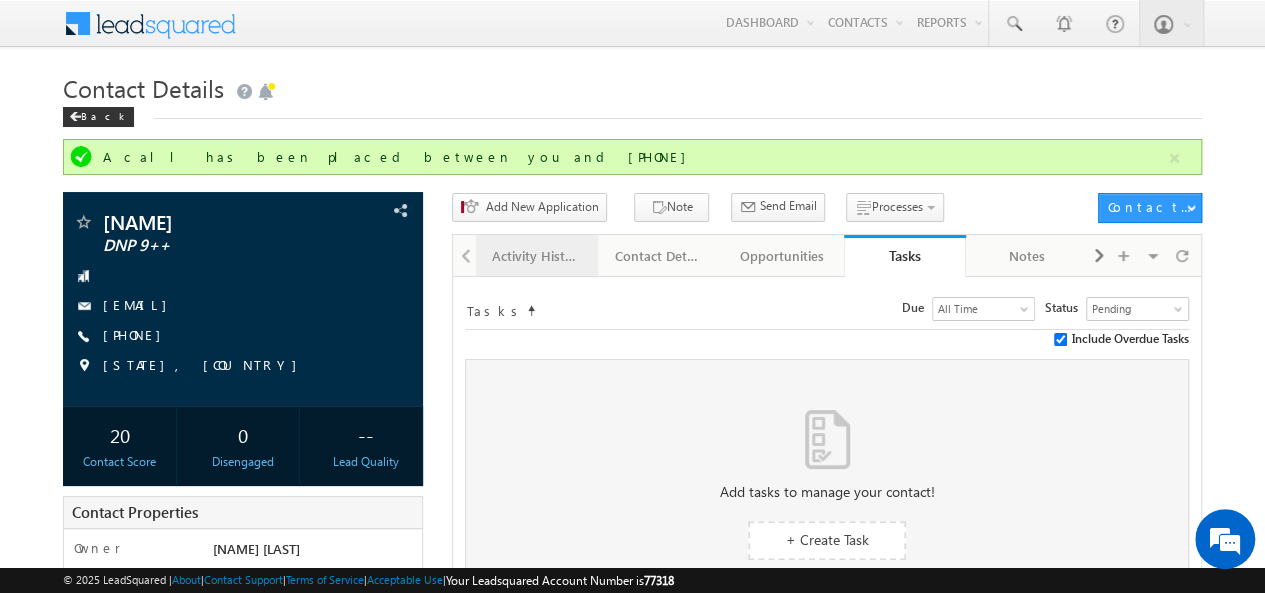 click on "Activity History" at bounding box center (536, 256) 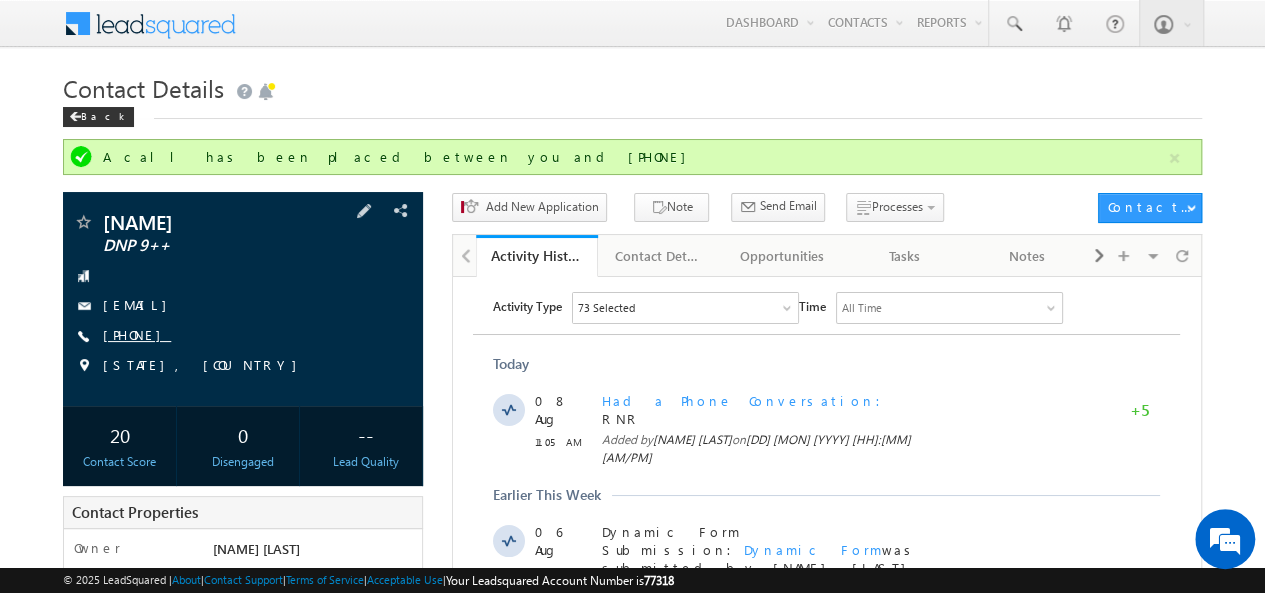 click on "+91-9891165291" at bounding box center [137, 334] 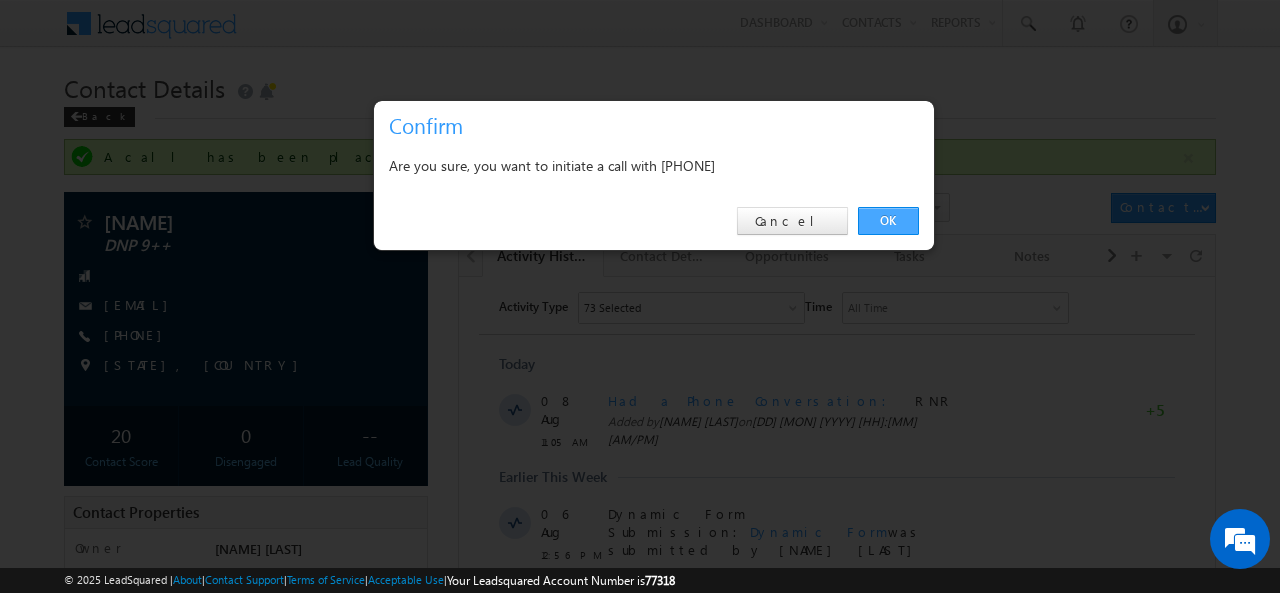 click on "OK" at bounding box center (888, 221) 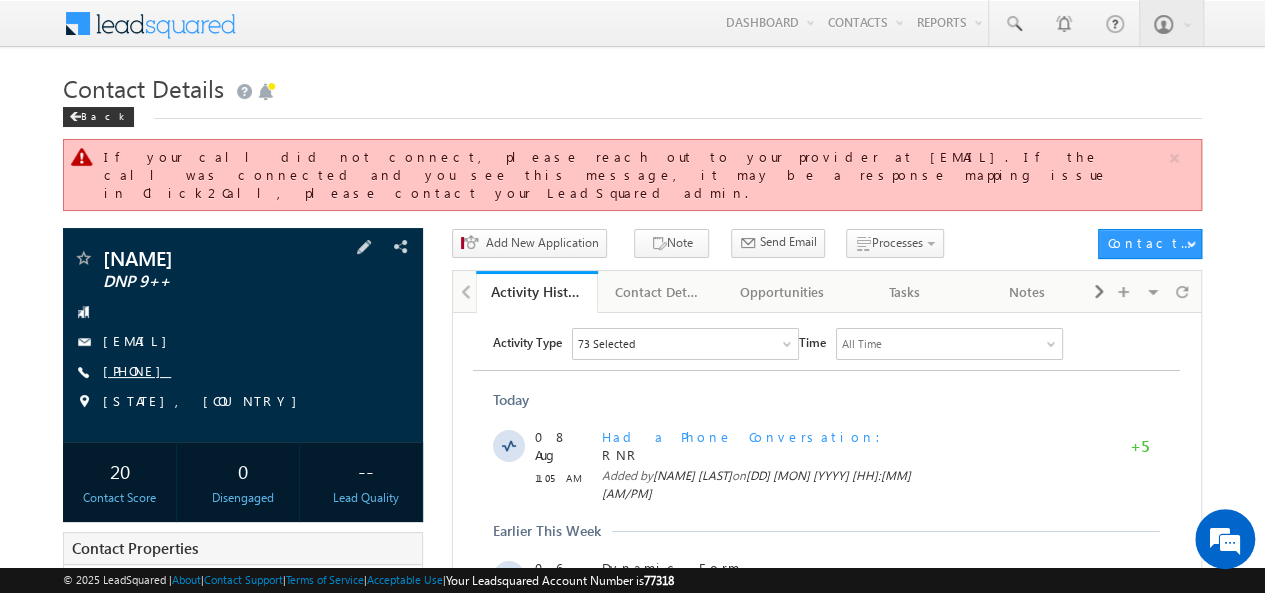 click on "+91-9891165291" at bounding box center [137, 370] 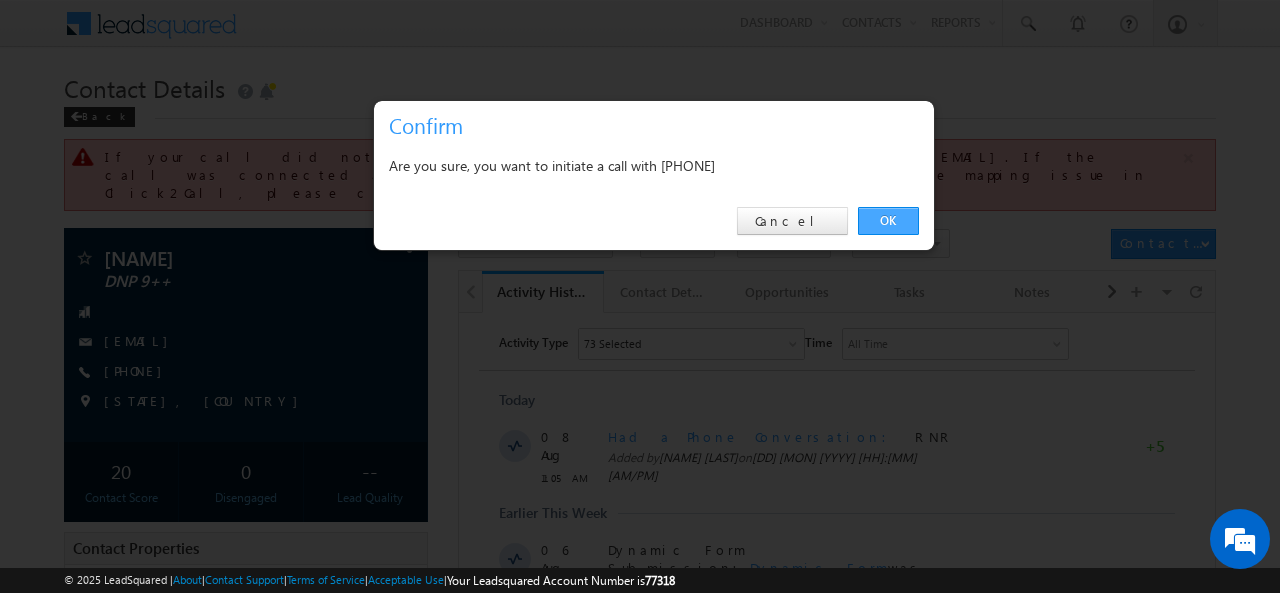click on "OK" at bounding box center [888, 221] 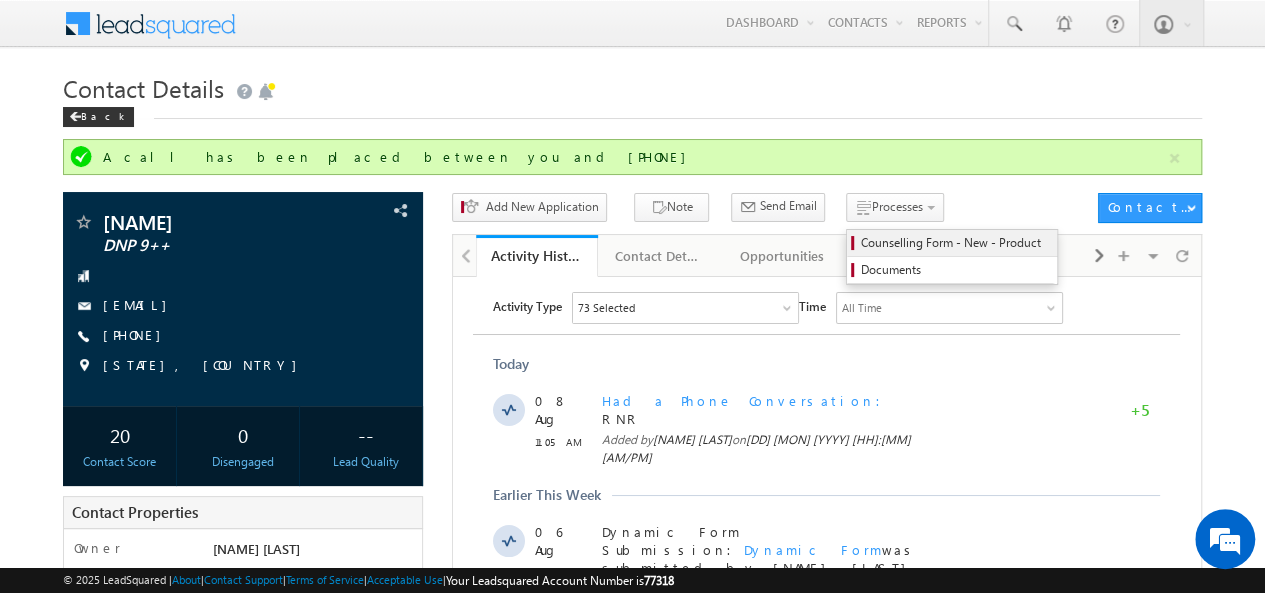 click on "Counselling Form - New - Product" at bounding box center [955, 243] 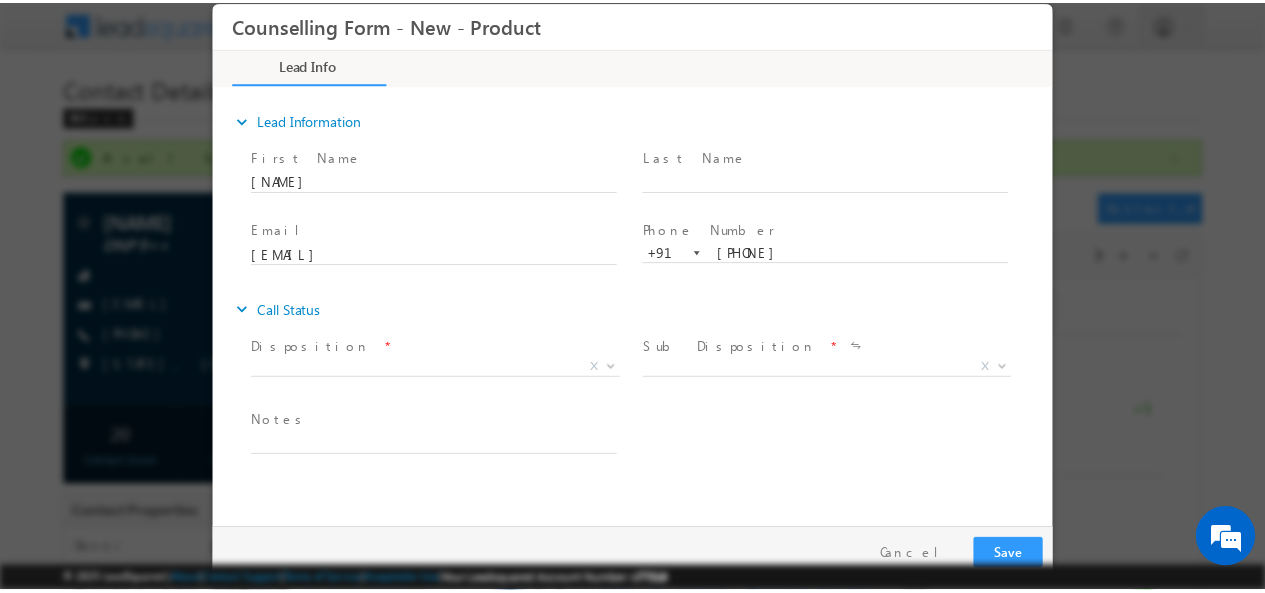 scroll, scrollTop: 0, scrollLeft: 0, axis: both 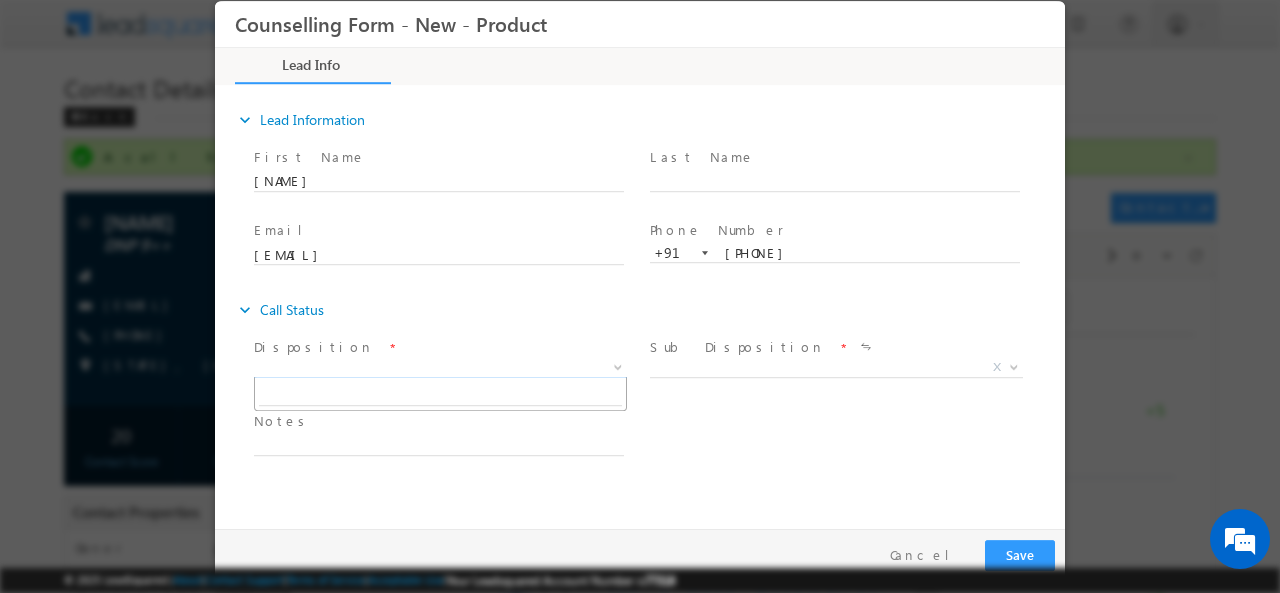 click on "X" at bounding box center (440, 367) 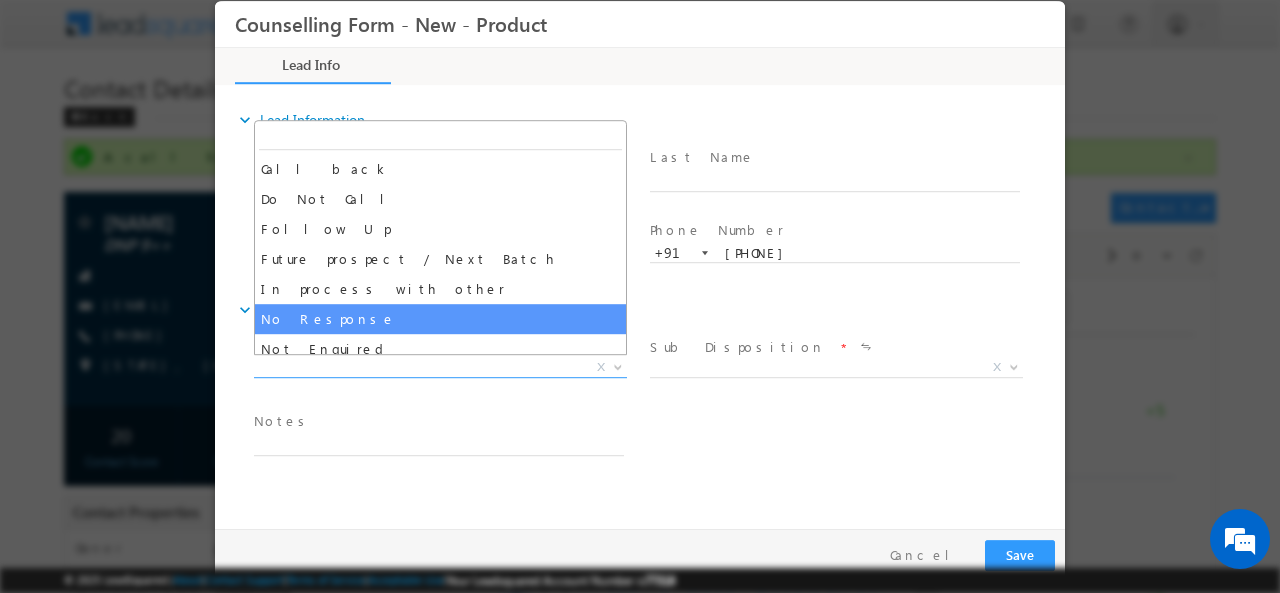 select on "No Response" 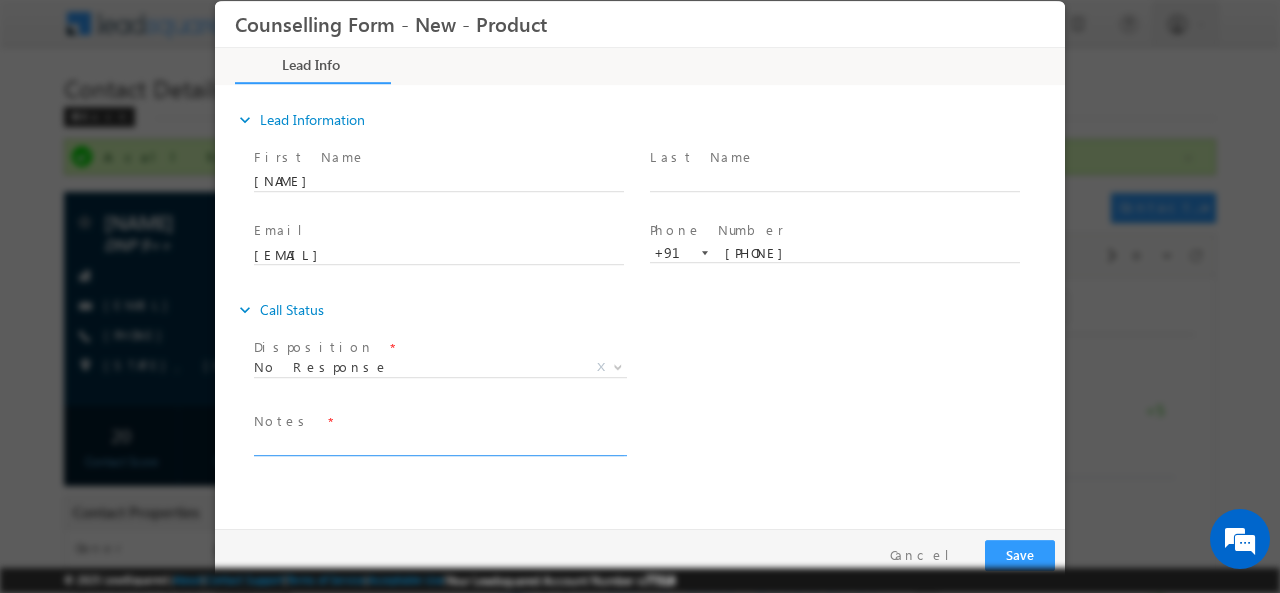 click at bounding box center (439, 443) 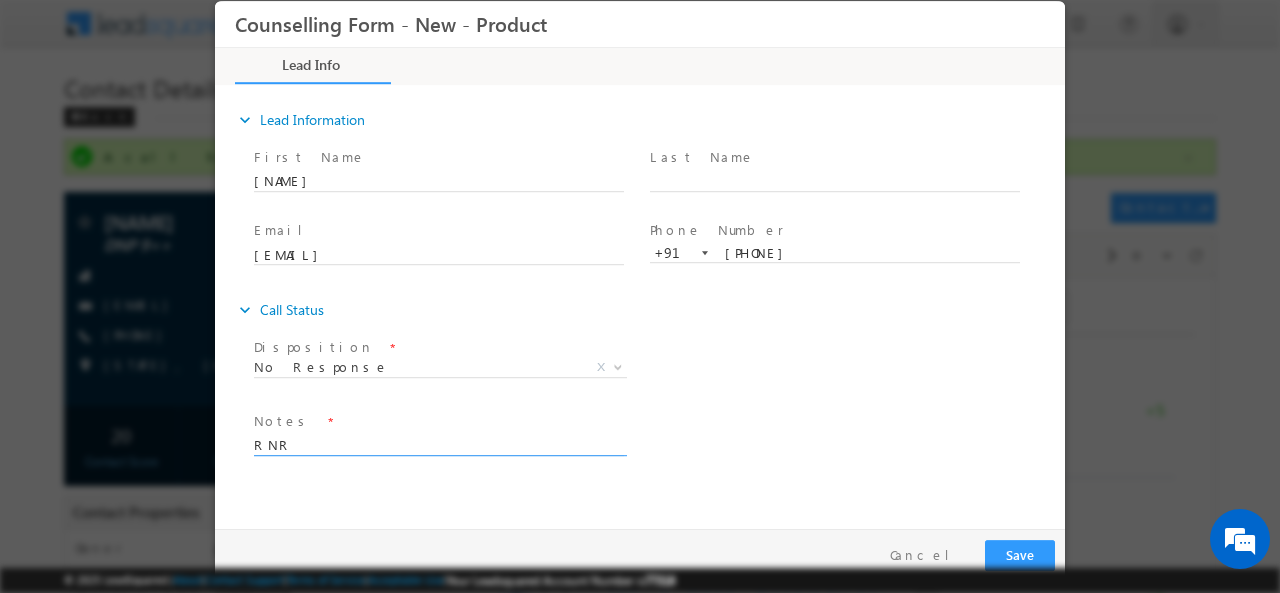 type on "RNR" 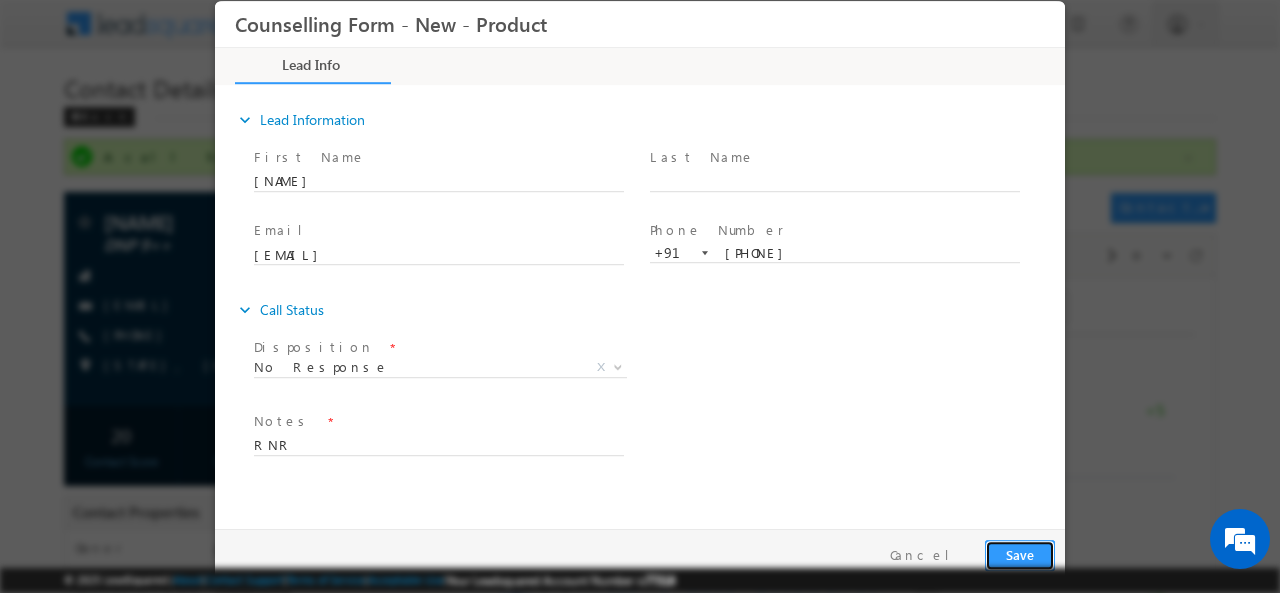 click on "Save" at bounding box center (1020, 554) 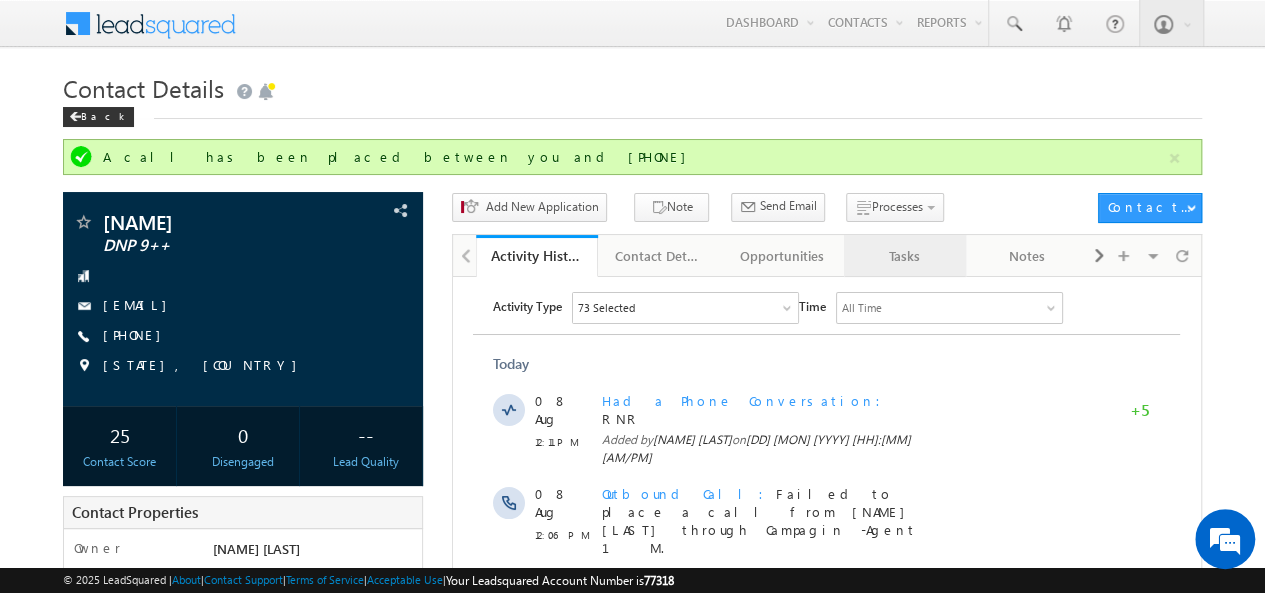 click on "Tasks" at bounding box center (904, 256) 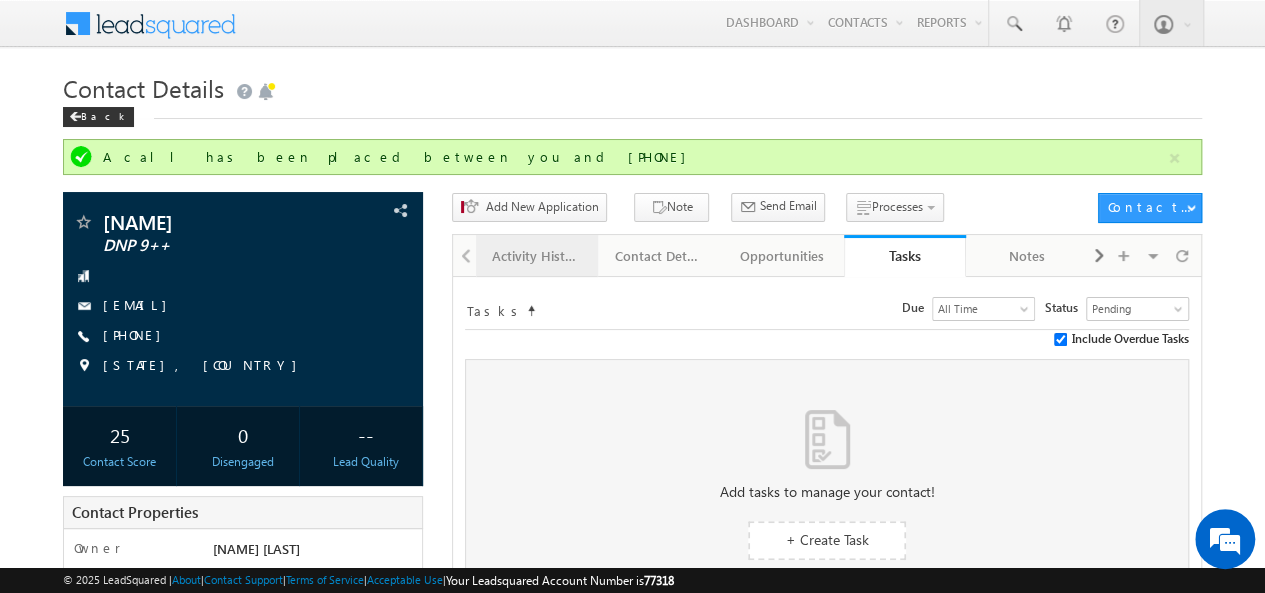 click on "Activity History" at bounding box center [536, 256] 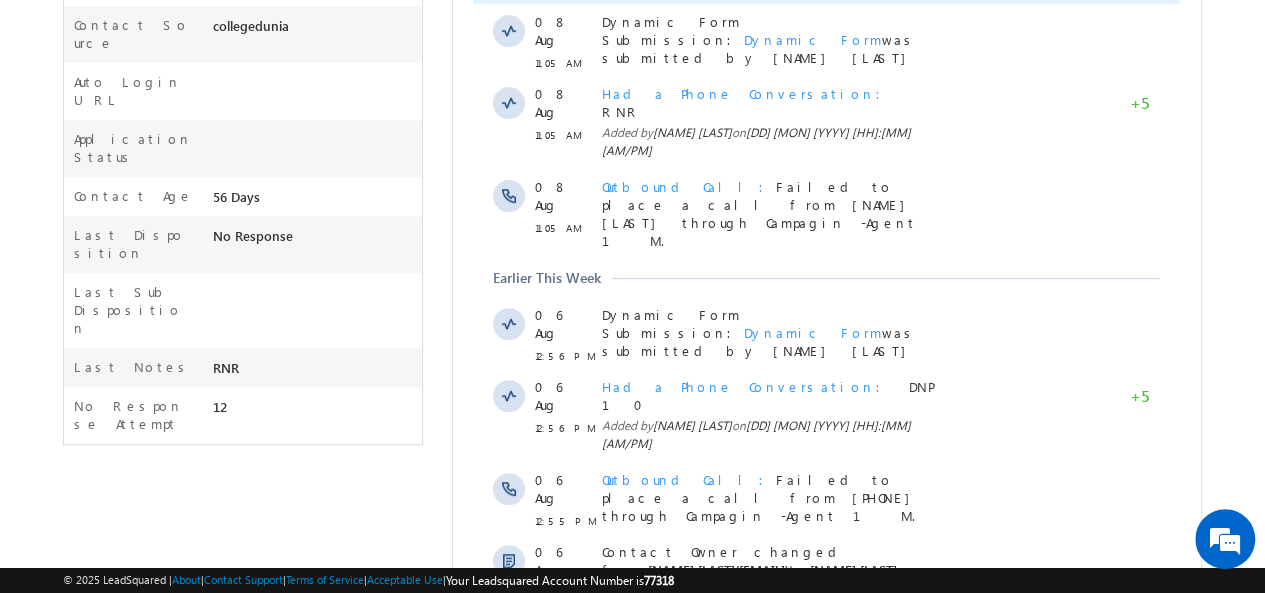 scroll, scrollTop: 636, scrollLeft: 0, axis: vertical 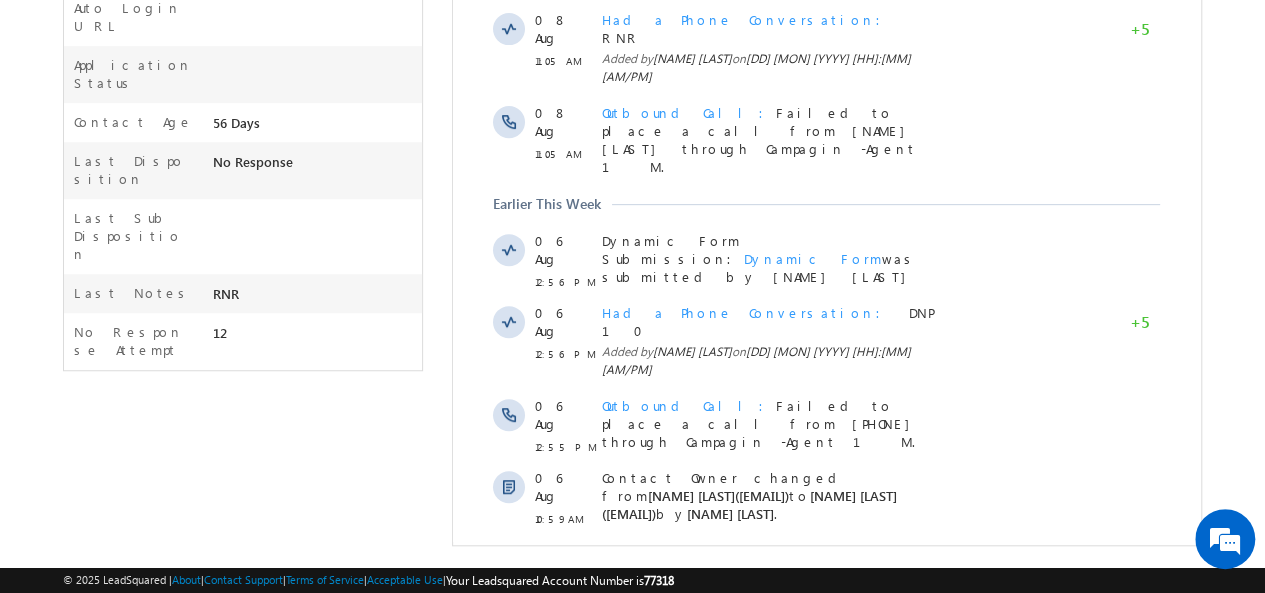 click on "Show More" at bounding box center [826, 677] 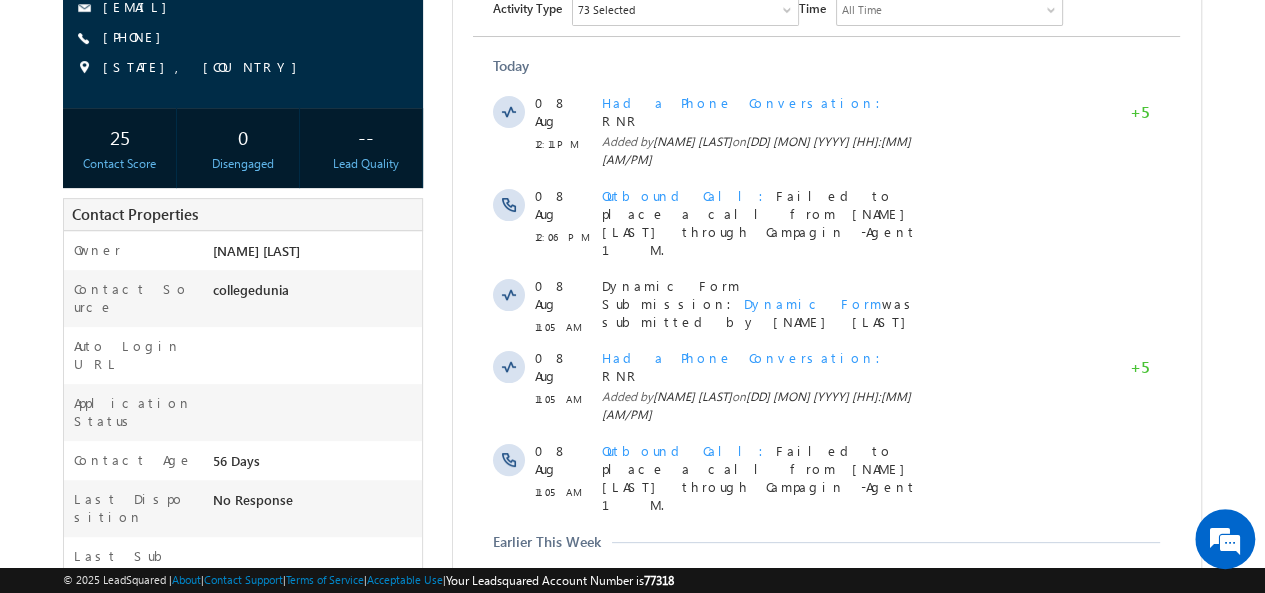 scroll, scrollTop: 0, scrollLeft: 0, axis: both 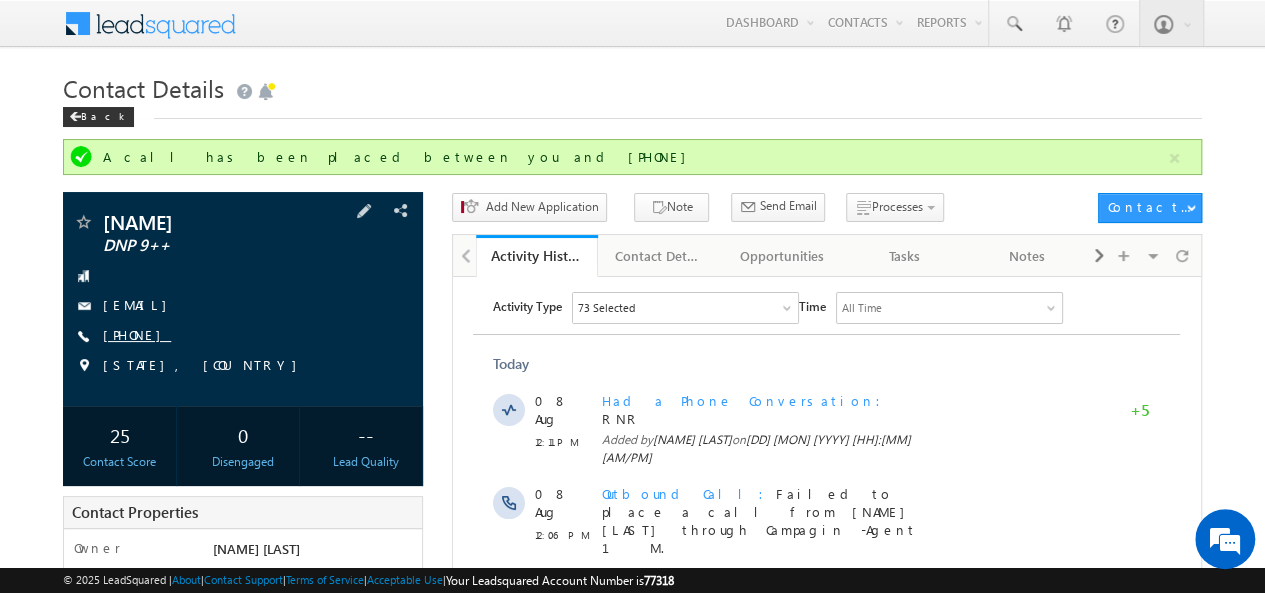 click on "+91-9891165291" at bounding box center (137, 334) 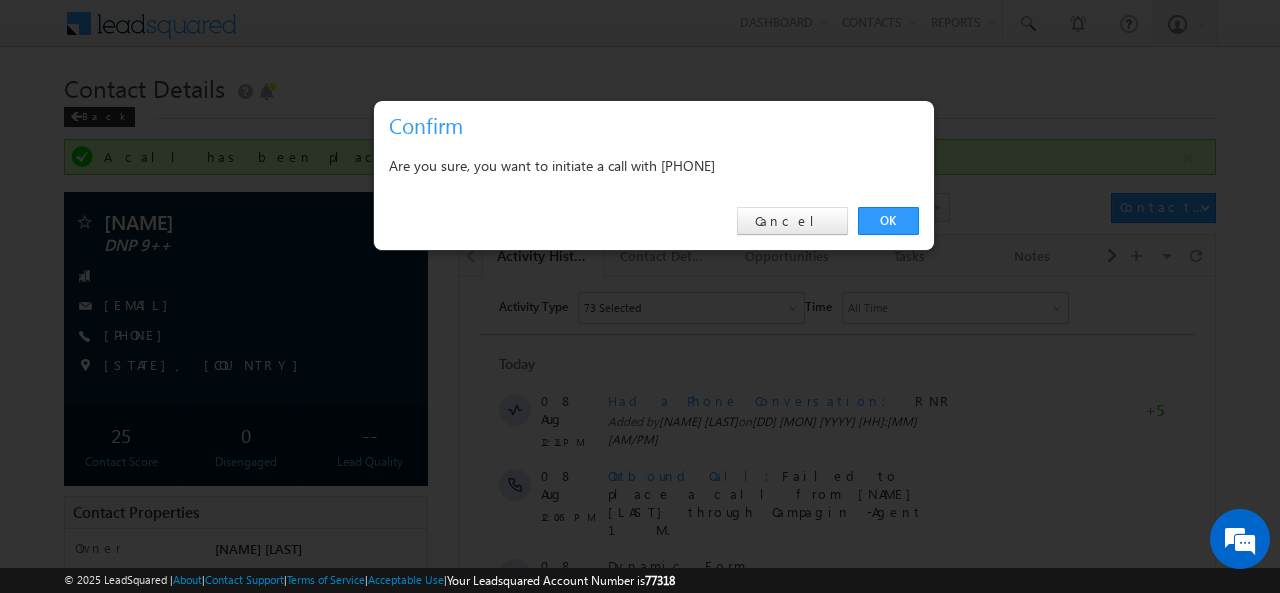 click on "Are you sure, you want to initiate a call with +91-9891165291" at bounding box center (654, 165) 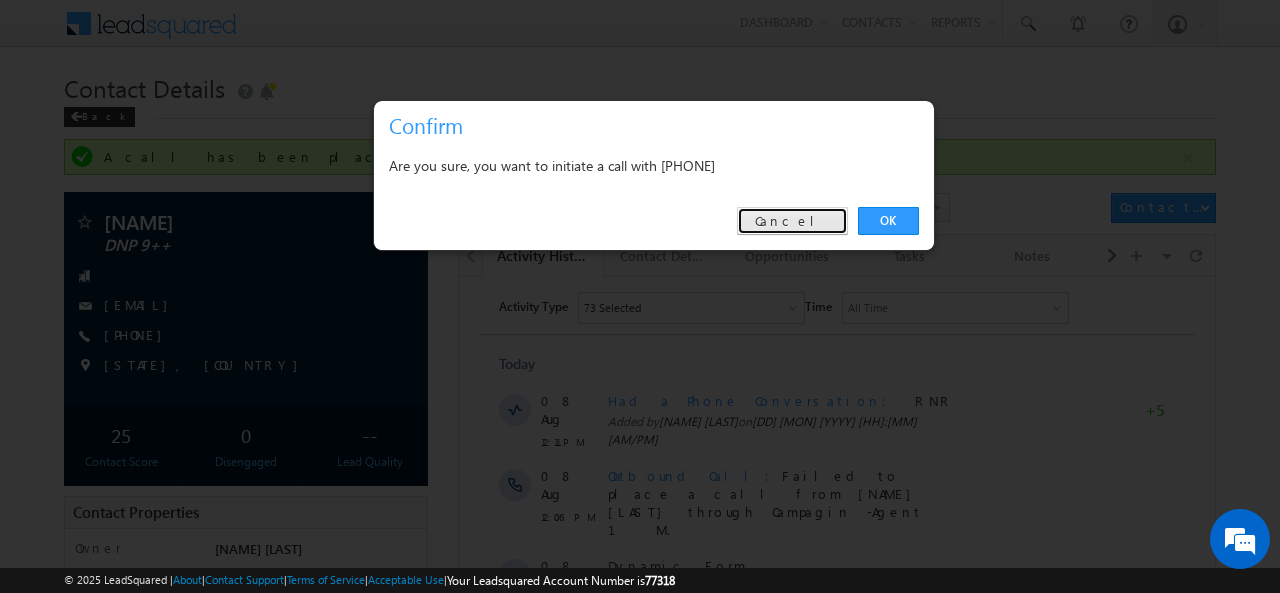 click on "Cancel" at bounding box center (792, 221) 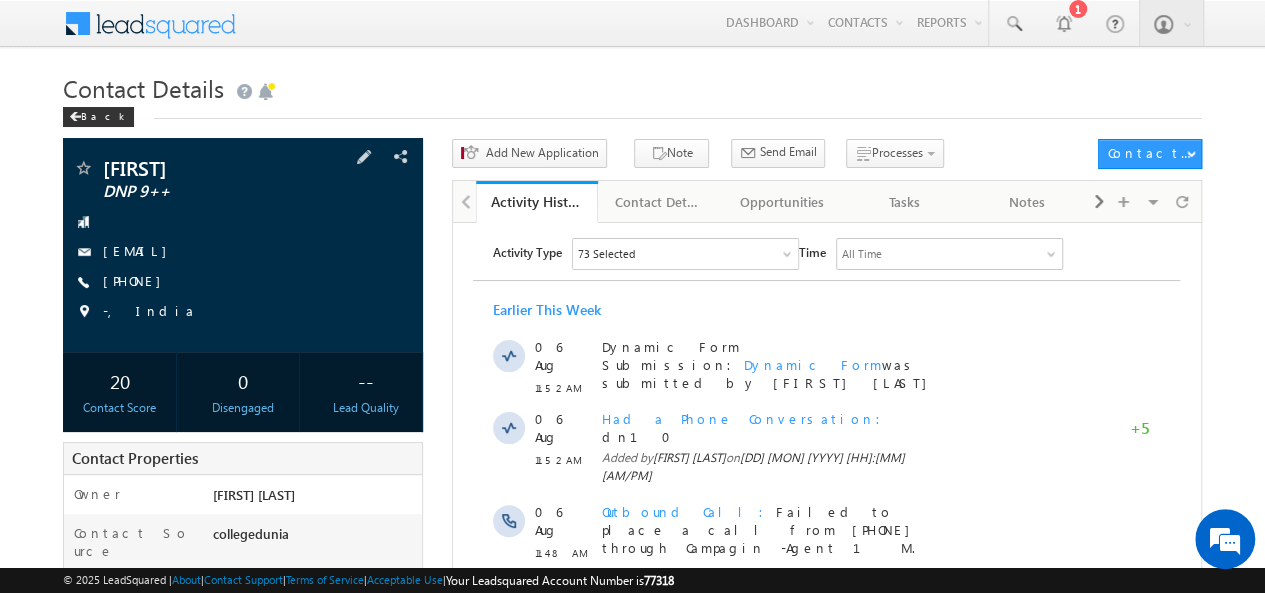 scroll, scrollTop: 0, scrollLeft: 0, axis: both 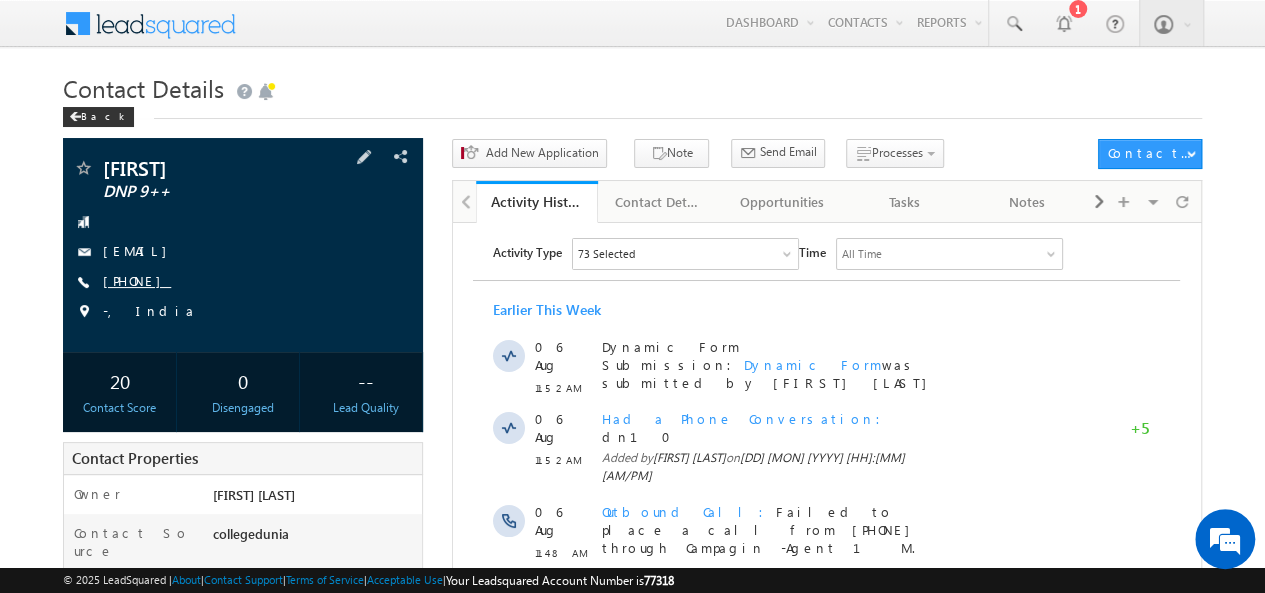 click on "+91-9877808834" at bounding box center (137, 280) 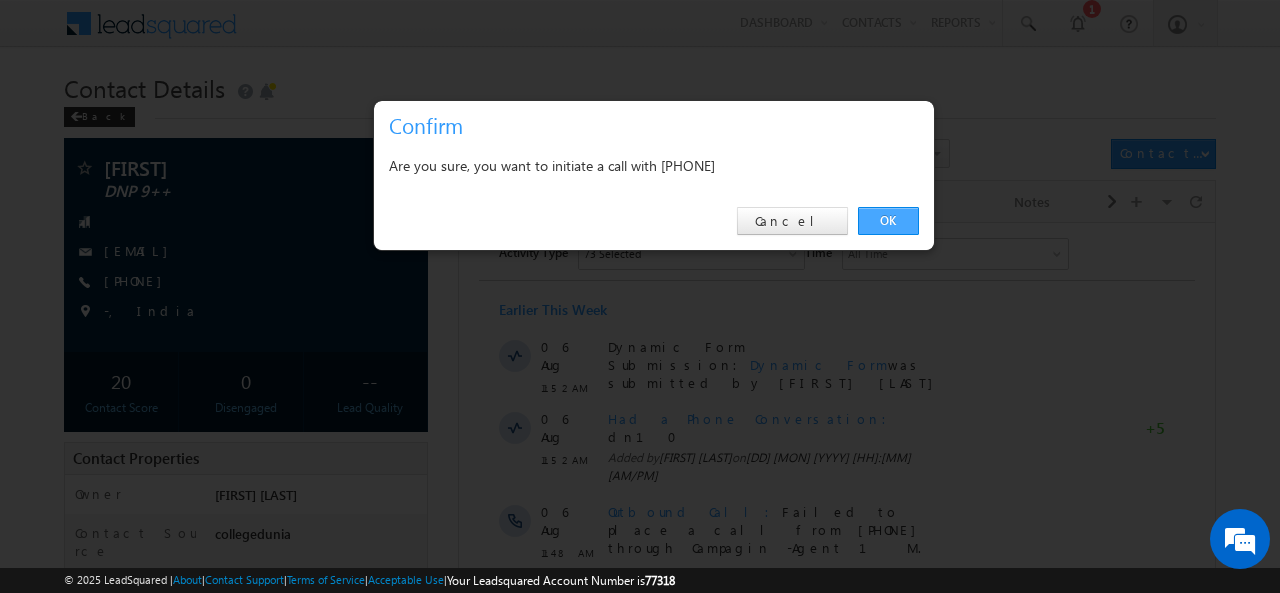 click on "OK" at bounding box center (888, 221) 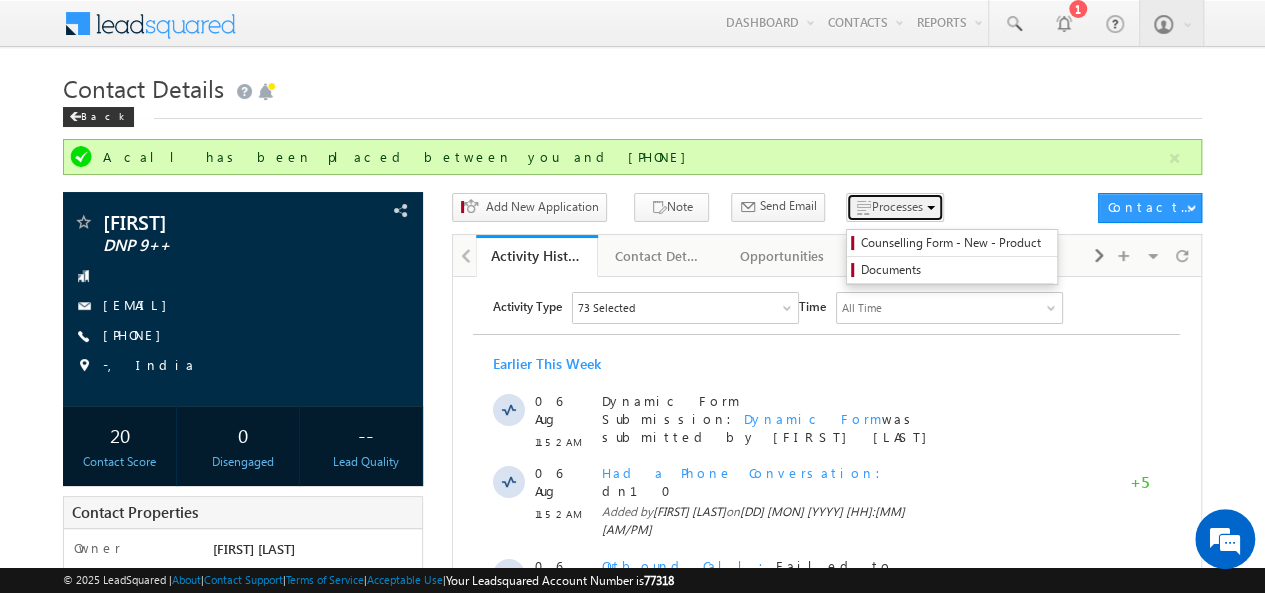 click on "Processes" at bounding box center [895, 207] 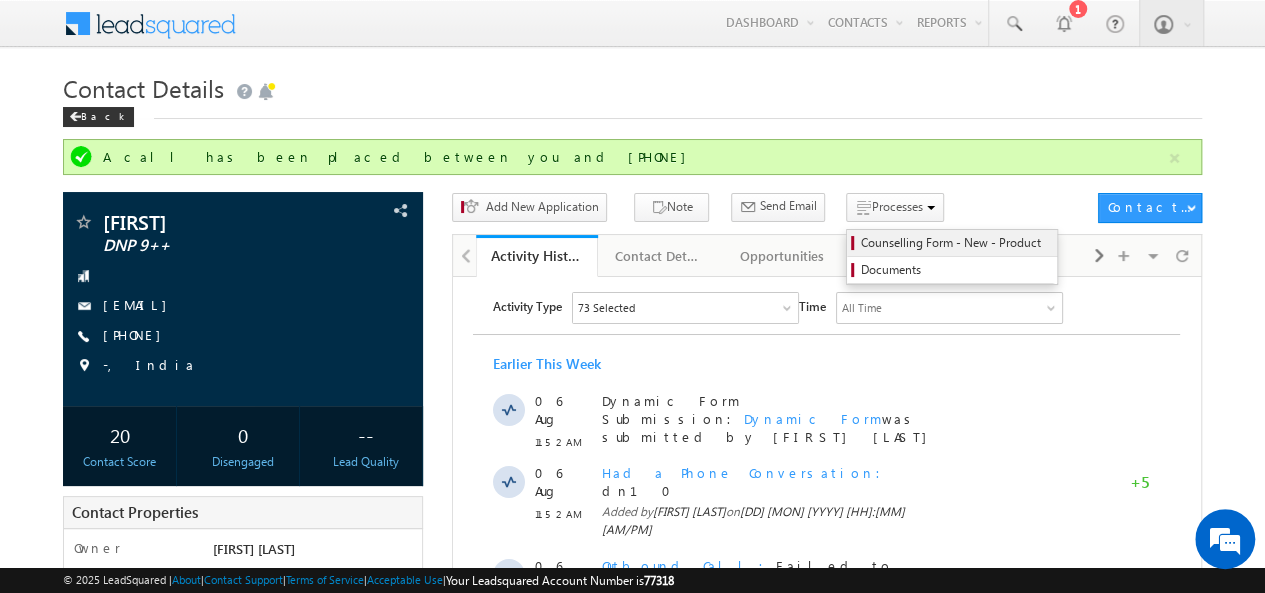click on "Counselling Form - New - Product" at bounding box center (955, 243) 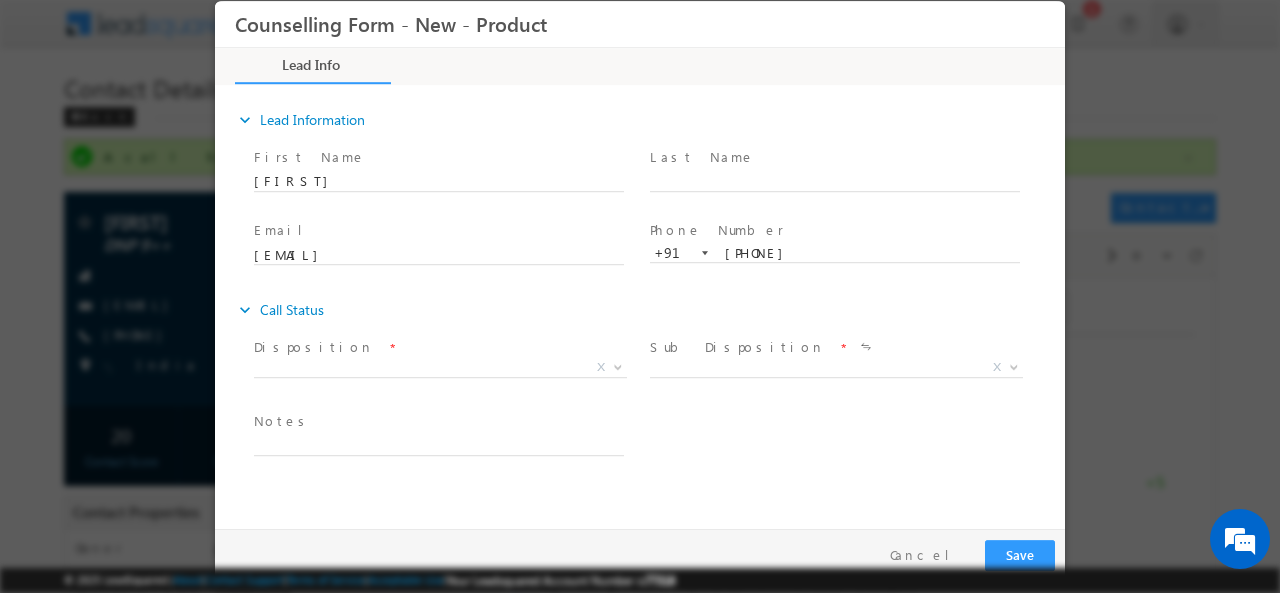 scroll, scrollTop: 0, scrollLeft: 0, axis: both 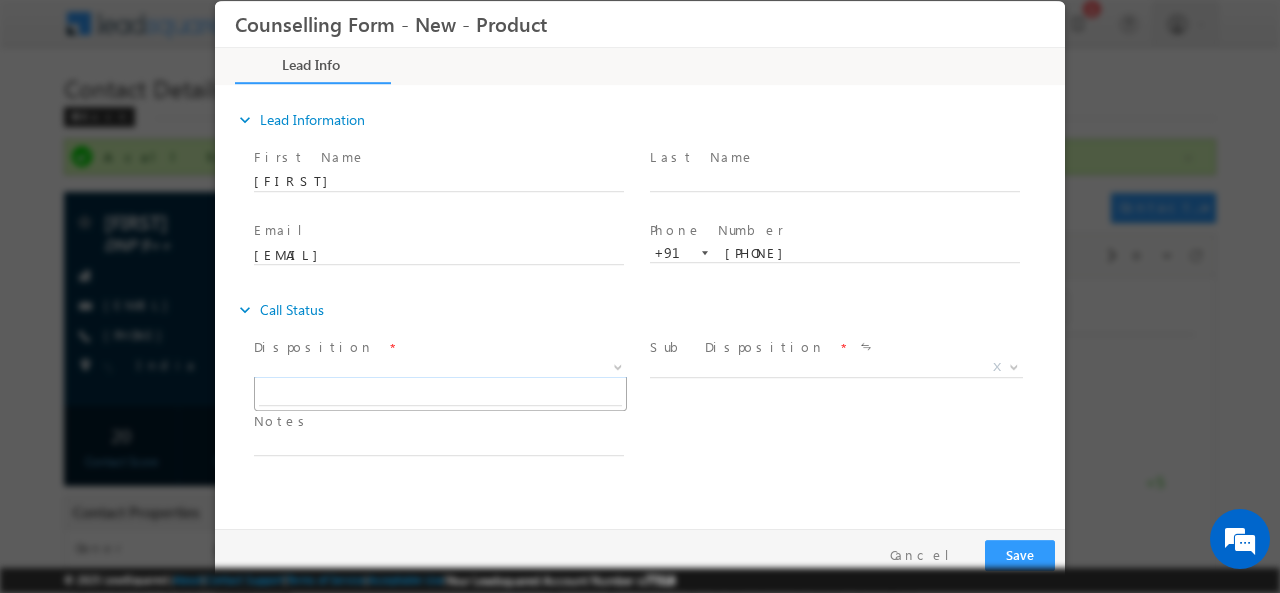 click on "X" at bounding box center [440, 367] 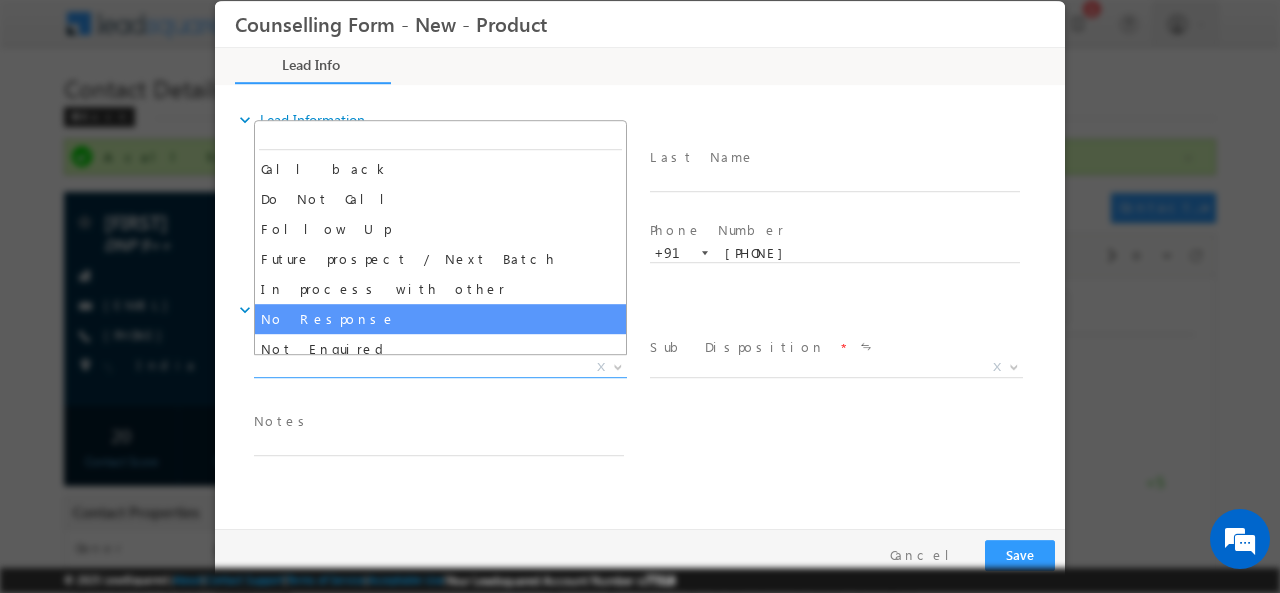 select on "No Response" 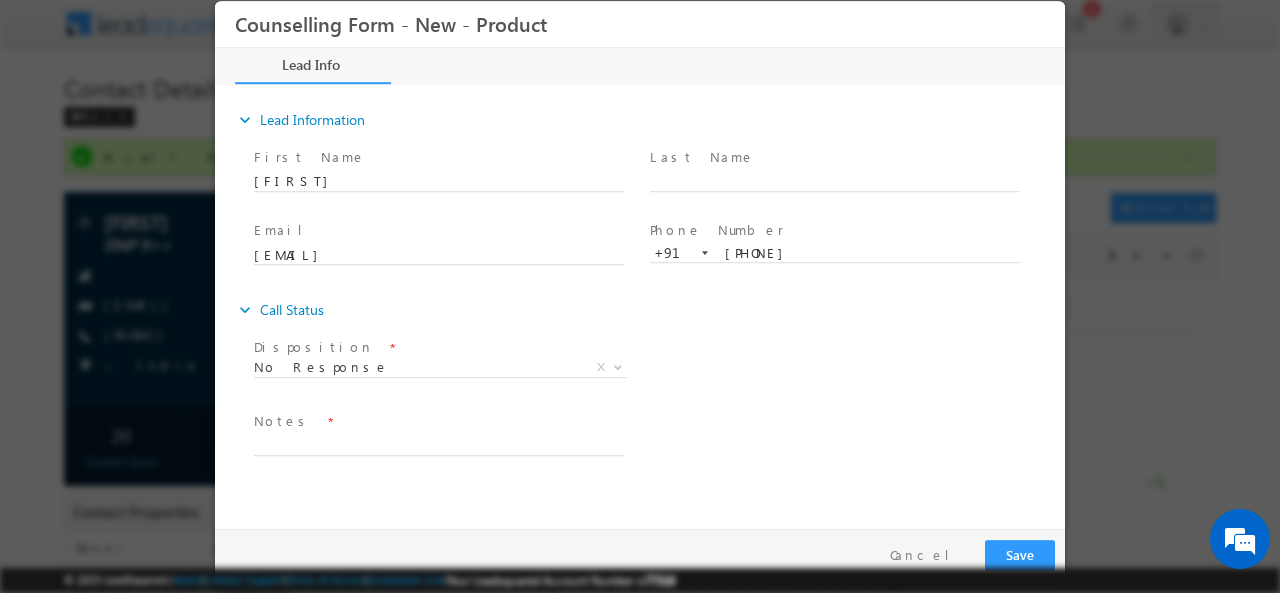 click at bounding box center (438, 465) 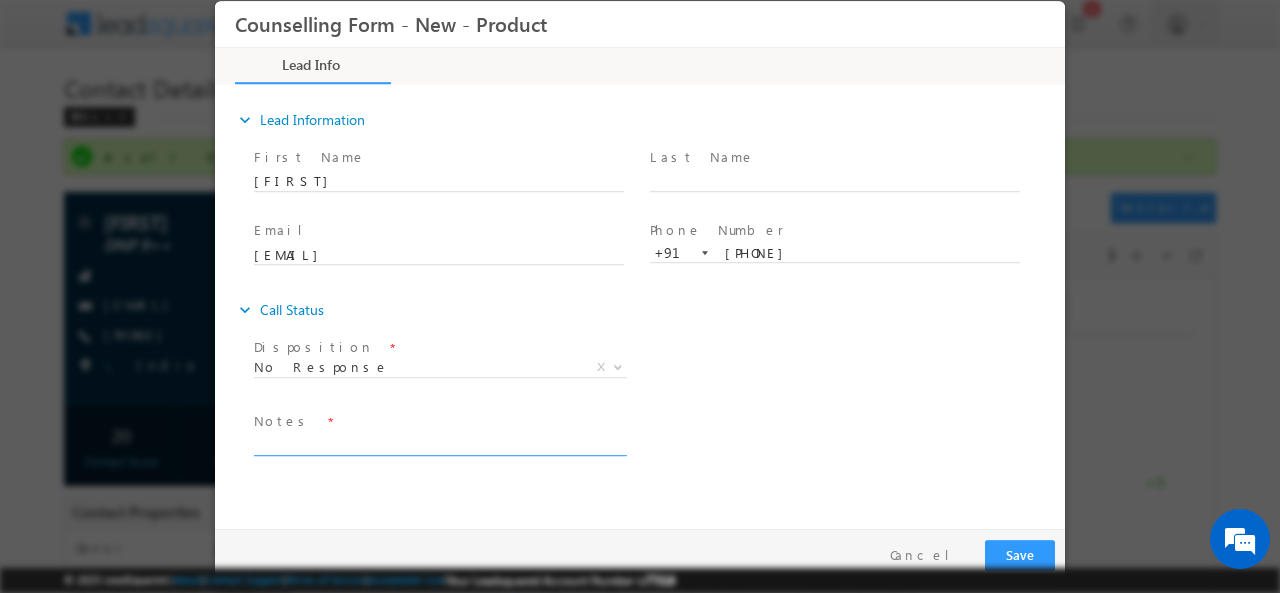 click at bounding box center (439, 443) 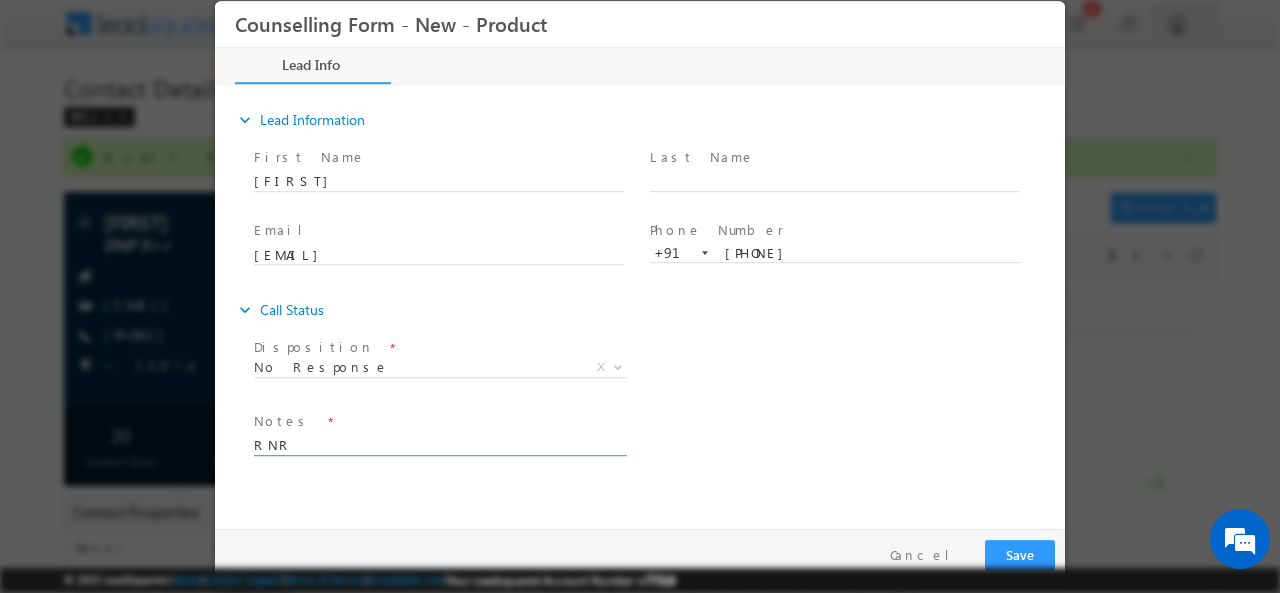 type on "RNR" 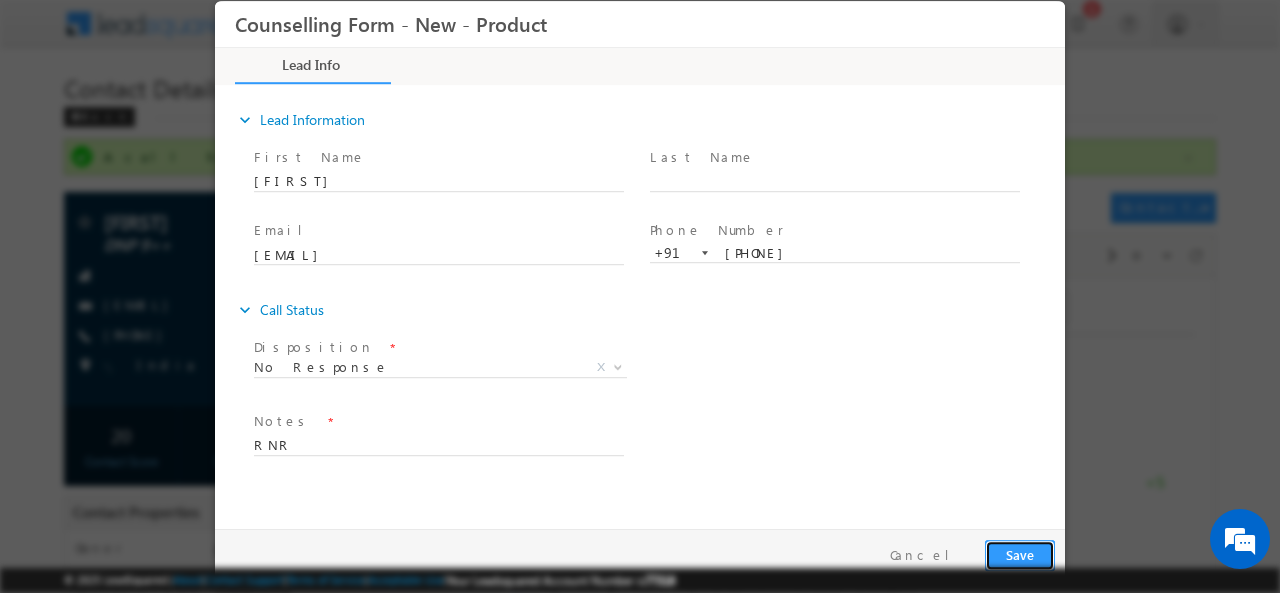 click on "Save" at bounding box center [1020, 554] 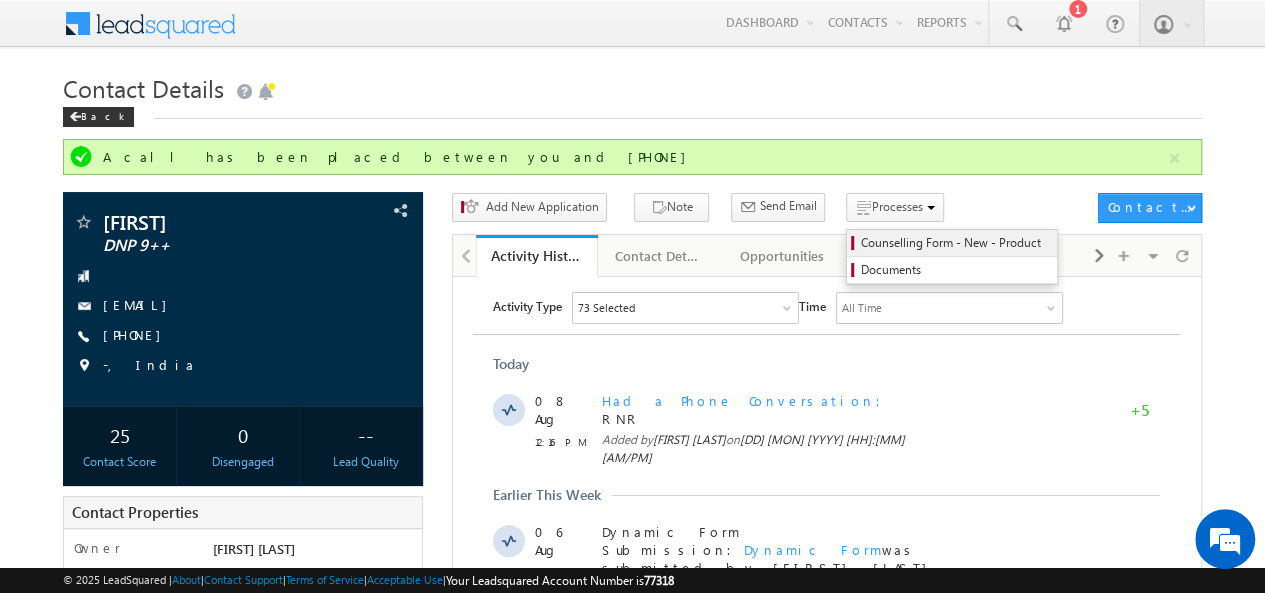 click on "Counselling Form - New - Product" at bounding box center [955, 243] 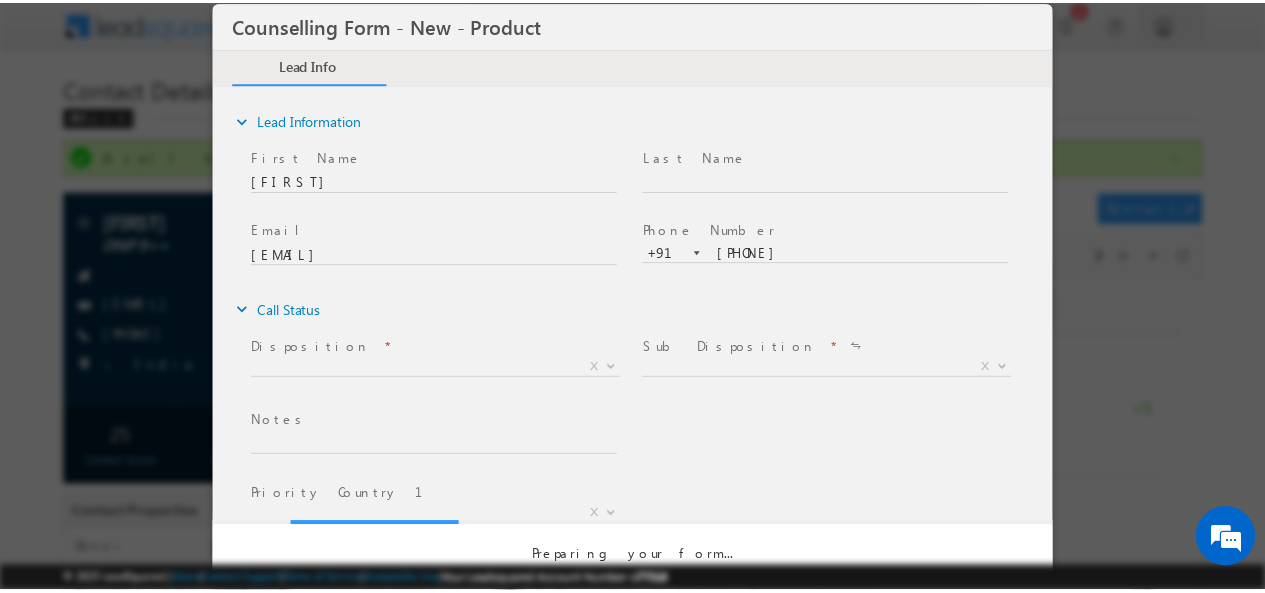 scroll, scrollTop: 0, scrollLeft: 0, axis: both 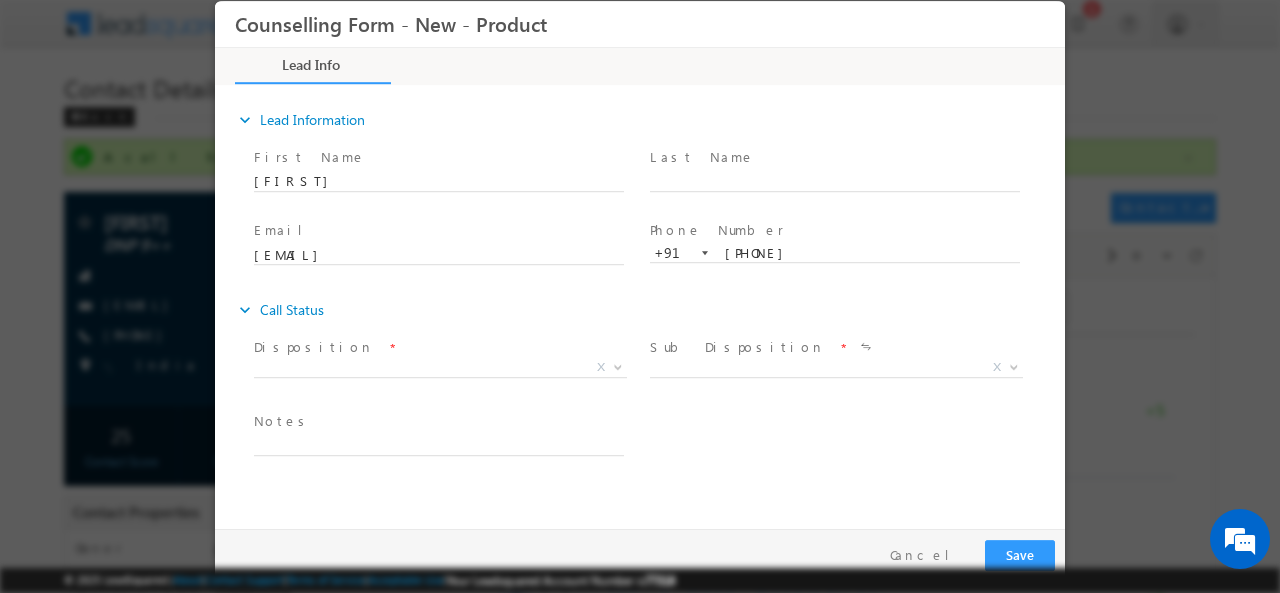 click at bounding box center (640, 296) 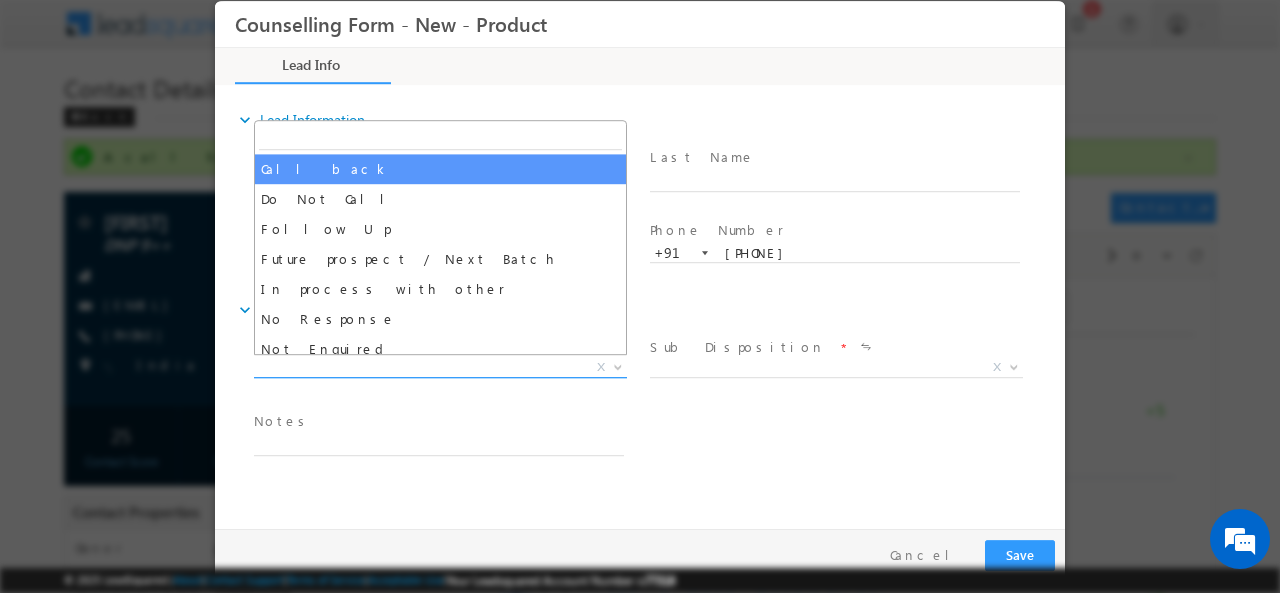 click on "X" at bounding box center [440, 367] 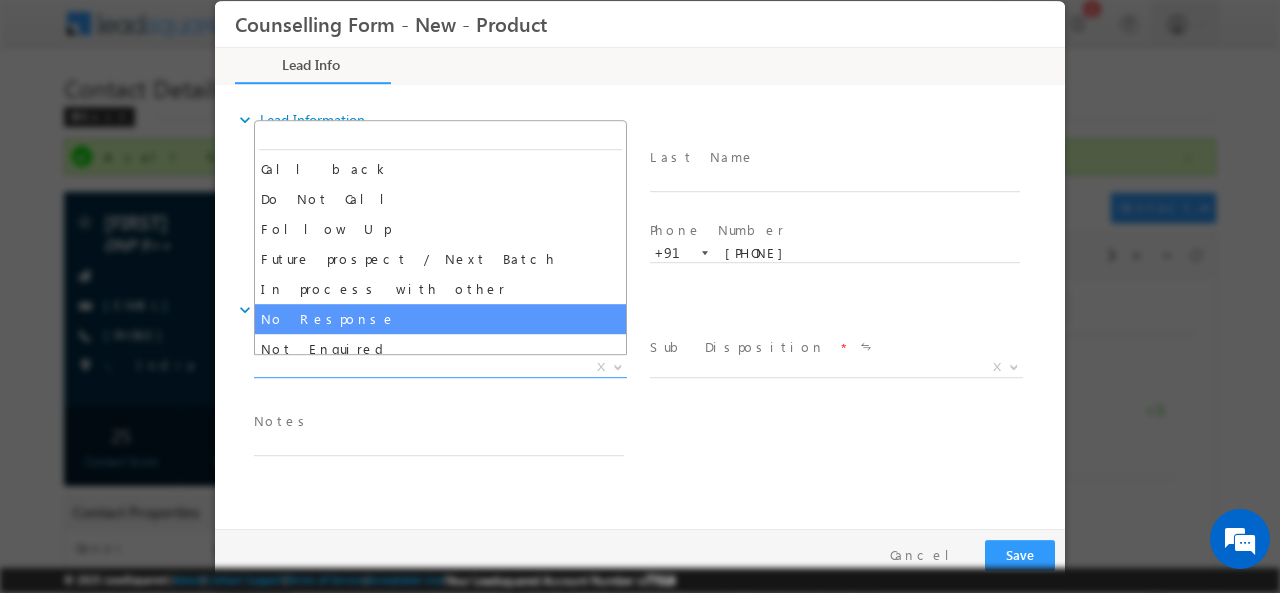 select on "No Response" 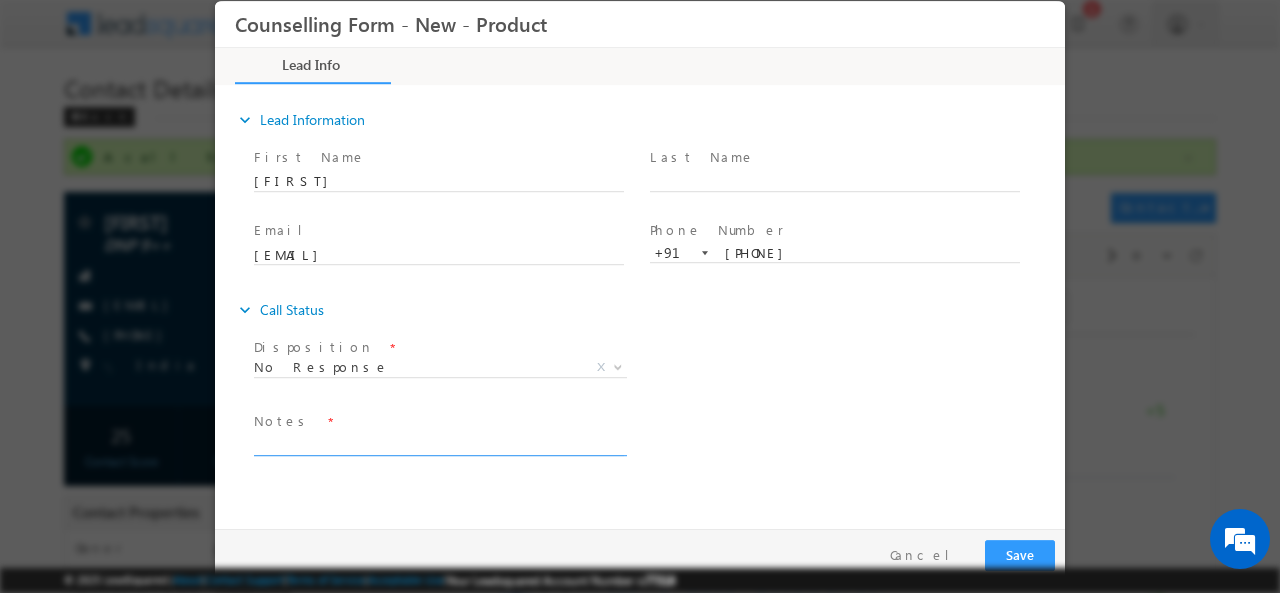 click at bounding box center (439, 443) 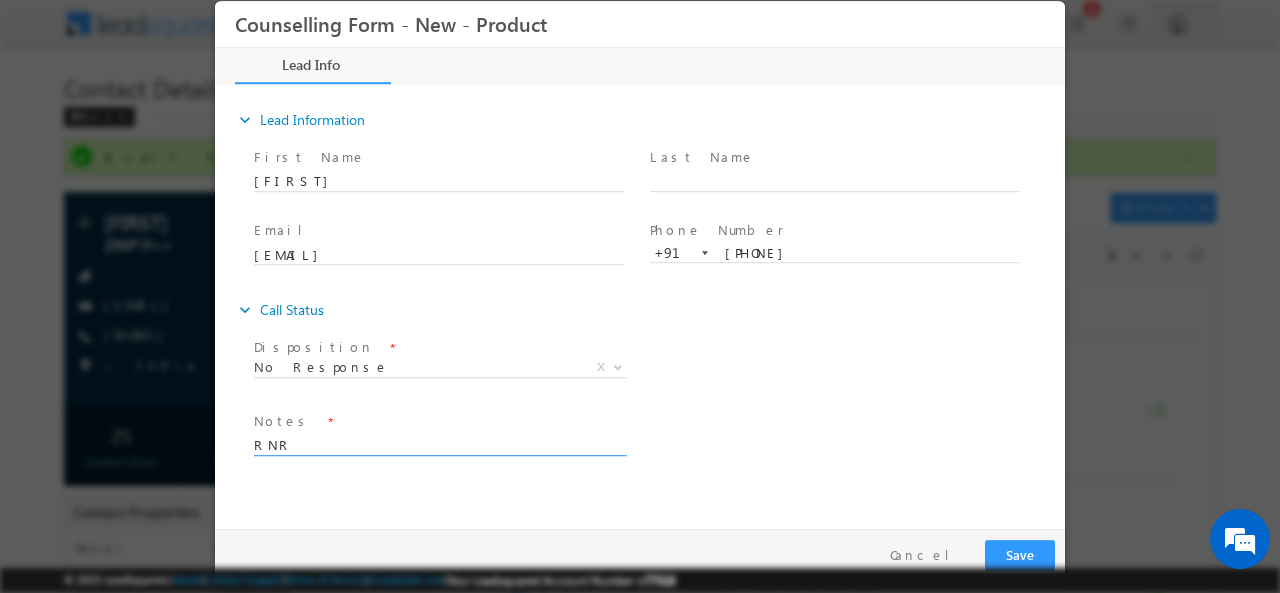 type on "RNR" 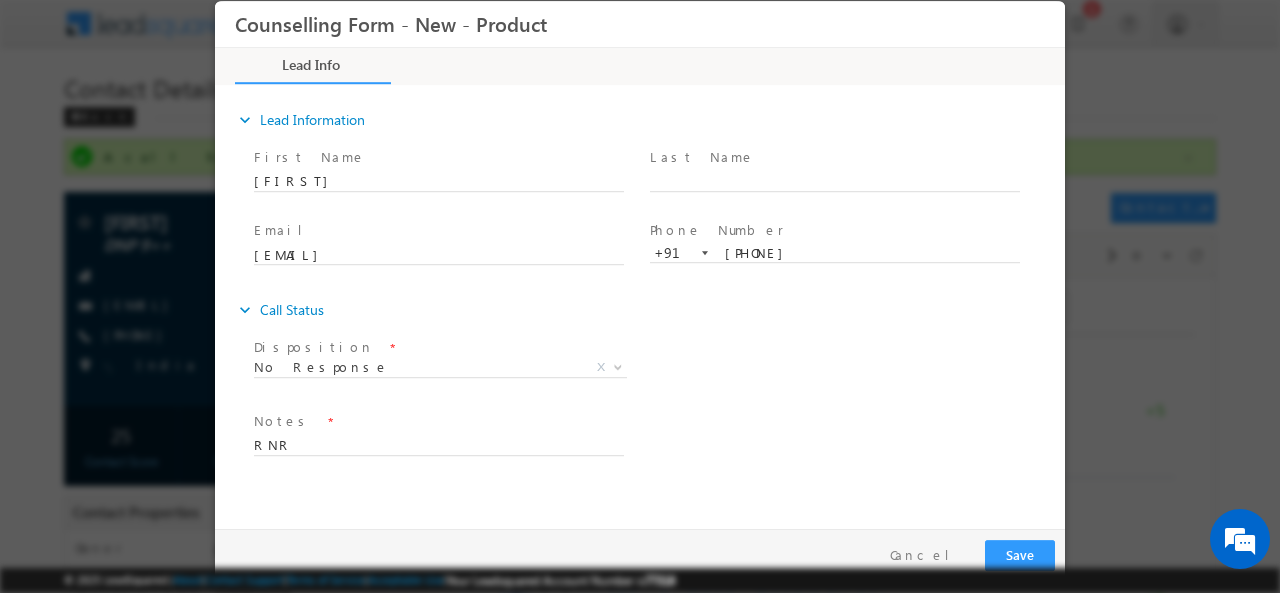 click on "Pay & Save
Save
Cancel" at bounding box center [645, 554] 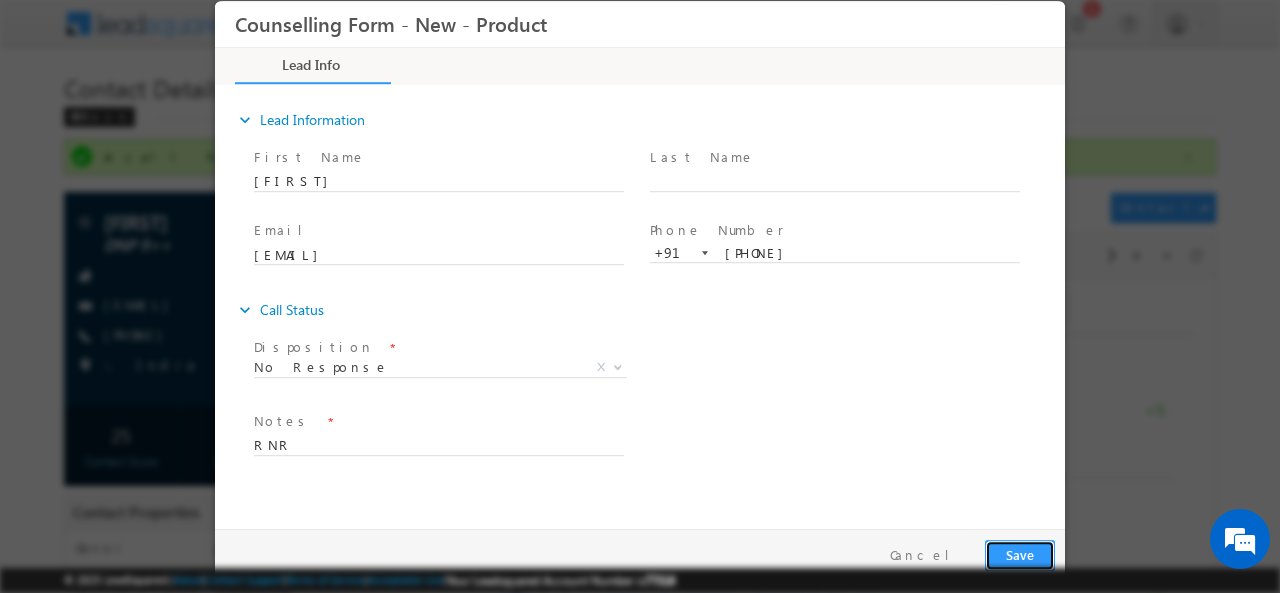 click on "Save" at bounding box center [1020, 554] 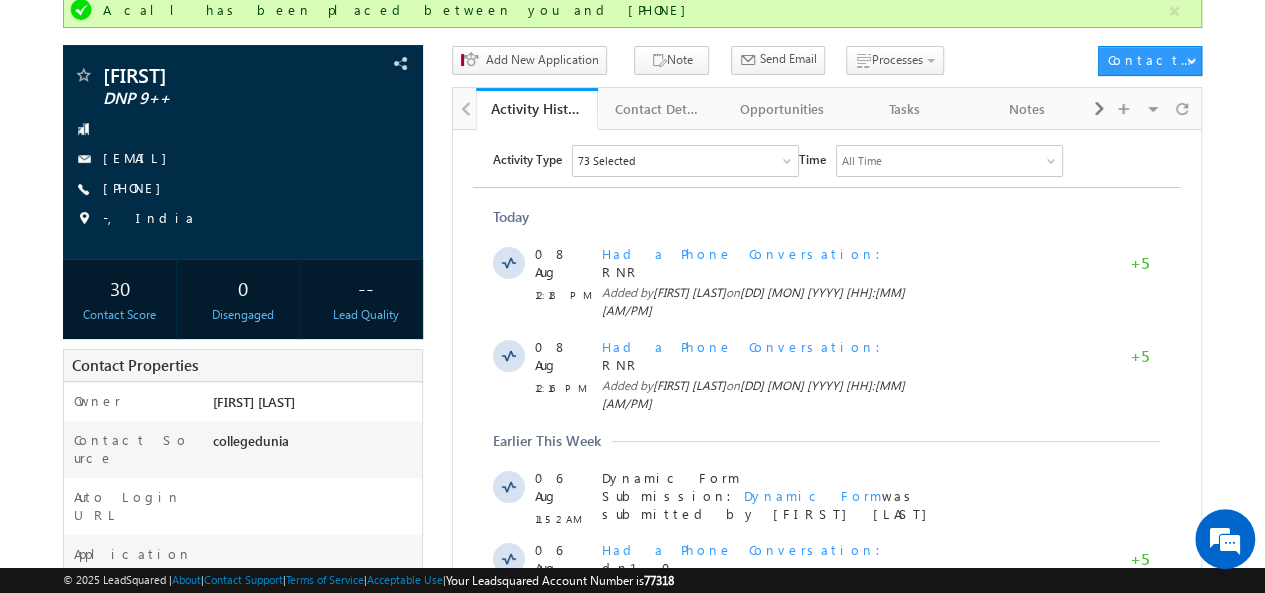 scroll, scrollTop: 125, scrollLeft: 0, axis: vertical 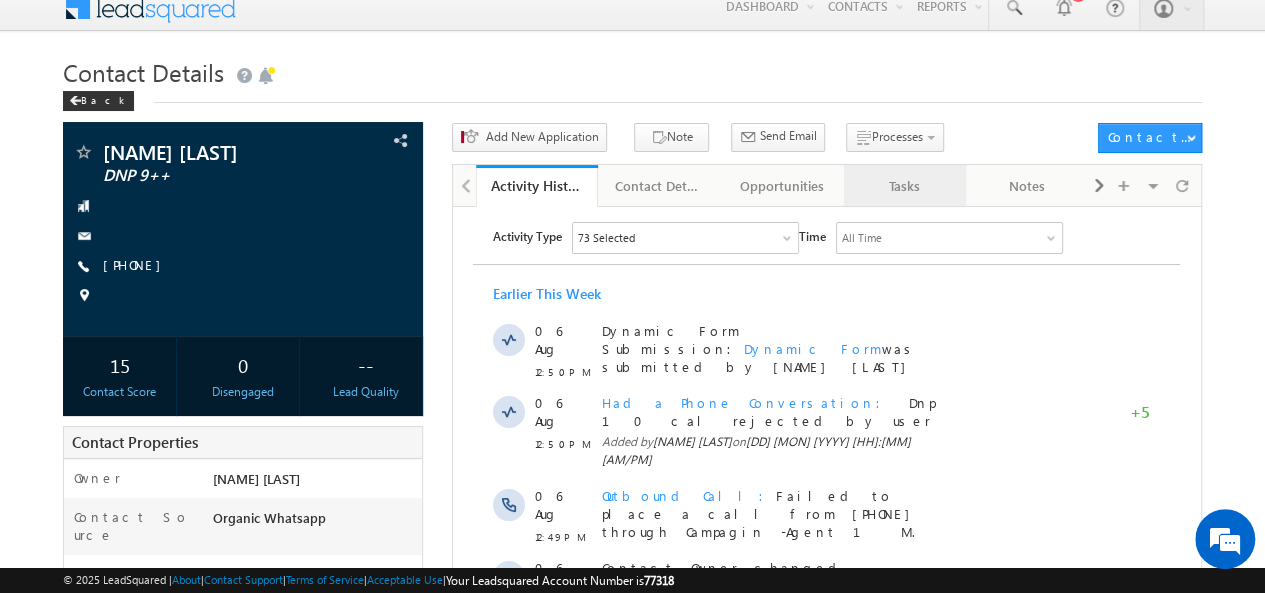 click on "Tasks" at bounding box center (904, 186) 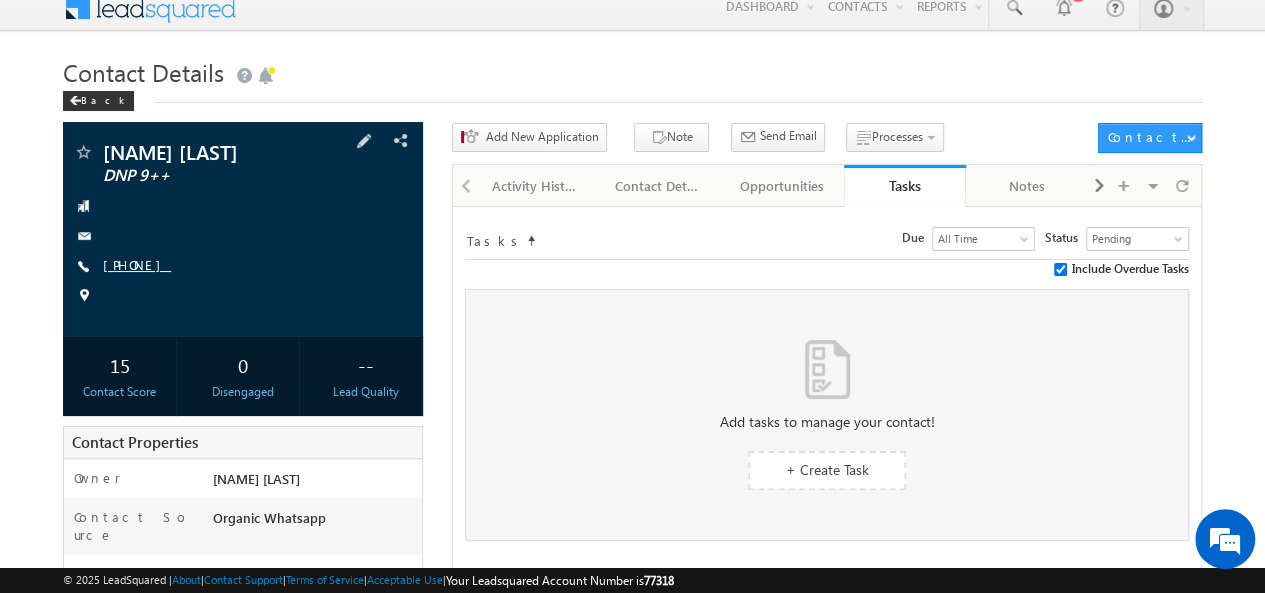 click on "+91-9512035074" at bounding box center (137, 264) 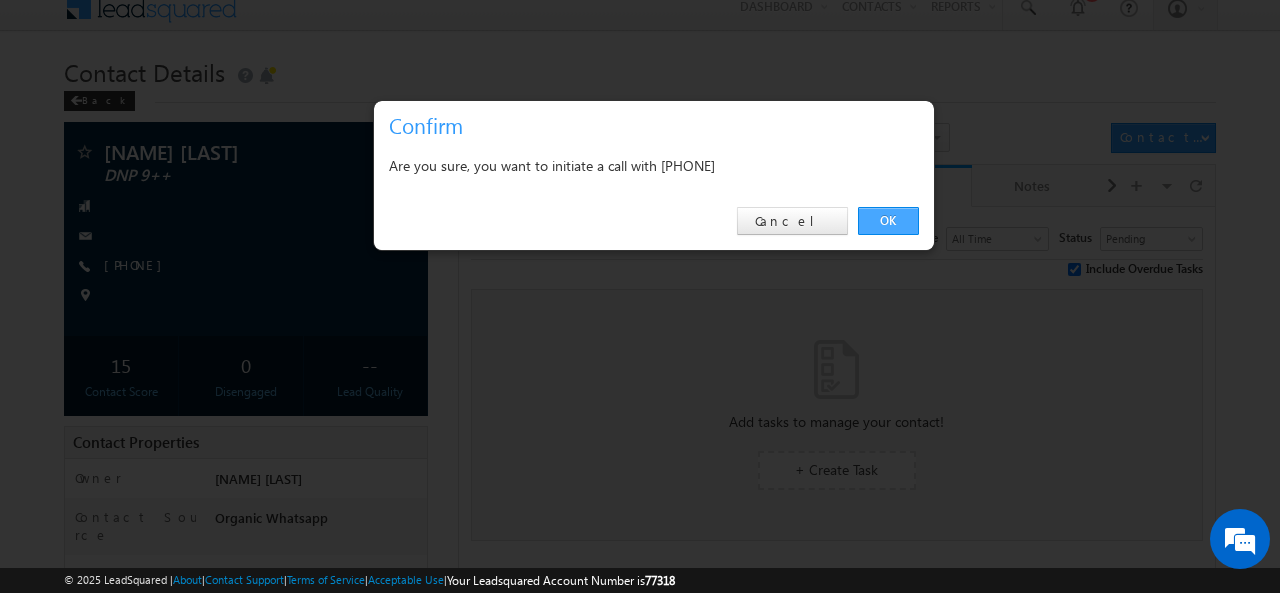 click on "OK" at bounding box center (888, 221) 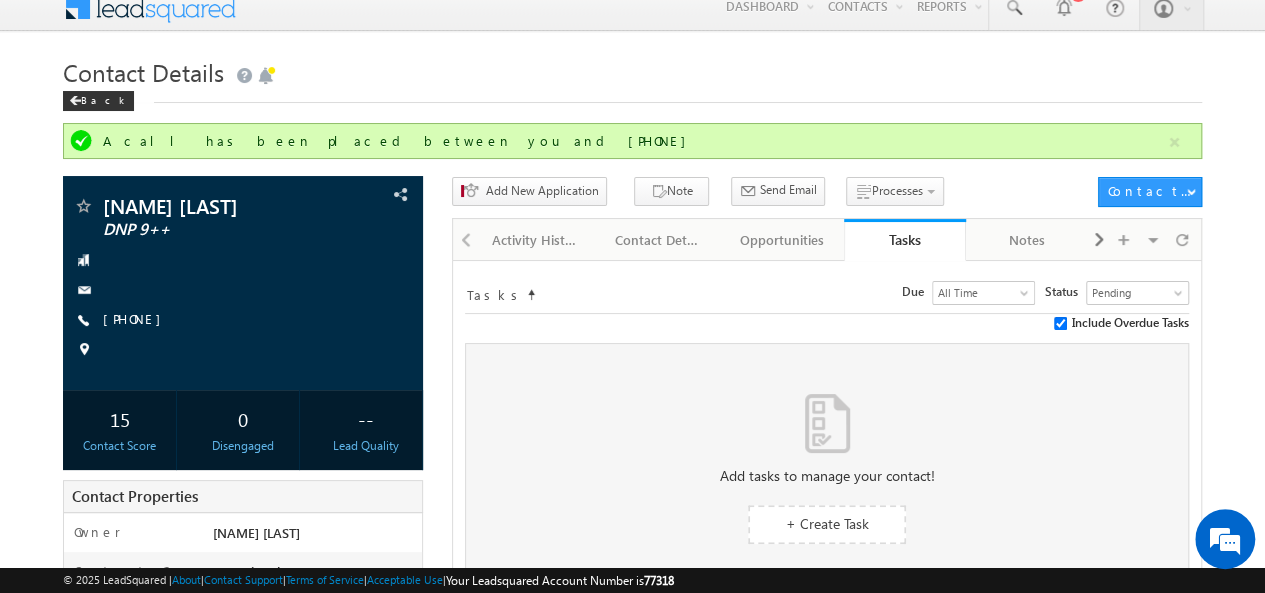 scroll, scrollTop: 0, scrollLeft: 0, axis: both 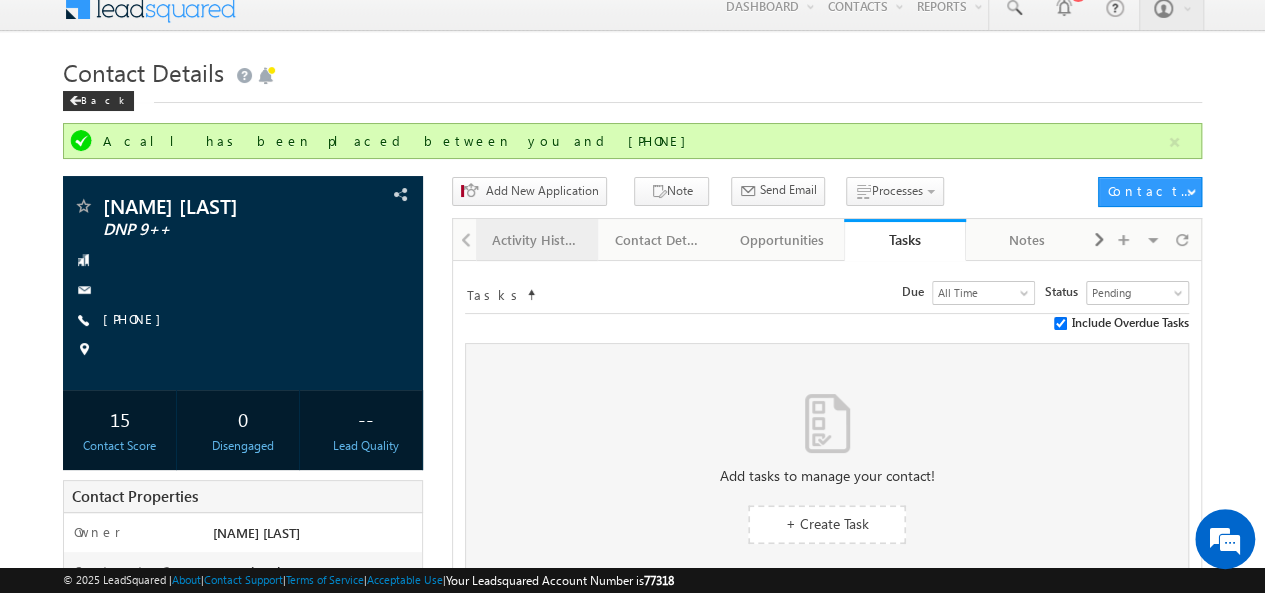 click on "Activity History" at bounding box center [536, 240] 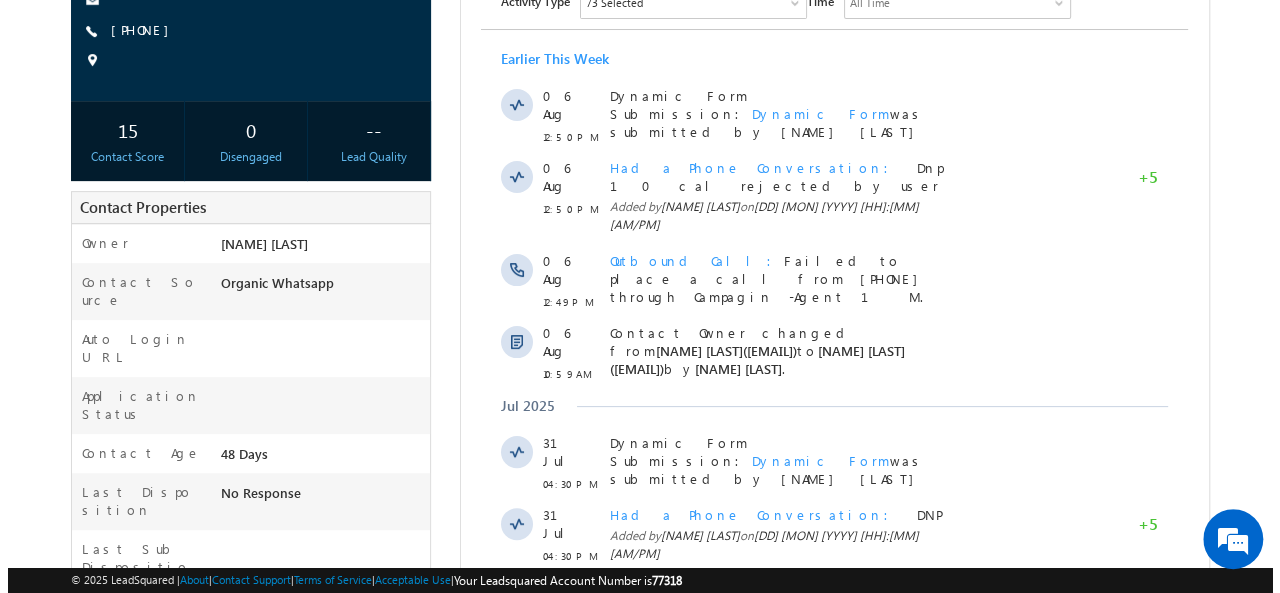 scroll, scrollTop: 0, scrollLeft: 0, axis: both 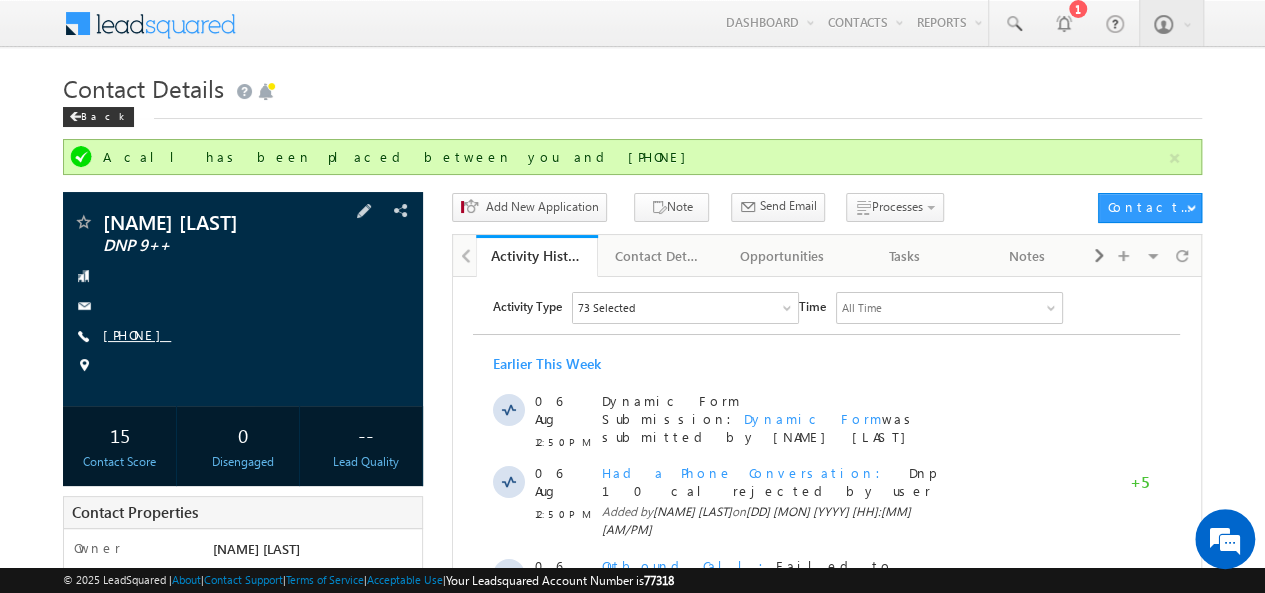 click on "+91-9512035074" at bounding box center [137, 334] 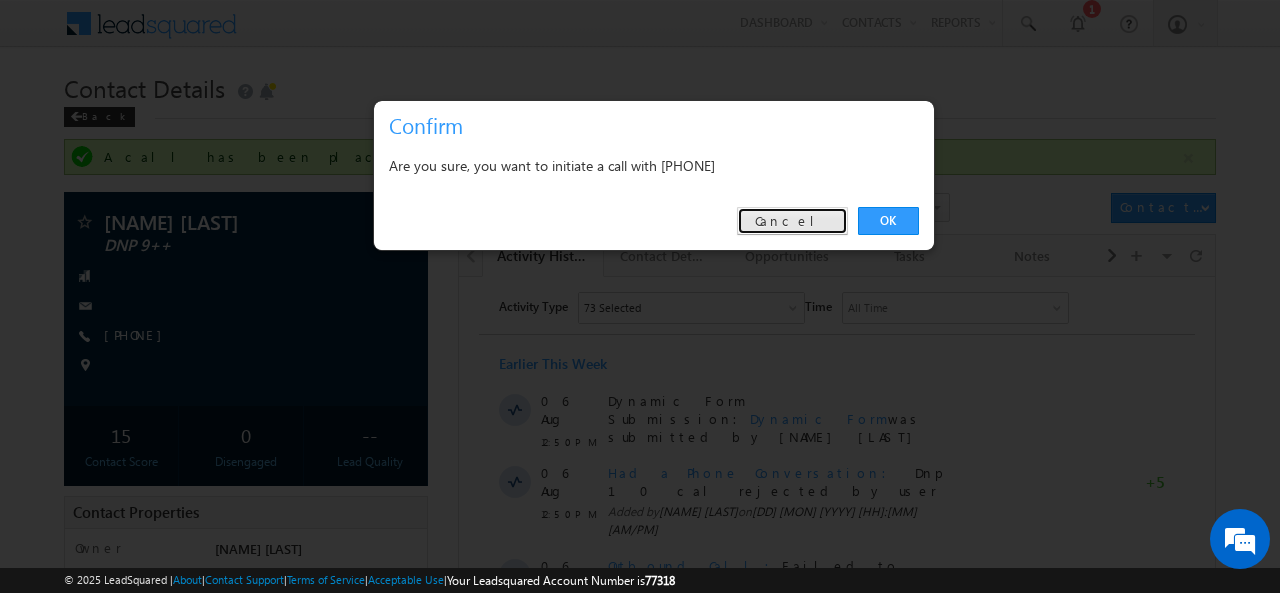 click on "Cancel" at bounding box center (792, 221) 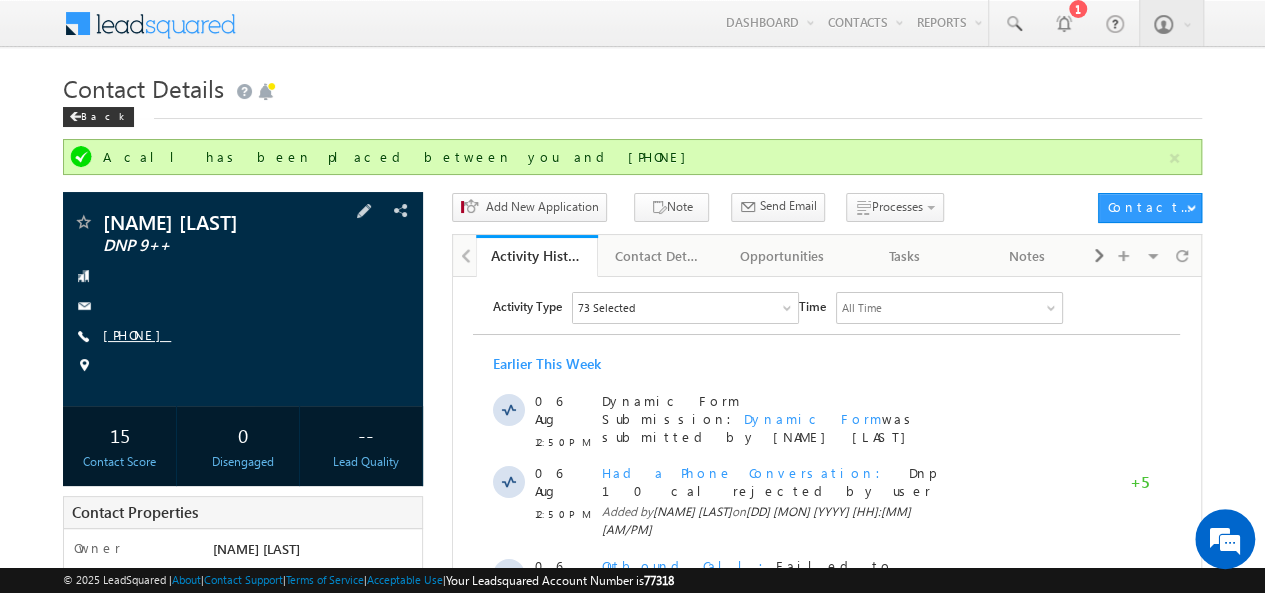 click on "+91-9512035074" at bounding box center (137, 334) 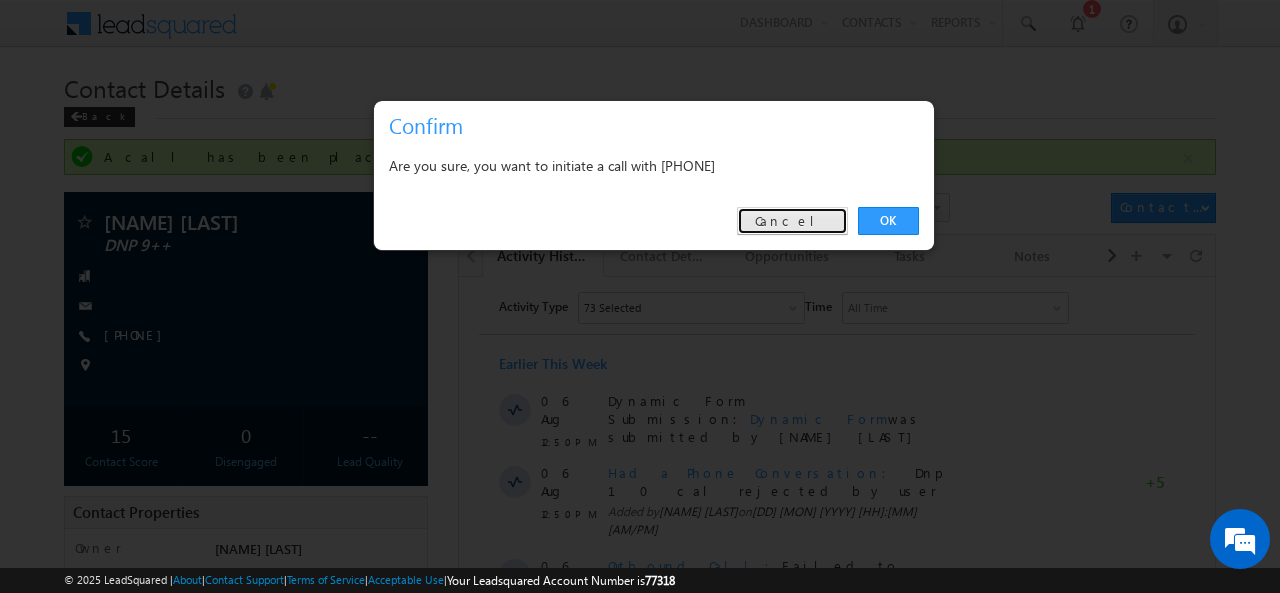 click on "Cancel" at bounding box center (792, 221) 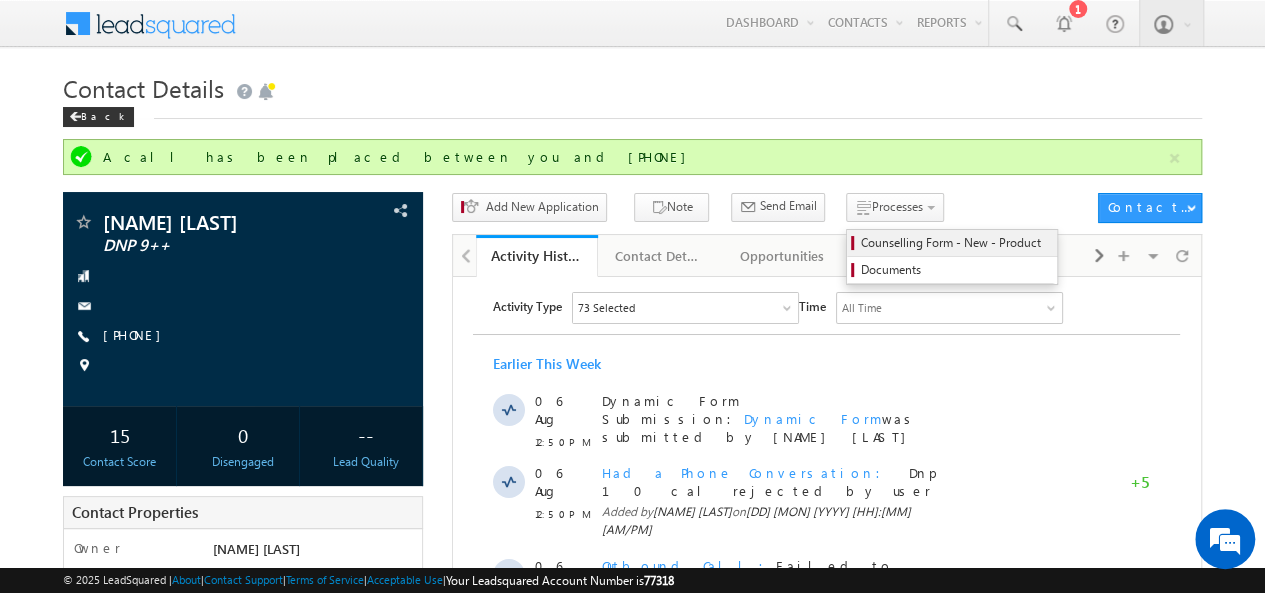 click on "Counselling Form - New - Product" at bounding box center [955, 243] 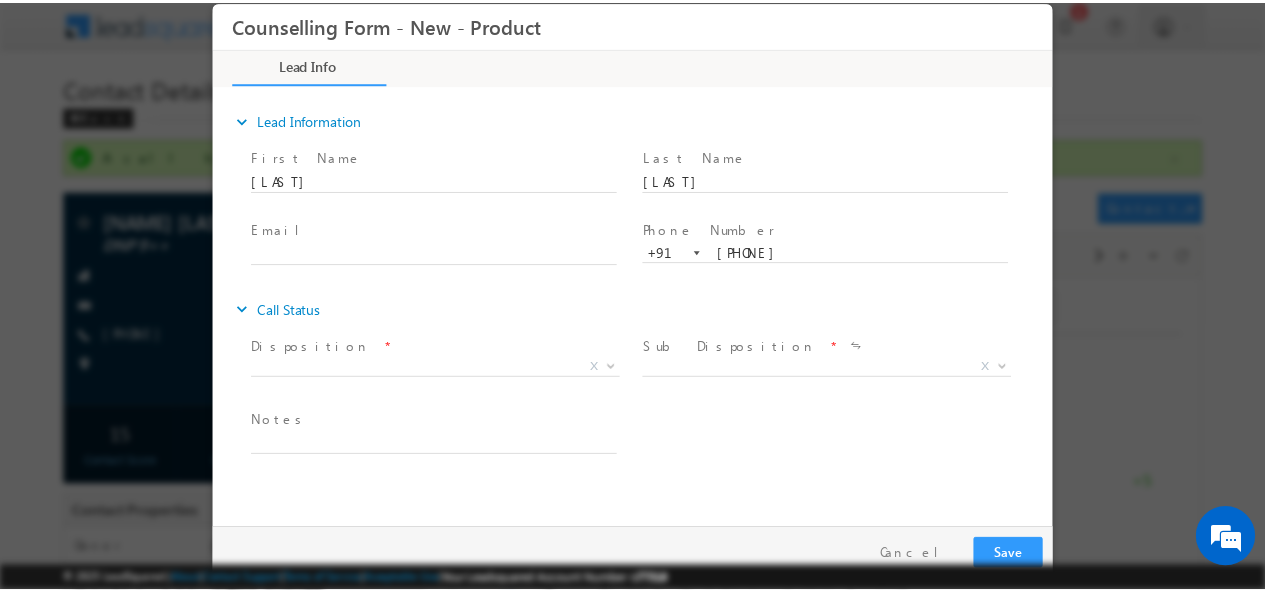 scroll, scrollTop: 0, scrollLeft: 0, axis: both 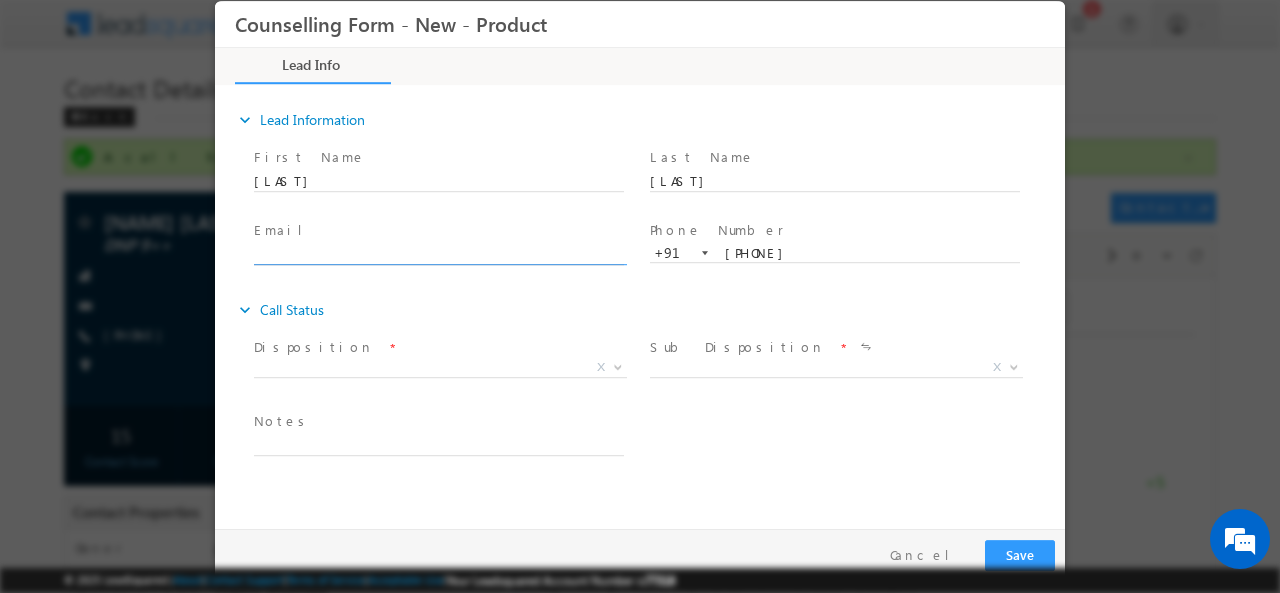 click 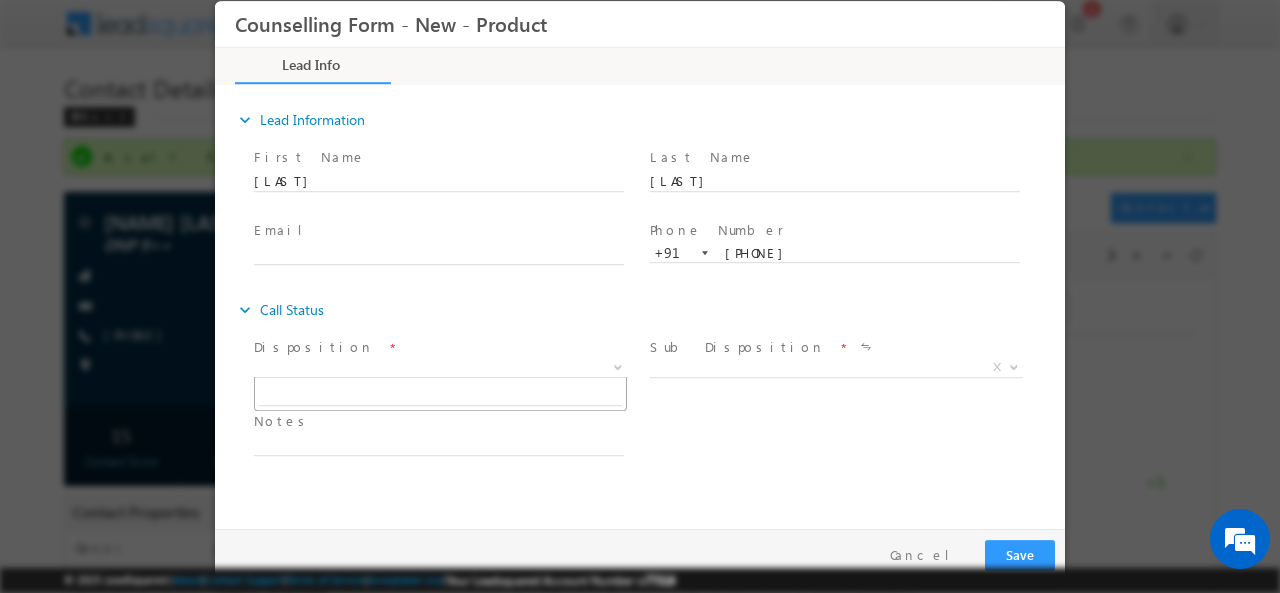 click on "X" at bounding box center [440, 367] 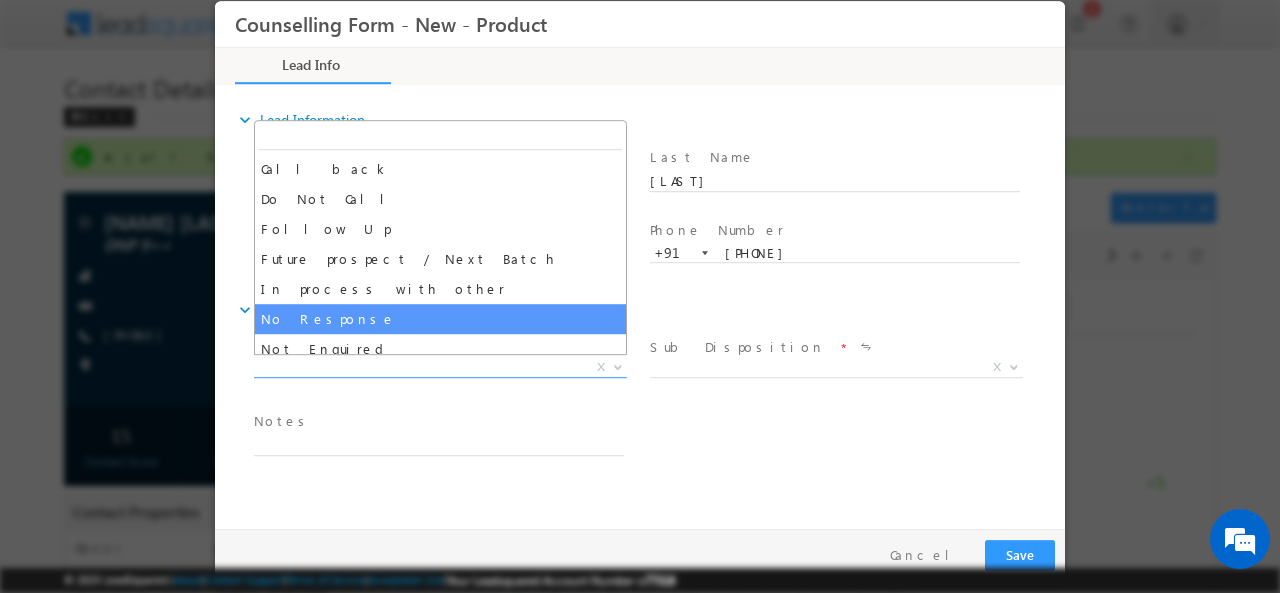 select on "No Response" 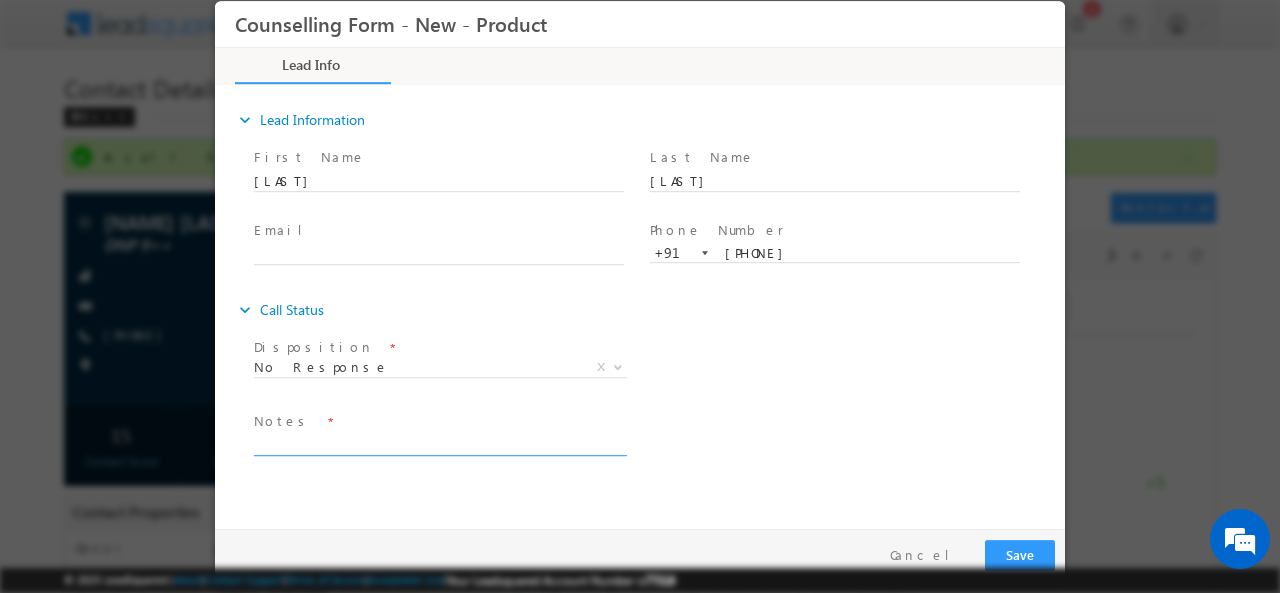 click at bounding box center [439, 443] 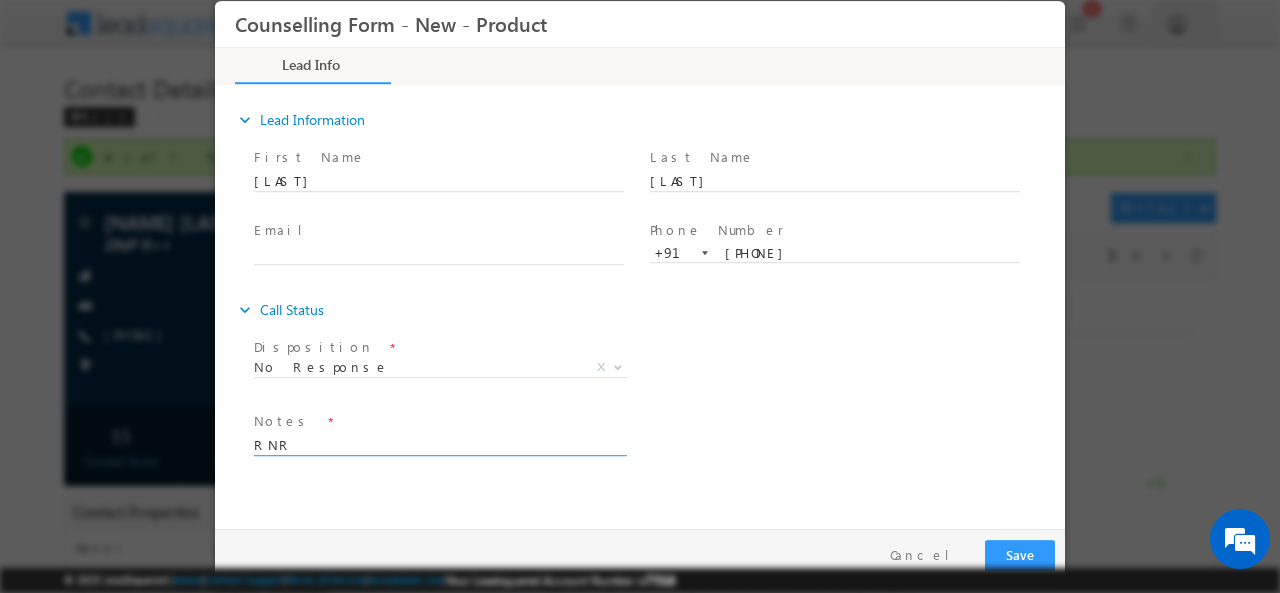 type on "RNR" 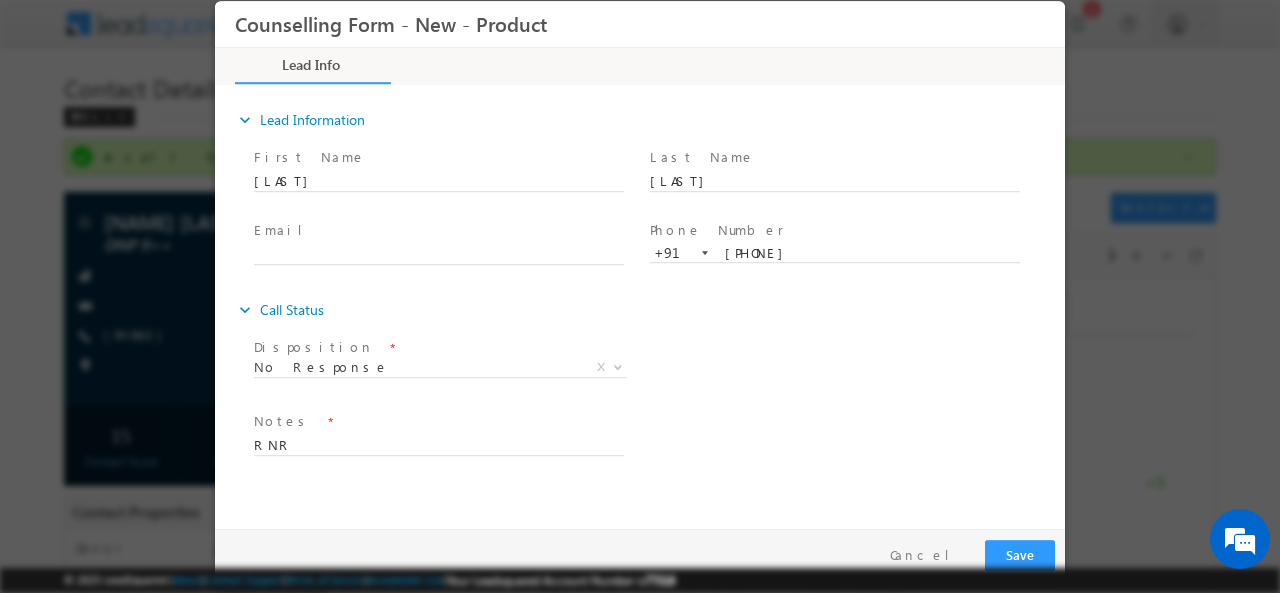 click on "Pay & Save
Save
Cancel" at bounding box center (645, 554) 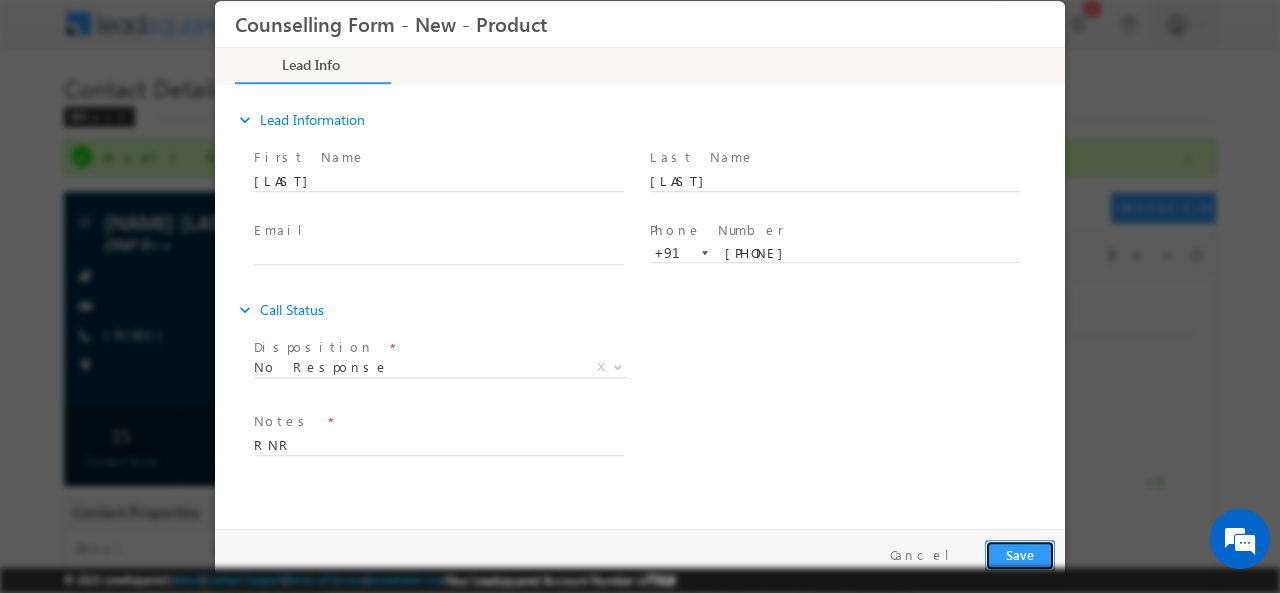 click on "Save" at bounding box center [1020, 554] 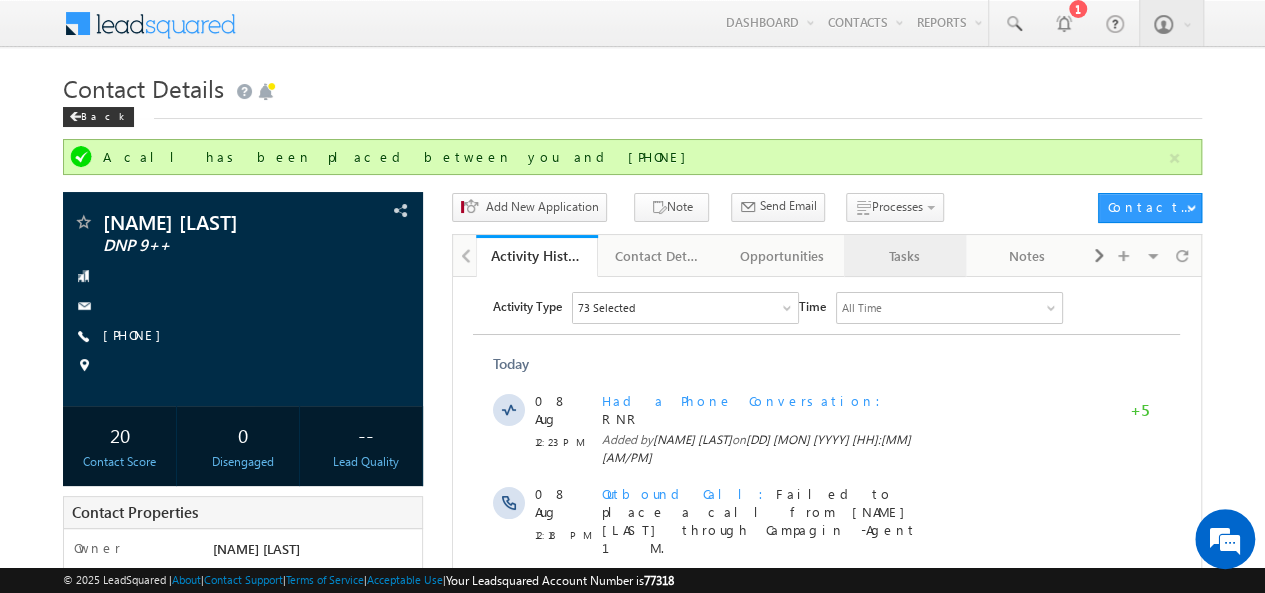 click on "Tasks" at bounding box center [904, 256] 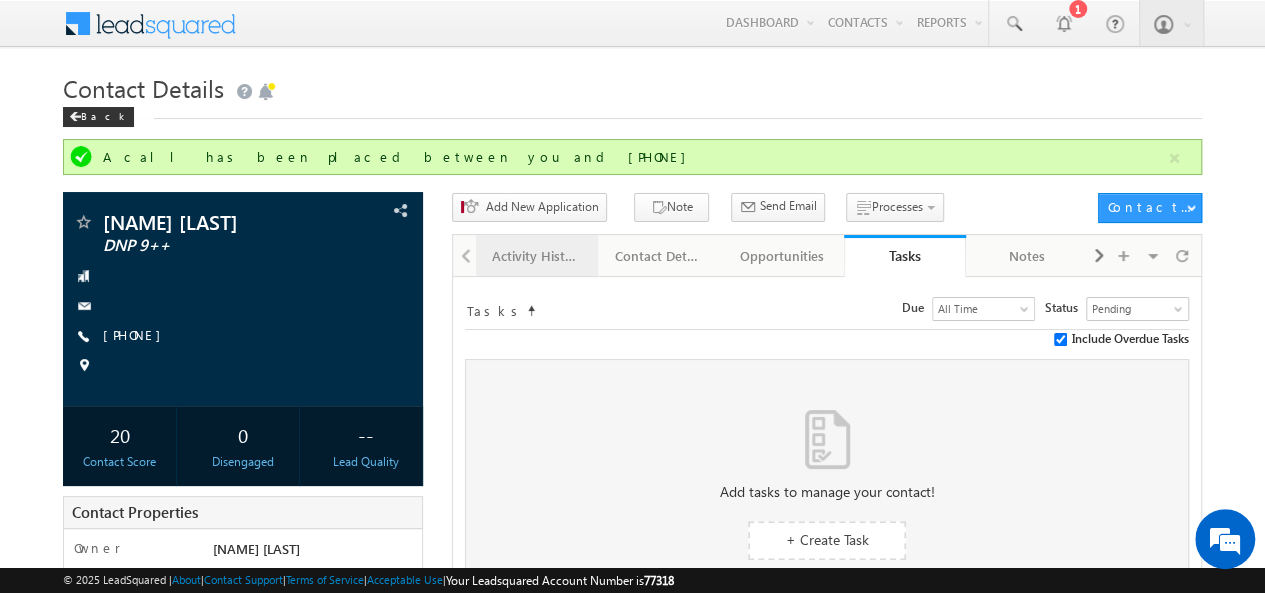 click on "Activity History" at bounding box center [536, 256] 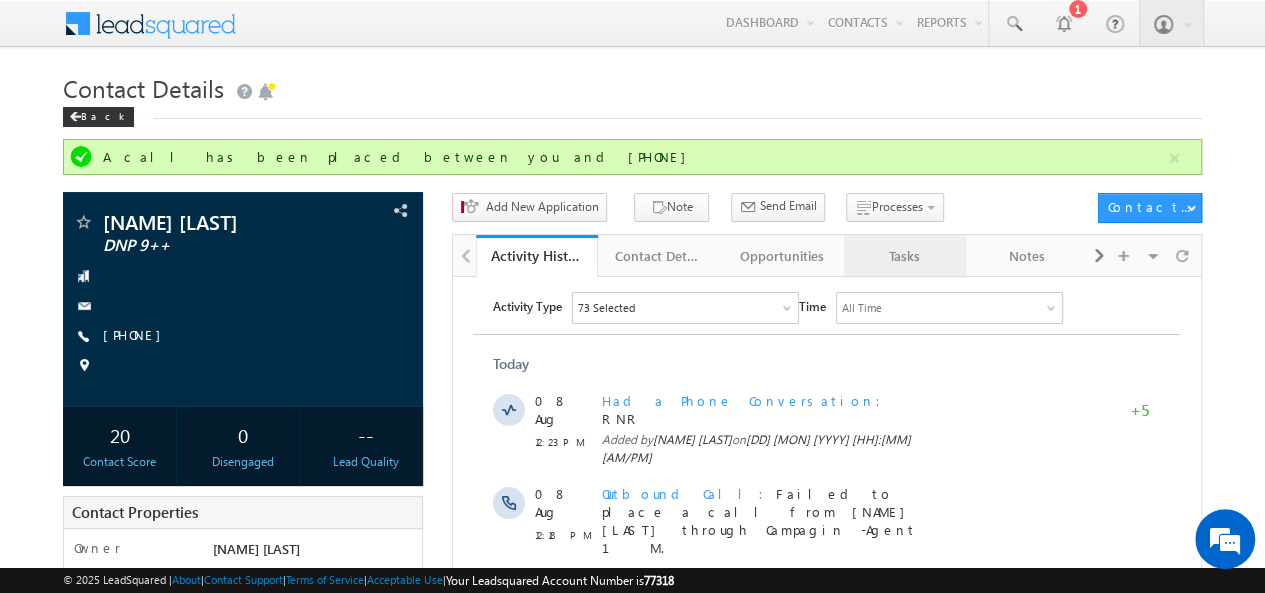 click on "Tasks" at bounding box center (904, 256) 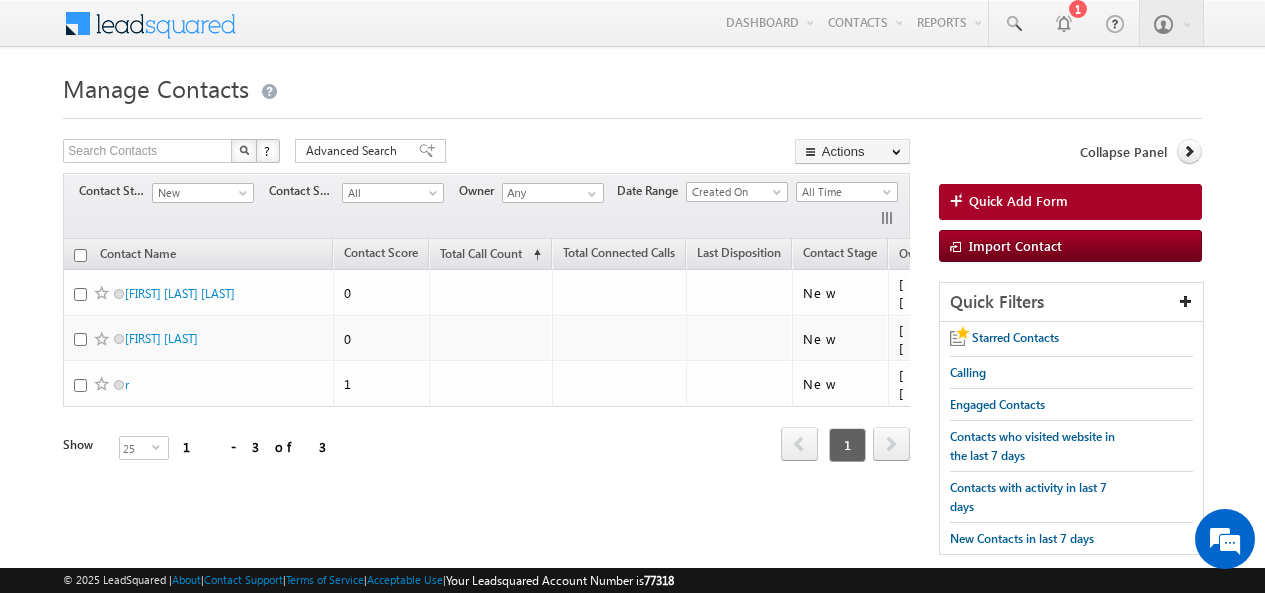 scroll, scrollTop: 0, scrollLeft: 0, axis: both 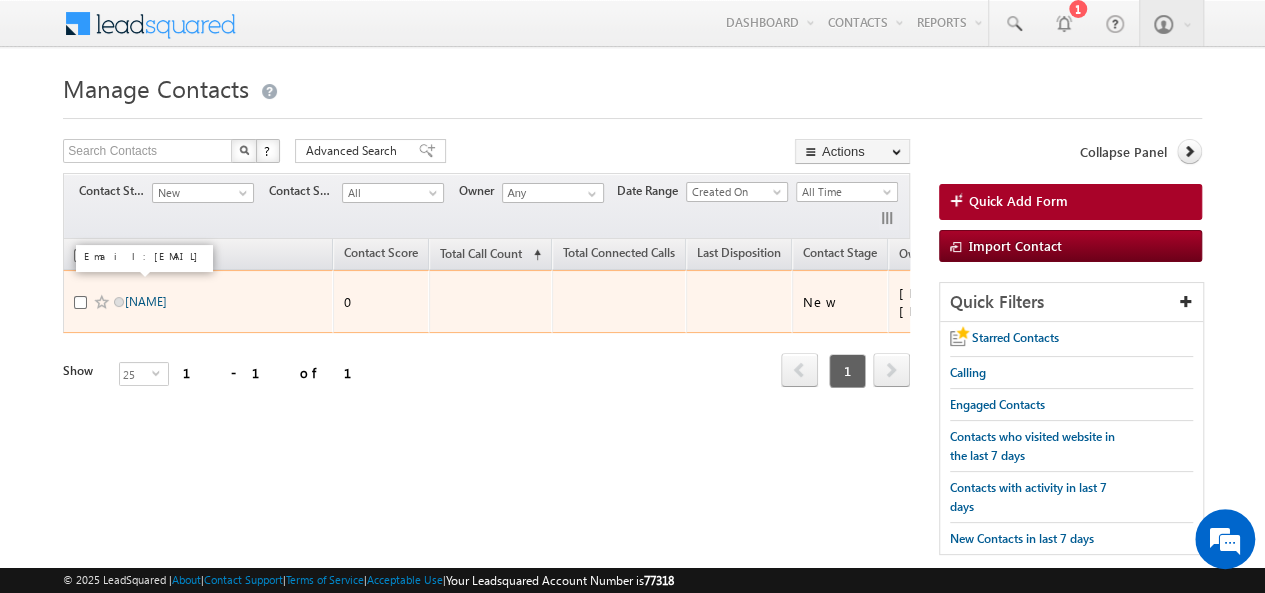 click on "[NAME]" at bounding box center (146, 301) 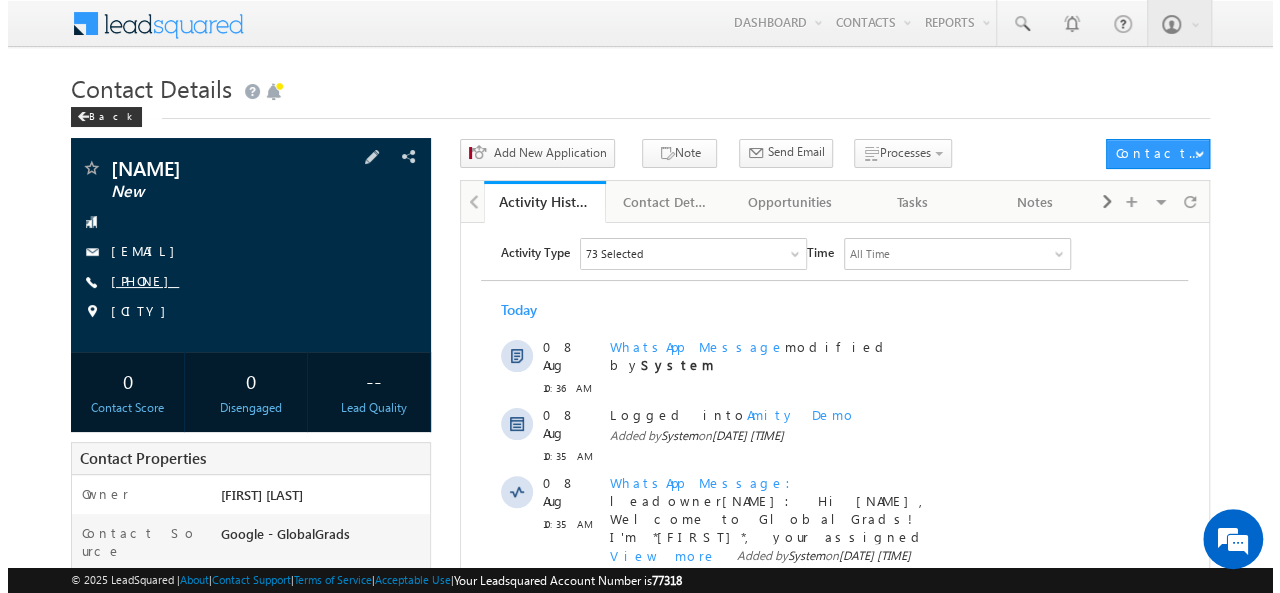 scroll, scrollTop: 0, scrollLeft: 0, axis: both 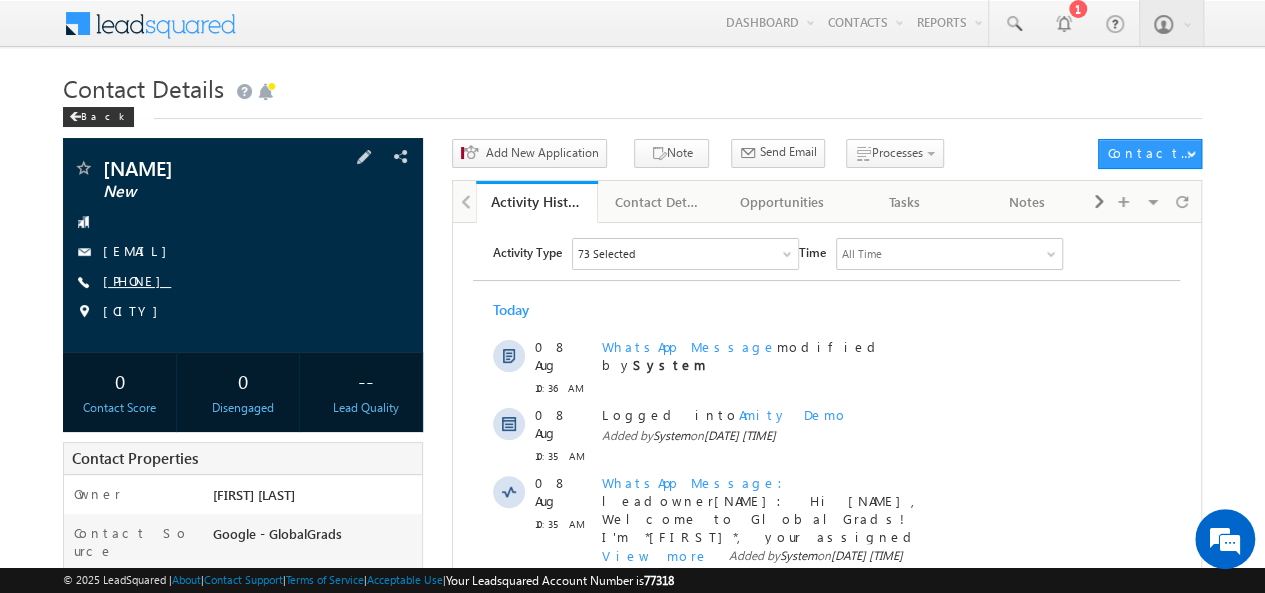 click on "[PHONE]" at bounding box center (137, 280) 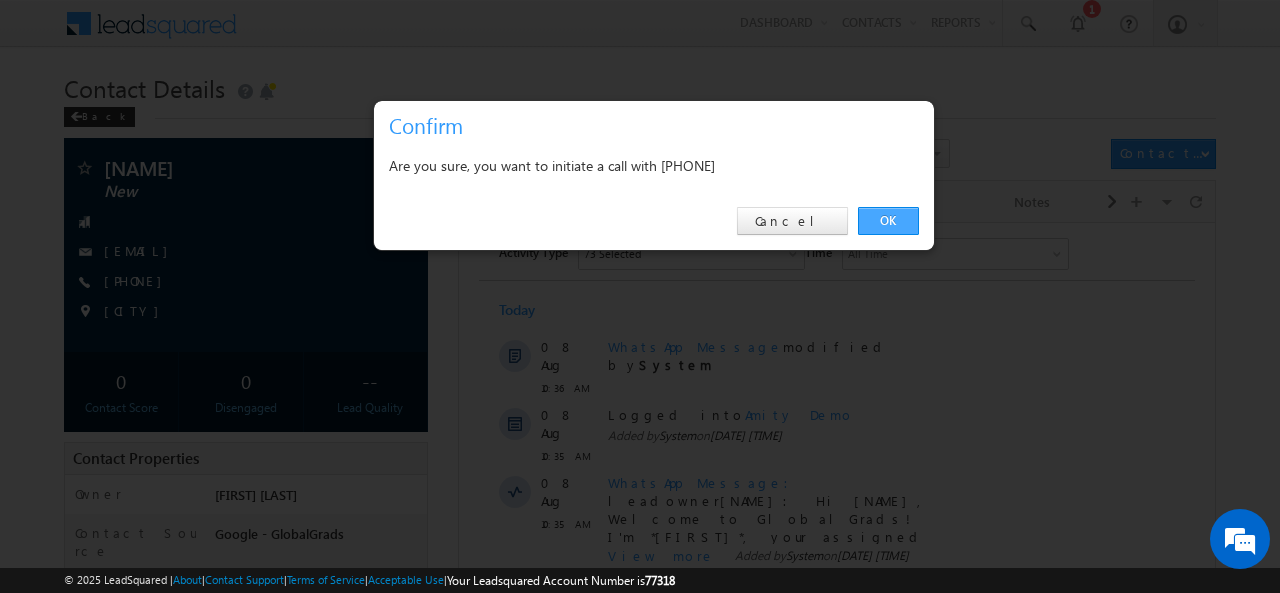 click on "OK" at bounding box center [888, 221] 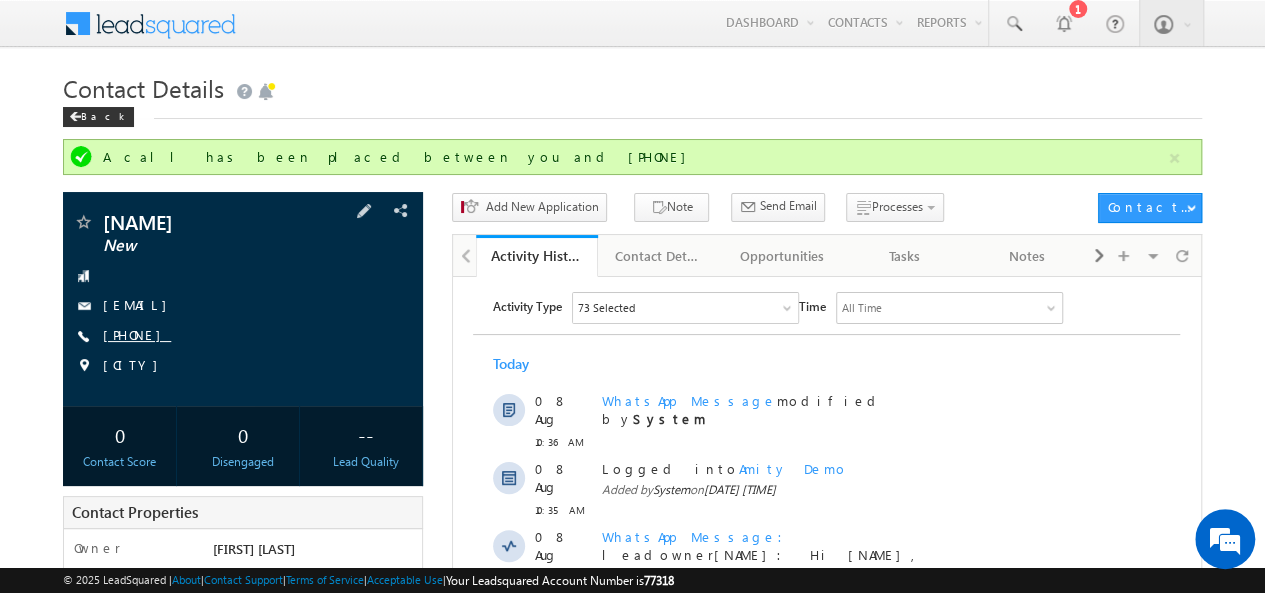 click on "[PHONE]" at bounding box center [137, 334] 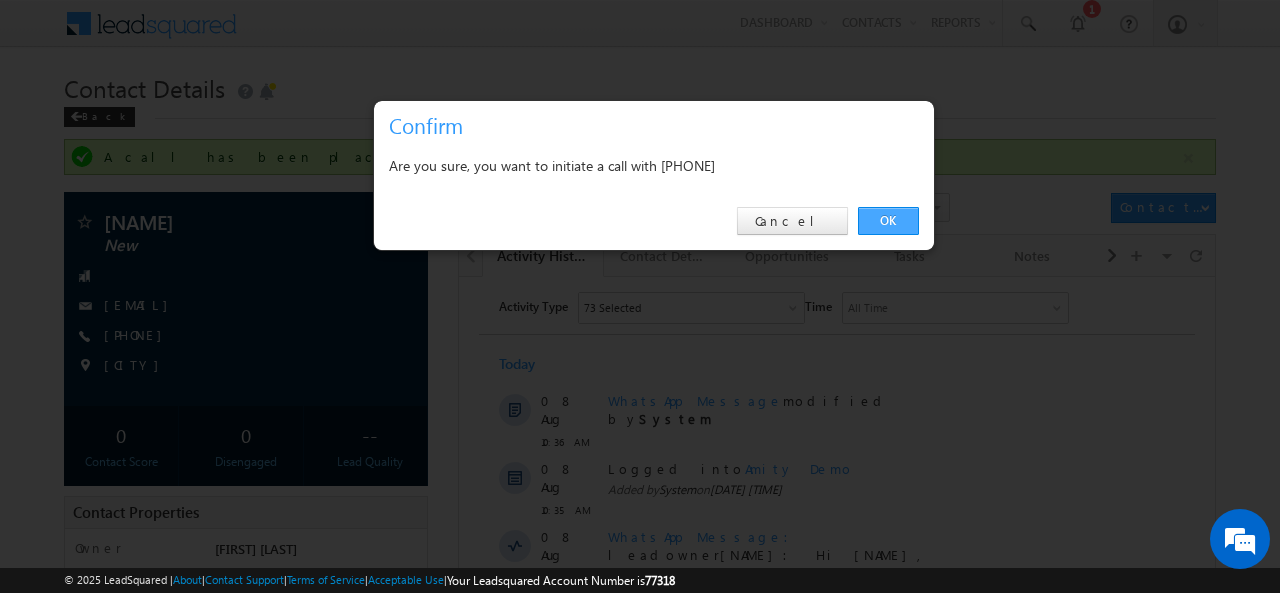 scroll, scrollTop: 0, scrollLeft: 0, axis: both 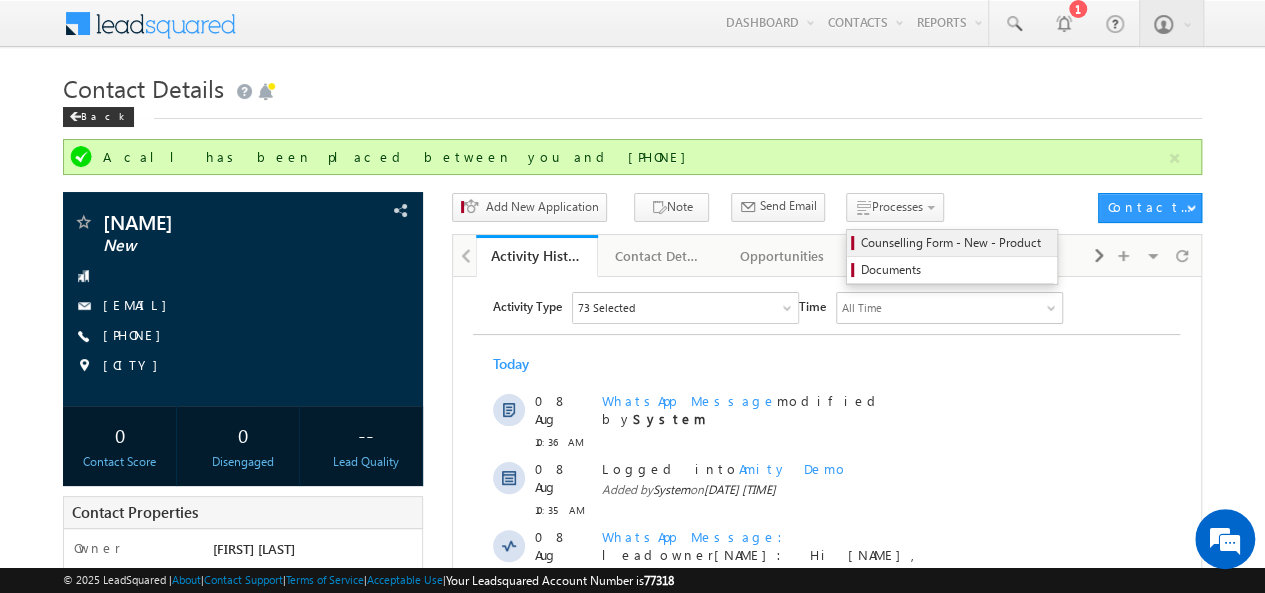 click on "Counselling Form - New - Product" at bounding box center (955, 243) 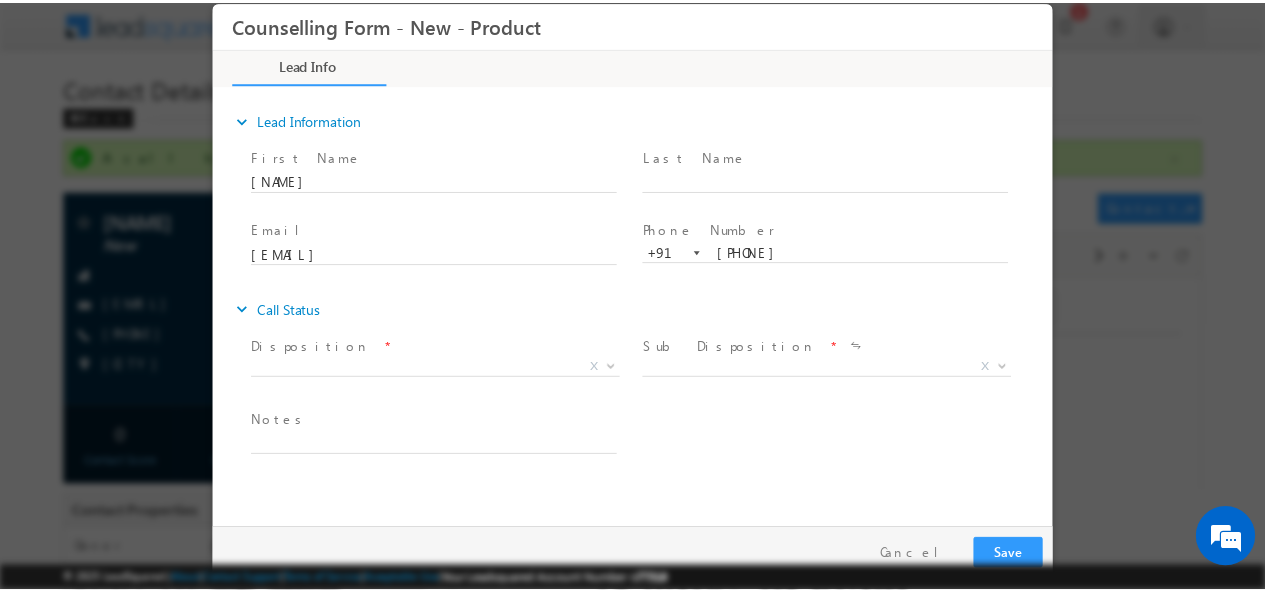 scroll, scrollTop: 0, scrollLeft: 0, axis: both 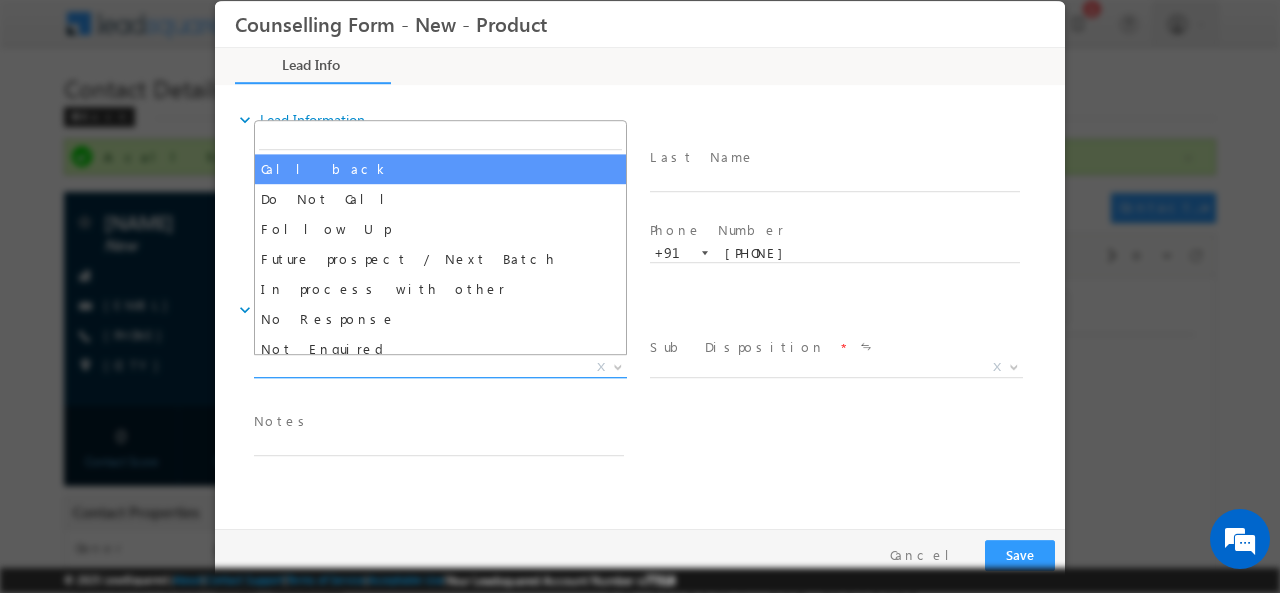 click on "X" at bounding box center [440, 367] 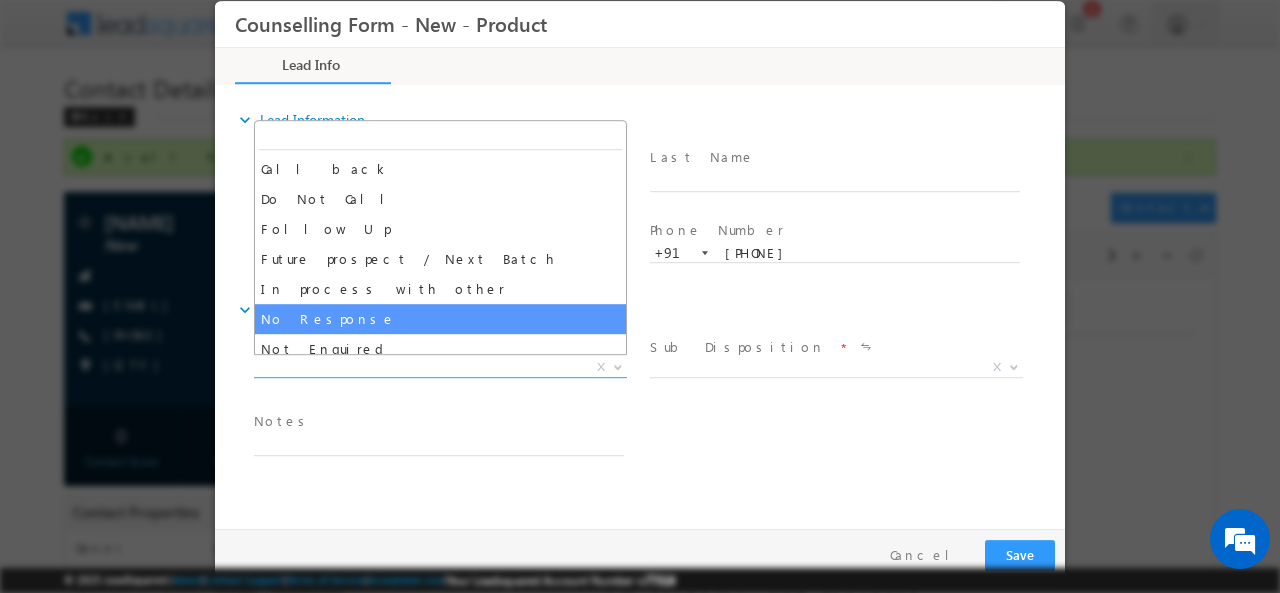 select on "No Response" 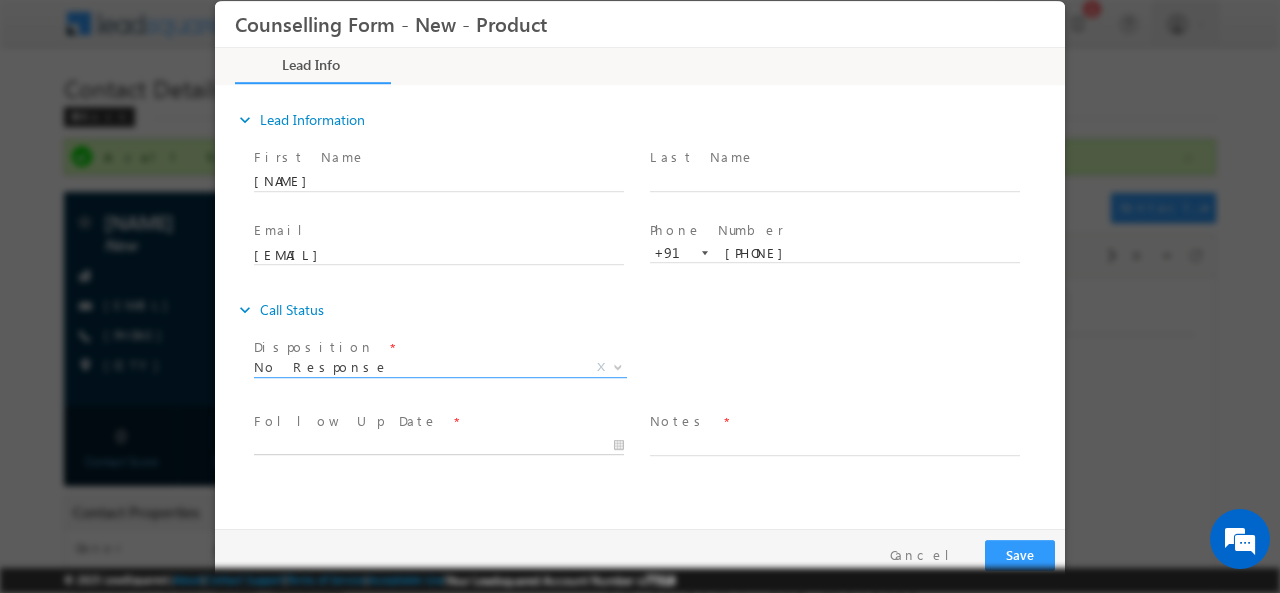 type on "[DATE] [TIME]" 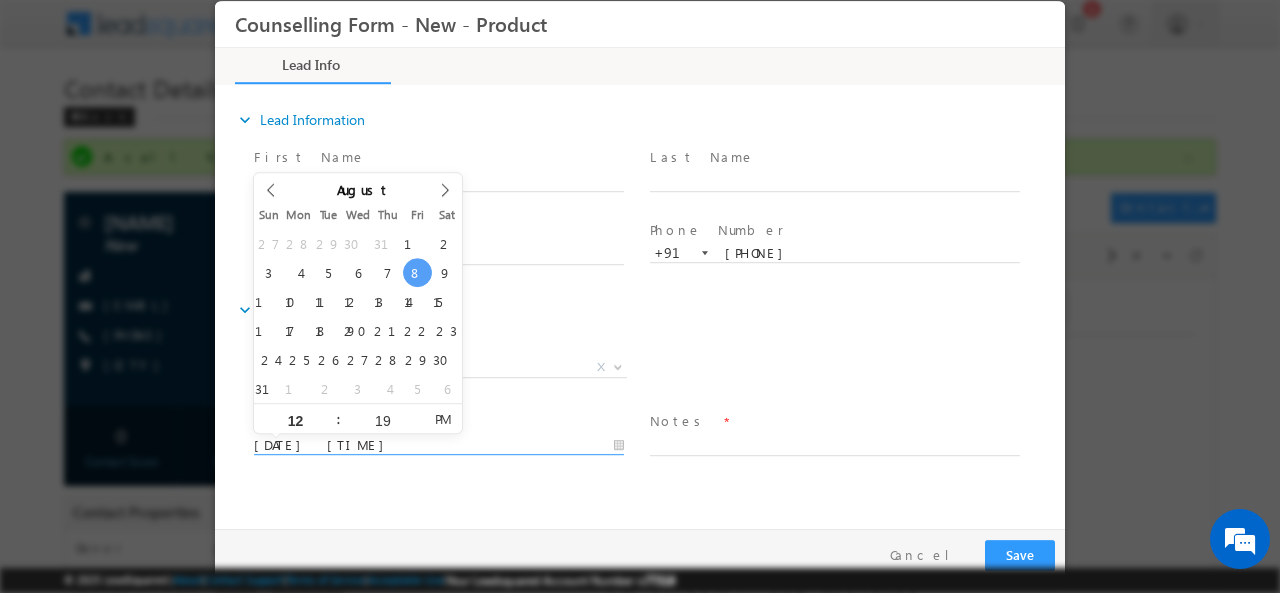 click on "[DATE] [TIME]" at bounding box center (439, 445) 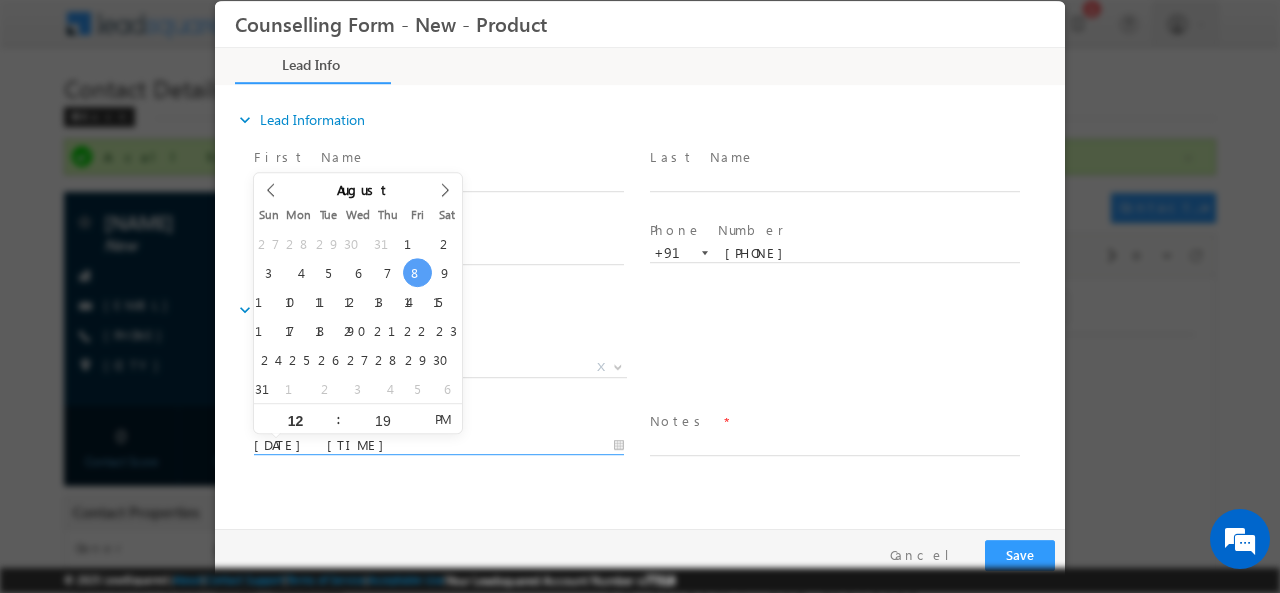 click on "[DATE] [TIME]" at bounding box center [439, 445] 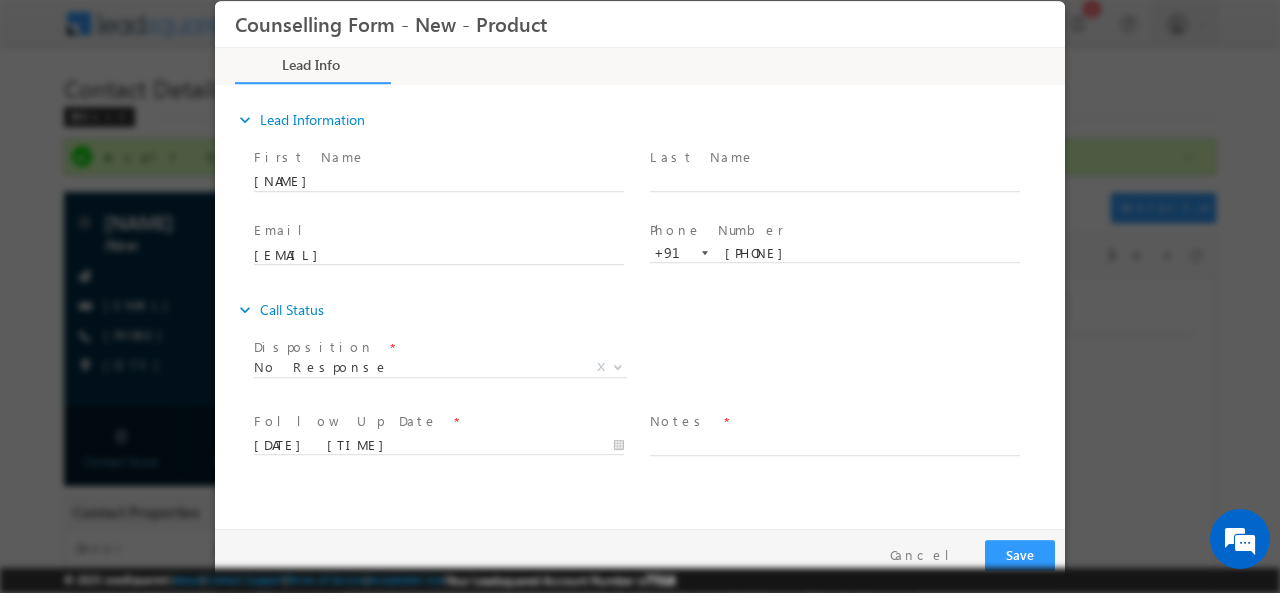 click on "Notes
*" at bounding box center (834, 421) 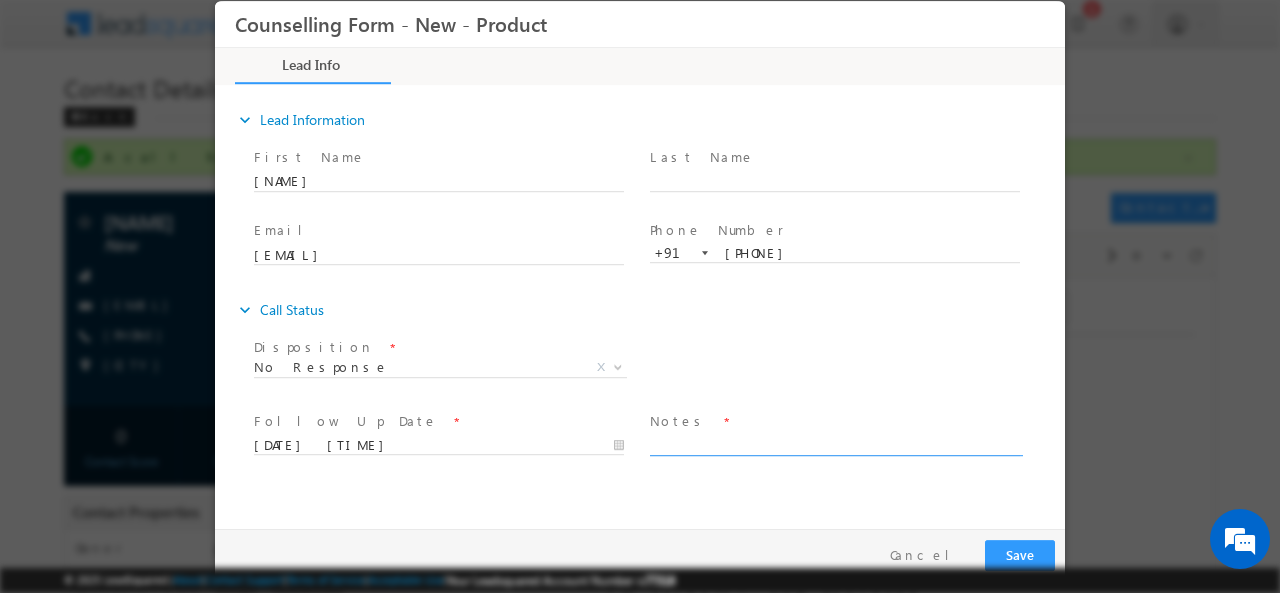 click at bounding box center (835, 443) 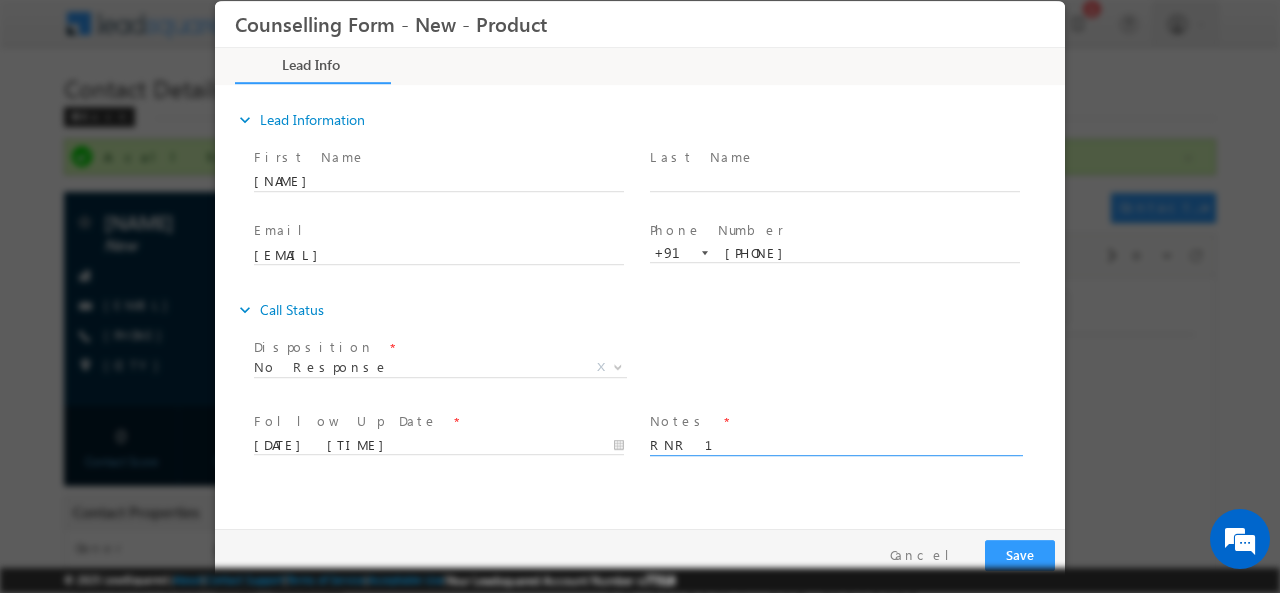 type on "RNR 1" 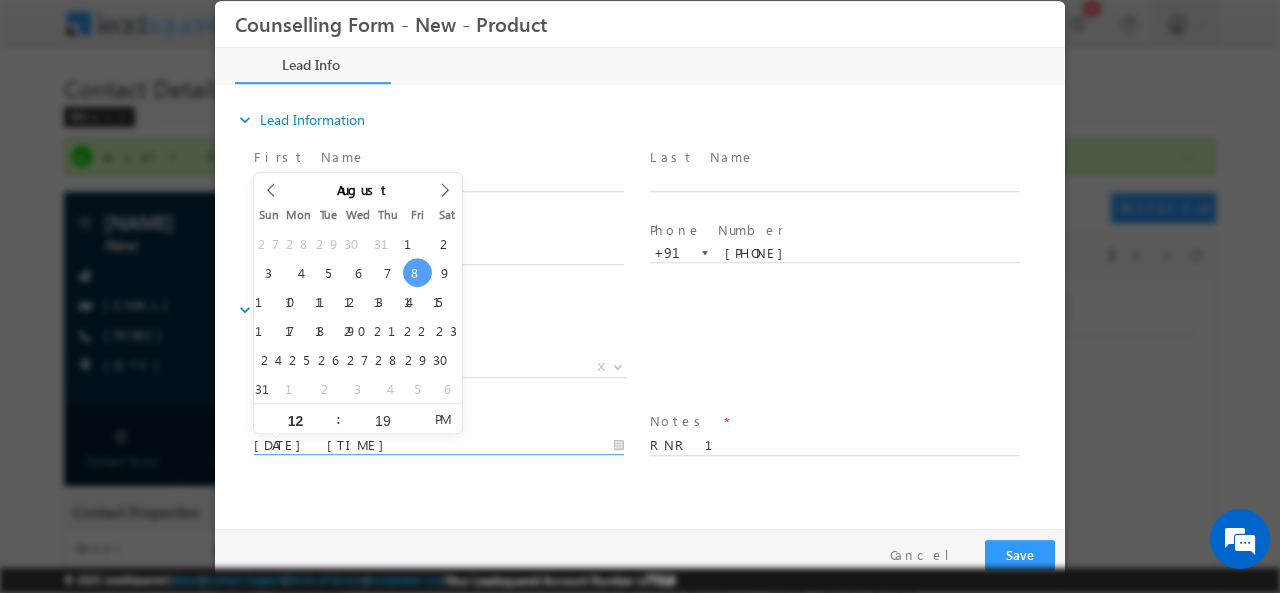click on "[DATE] [TIME]" at bounding box center [439, 445] 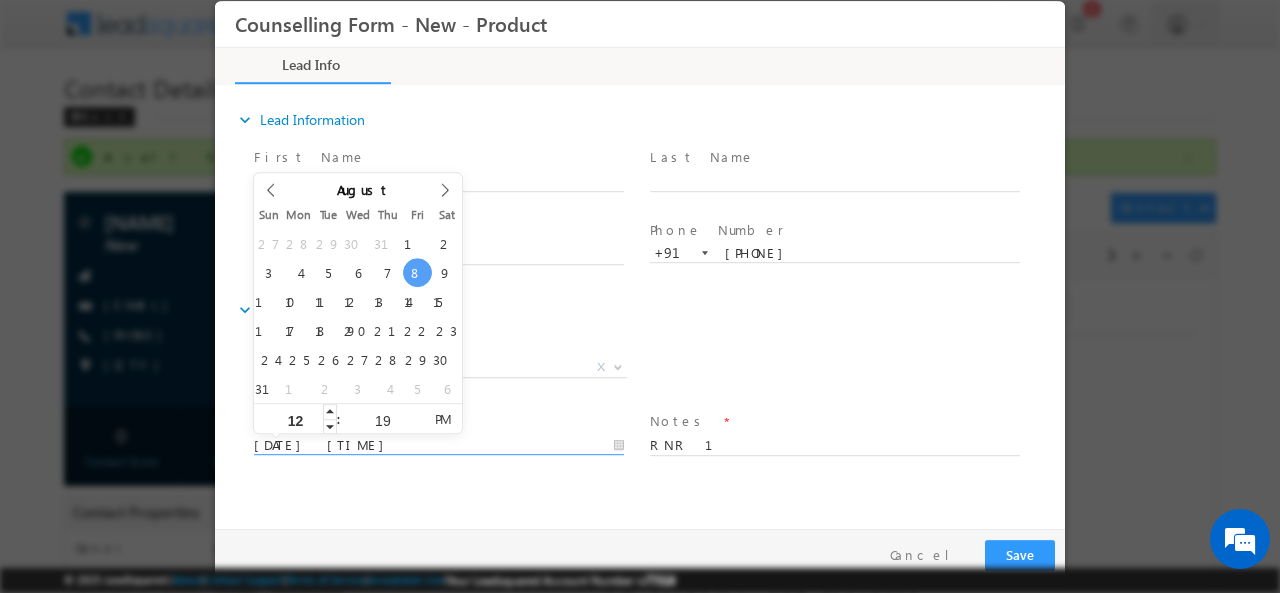 click on "12" at bounding box center [295, 420] 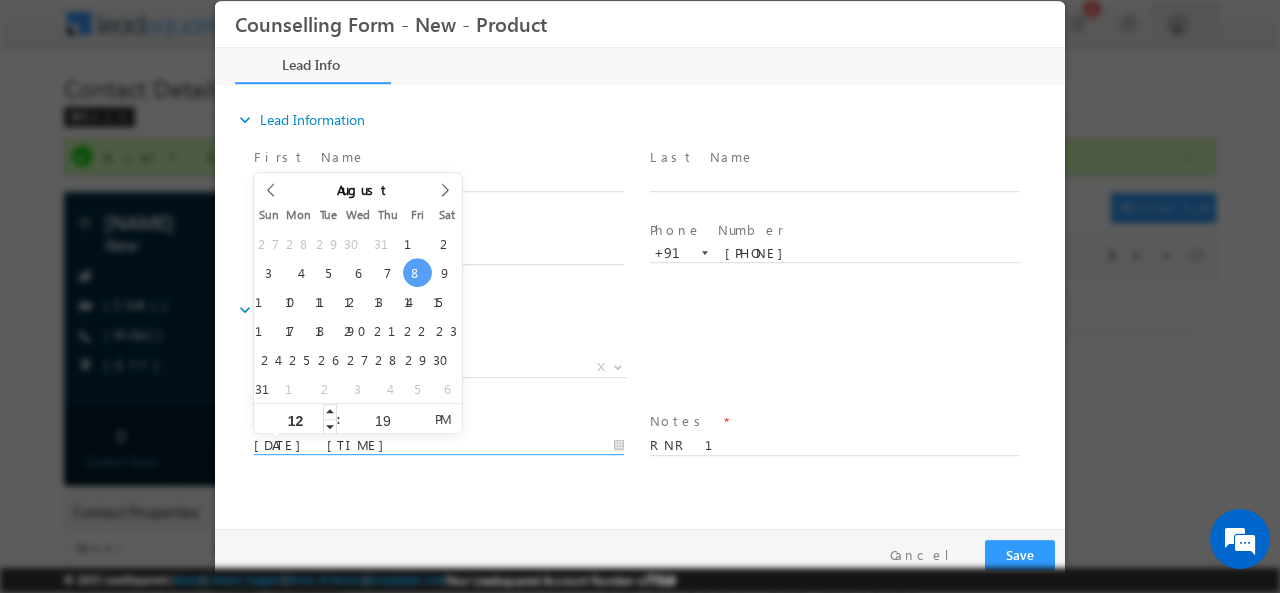type on "1" 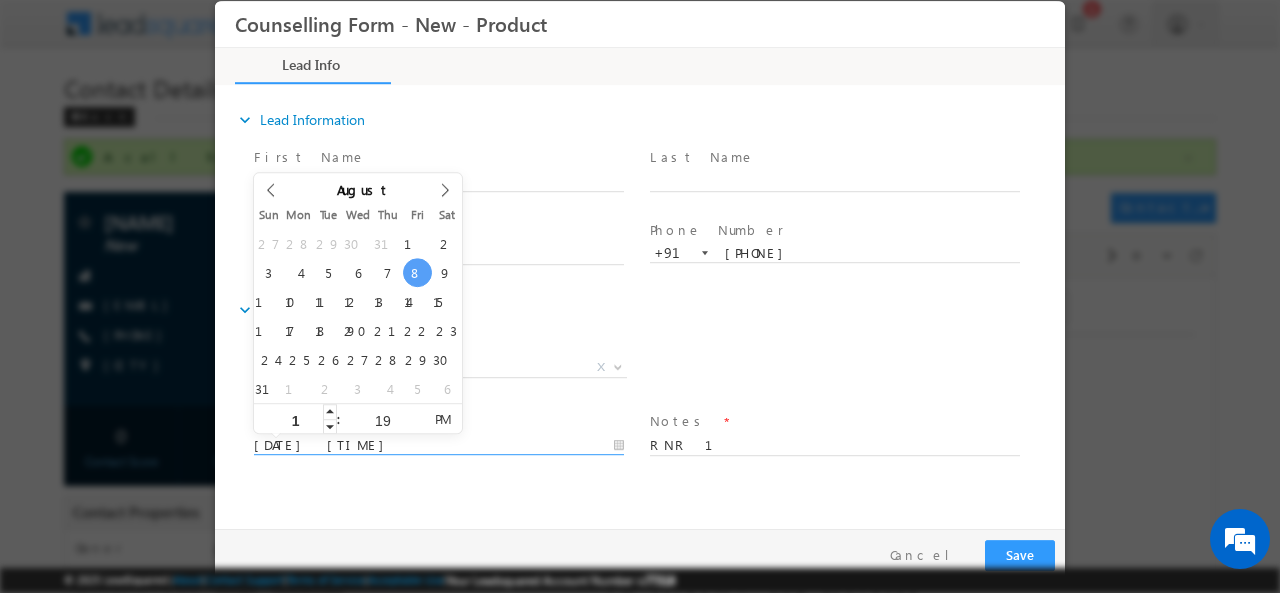 type on "16" 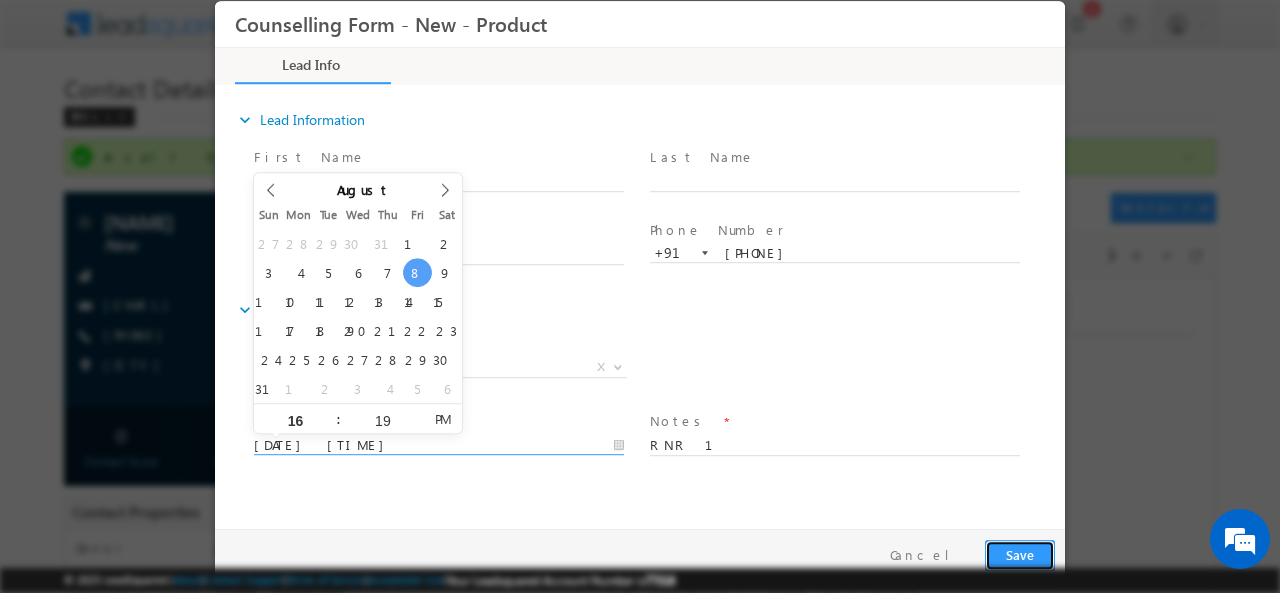 type on "08/08/2025 4:19 PM" 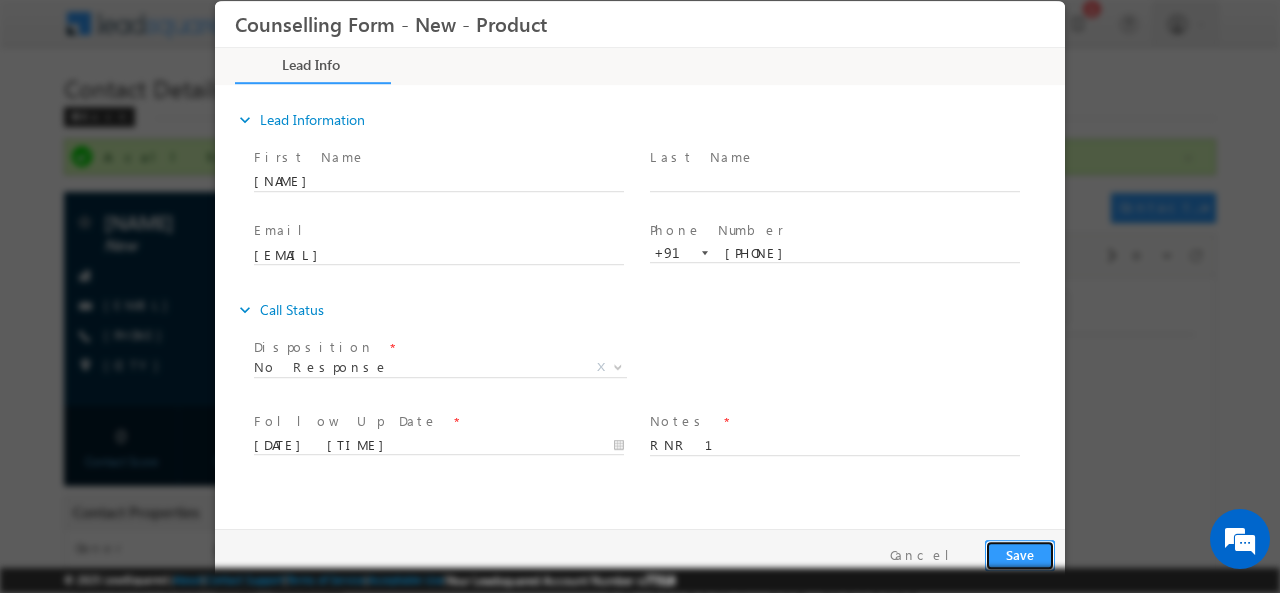click on "Save" at bounding box center (1020, 554) 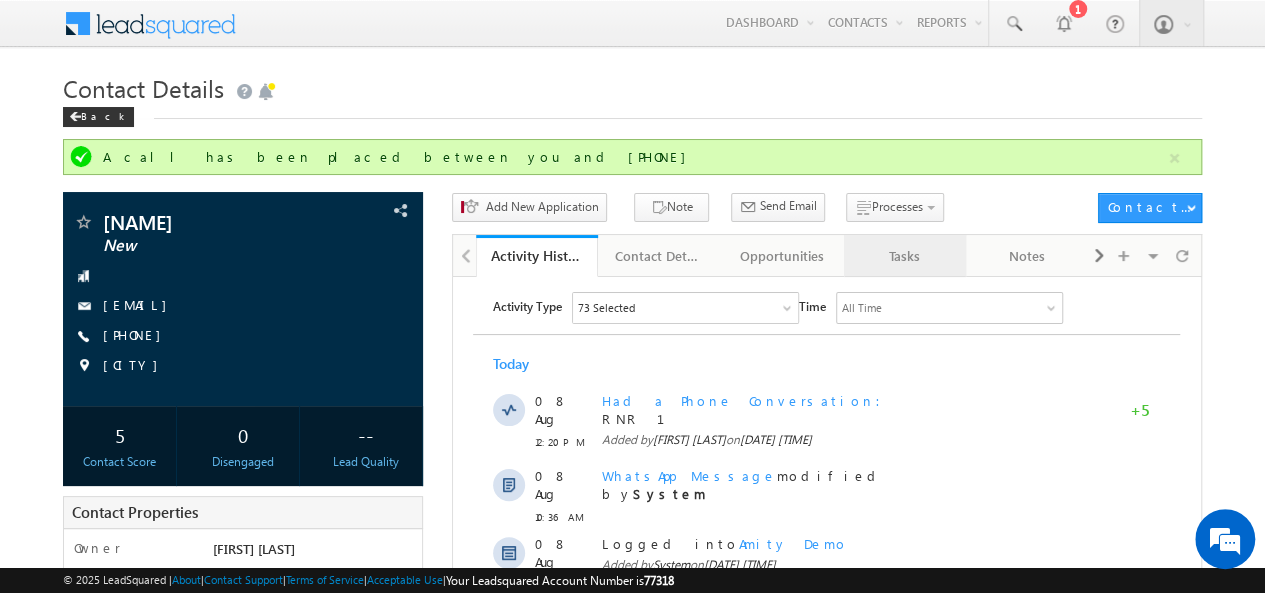 click on "Tasks" at bounding box center (905, 256) 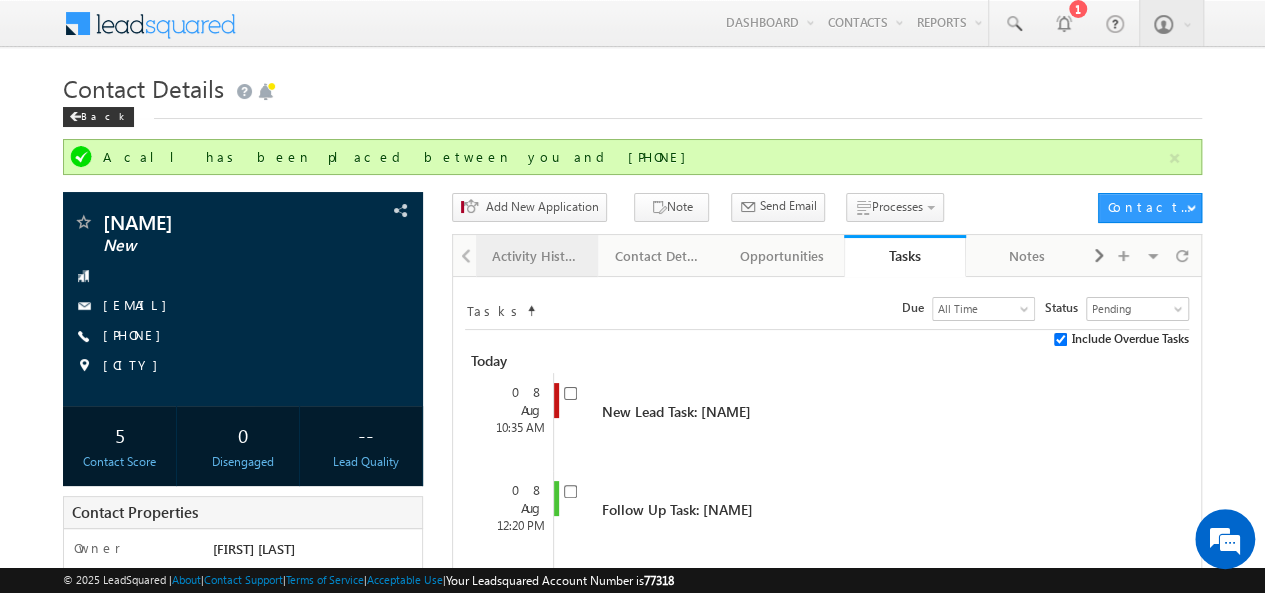 click on "Activity History" at bounding box center [537, 256] 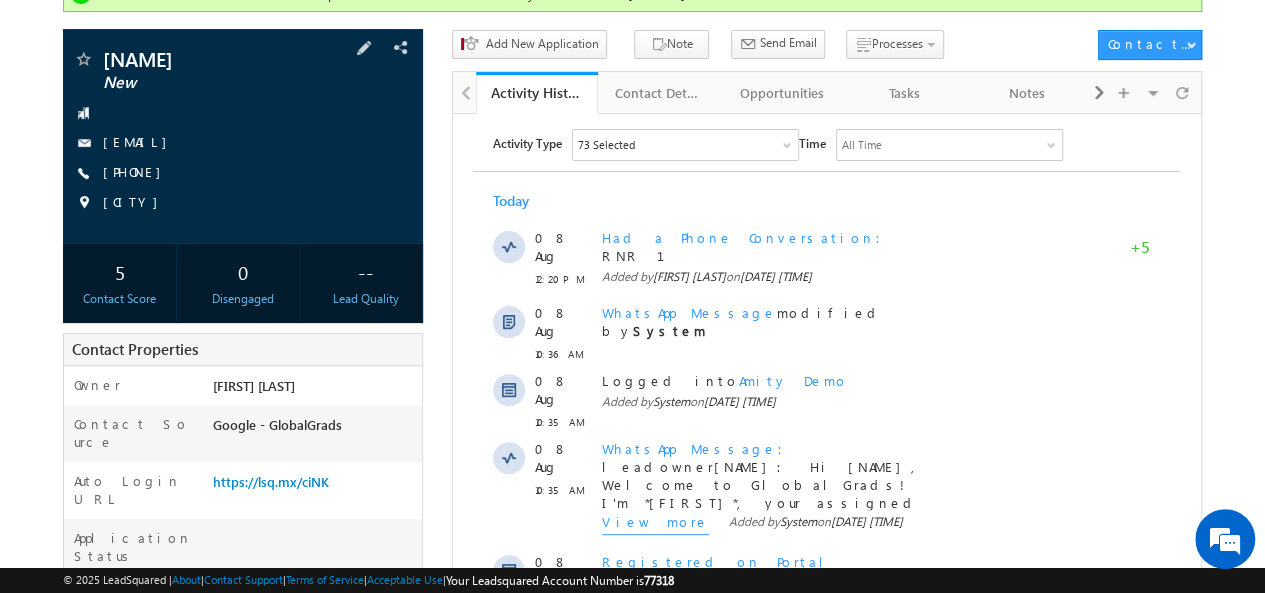 scroll, scrollTop: 0, scrollLeft: 0, axis: both 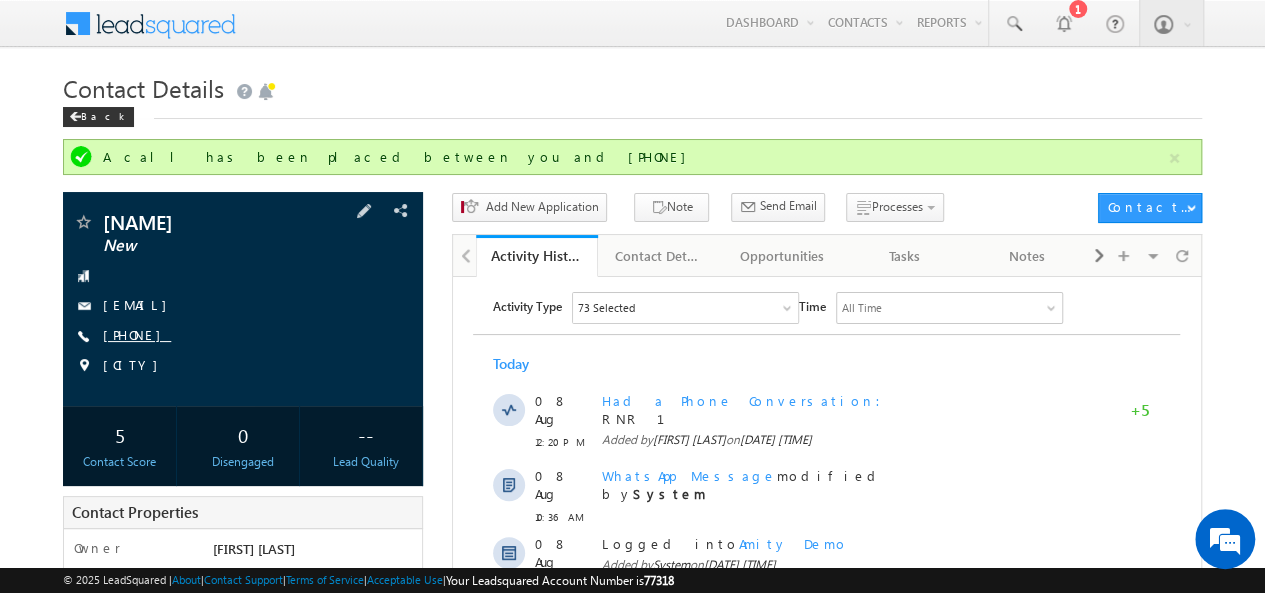 click on "+91-8700203445" at bounding box center (137, 334) 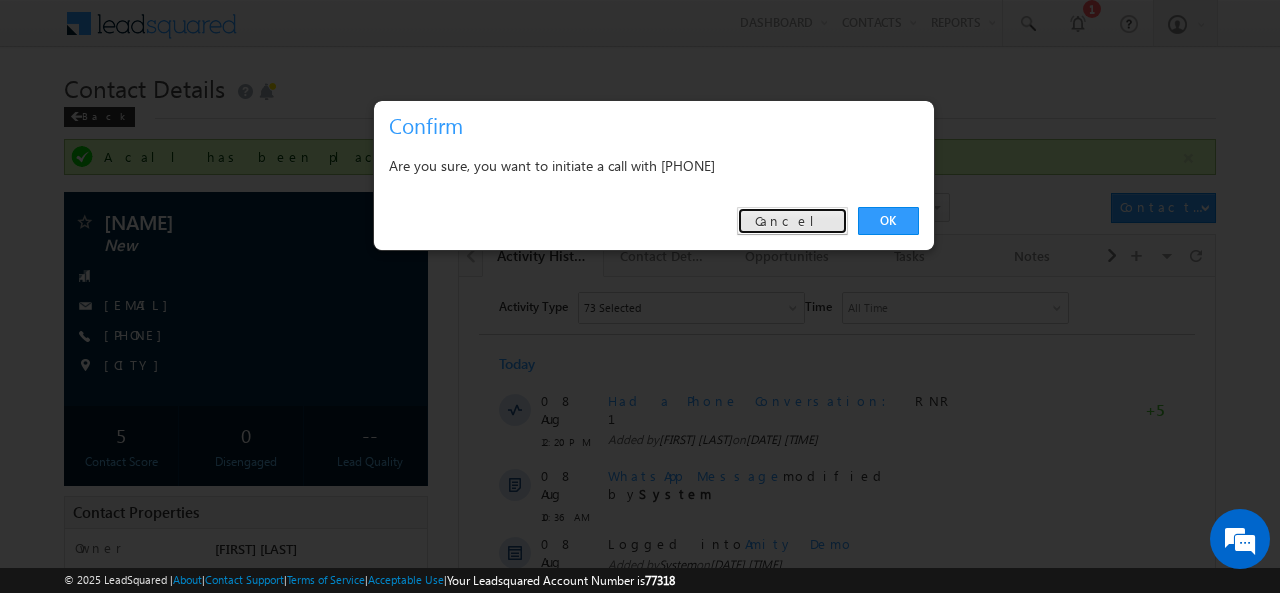 click on "Cancel" at bounding box center (792, 221) 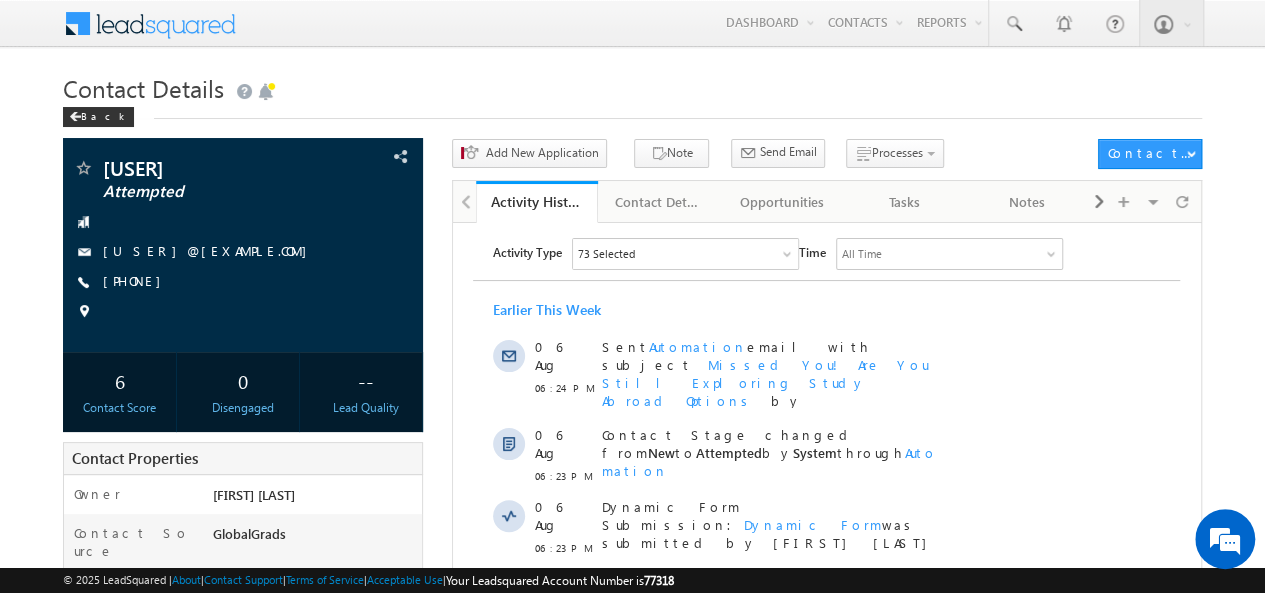 scroll, scrollTop: 0, scrollLeft: 0, axis: both 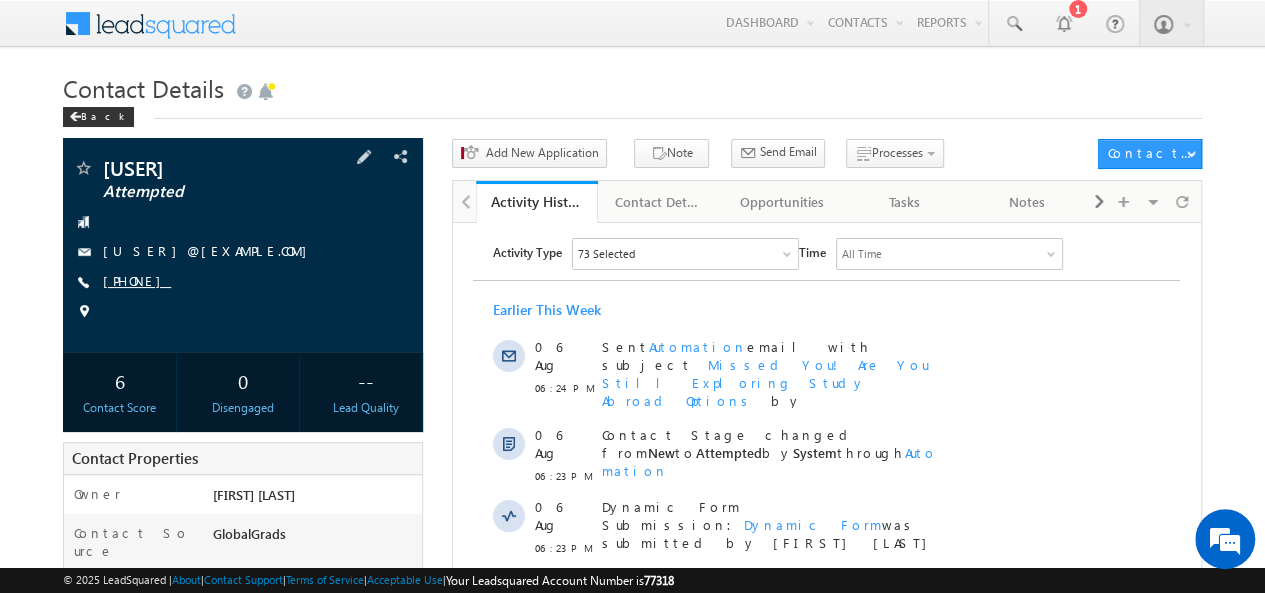click on "+91-8754061996" at bounding box center [137, 280] 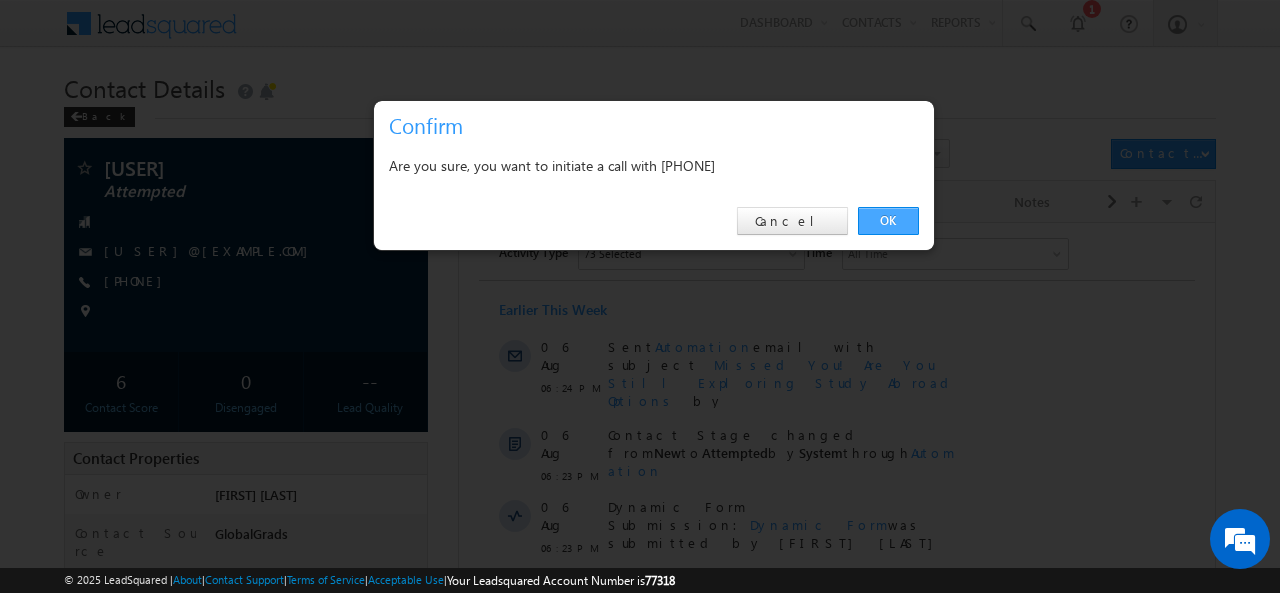 click on "OK" at bounding box center (888, 221) 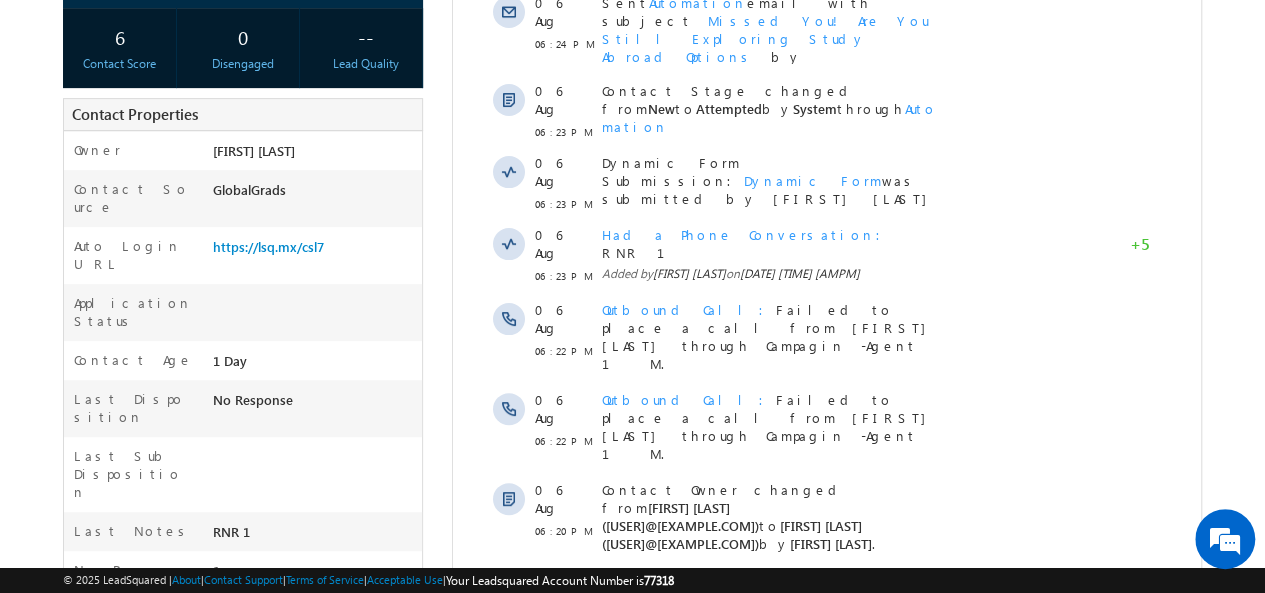 scroll, scrollTop: 587, scrollLeft: 0, axis: vertical 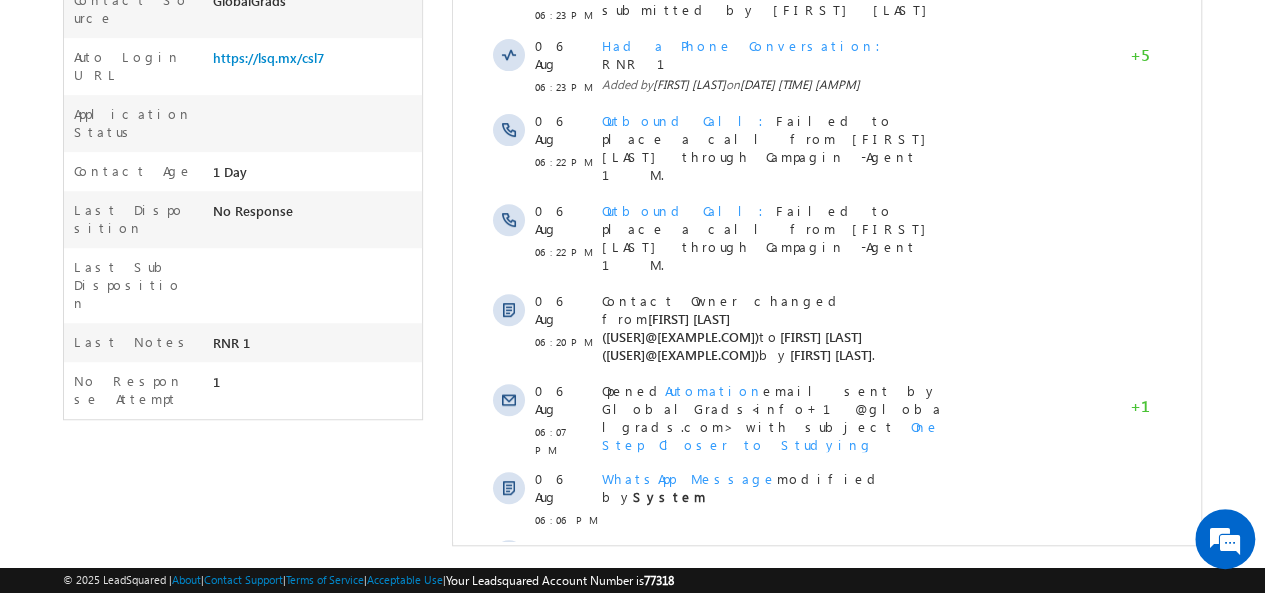 click on "Show More" at bounding box center [826, 632] 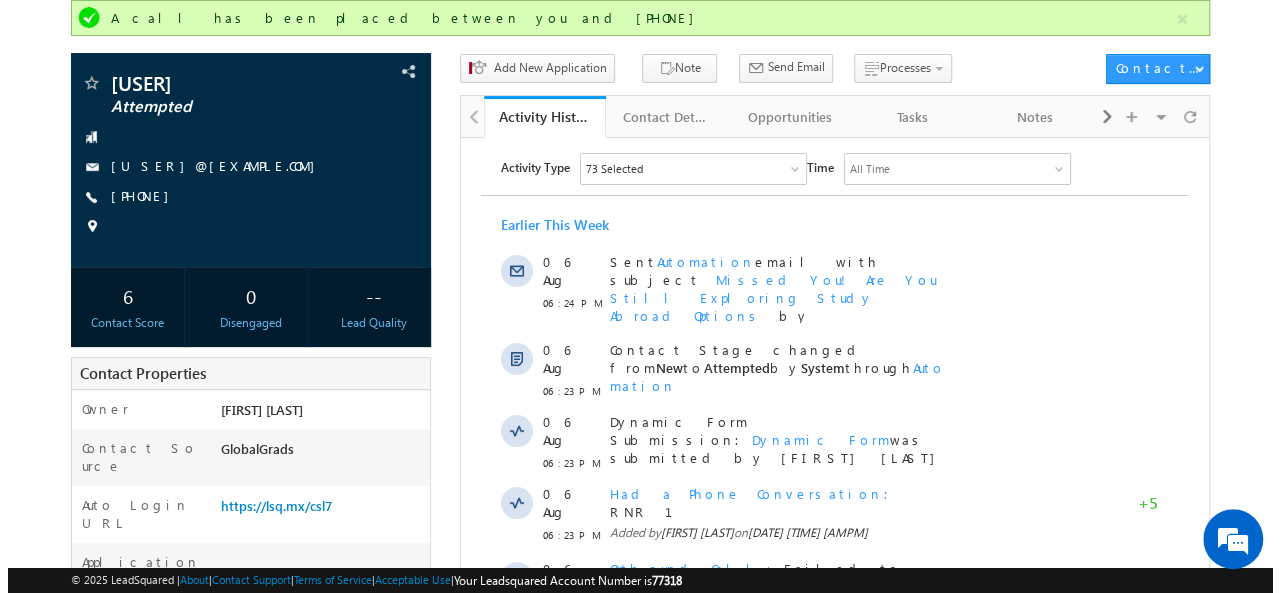 scroll, scrollTop: 0, scrollLeft: 0, axis: both 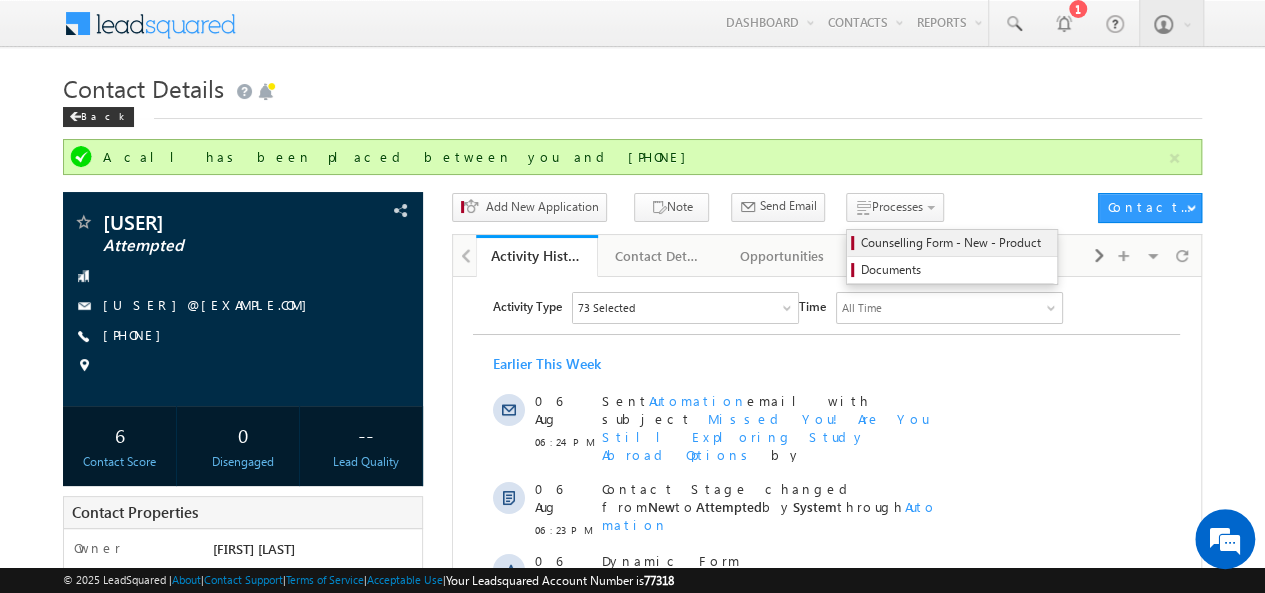 click on "Counselling Form - New - Product" at bounding box center (955, 243) 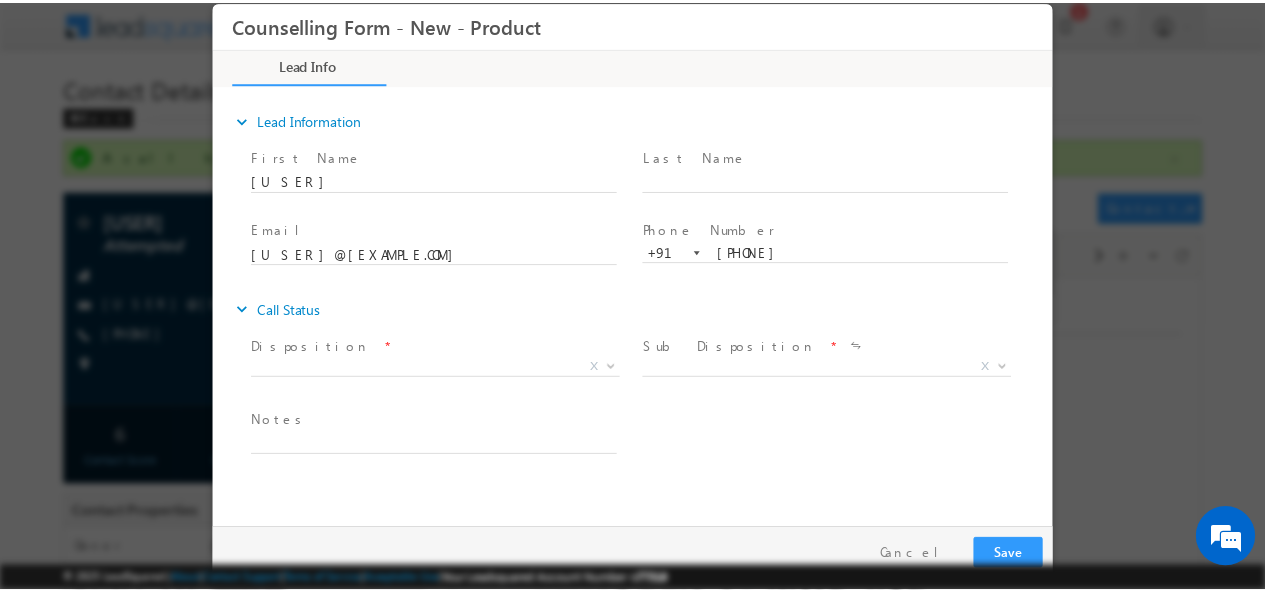 scroll, scrollTop: 0, scrollLeft: 0, axis: both 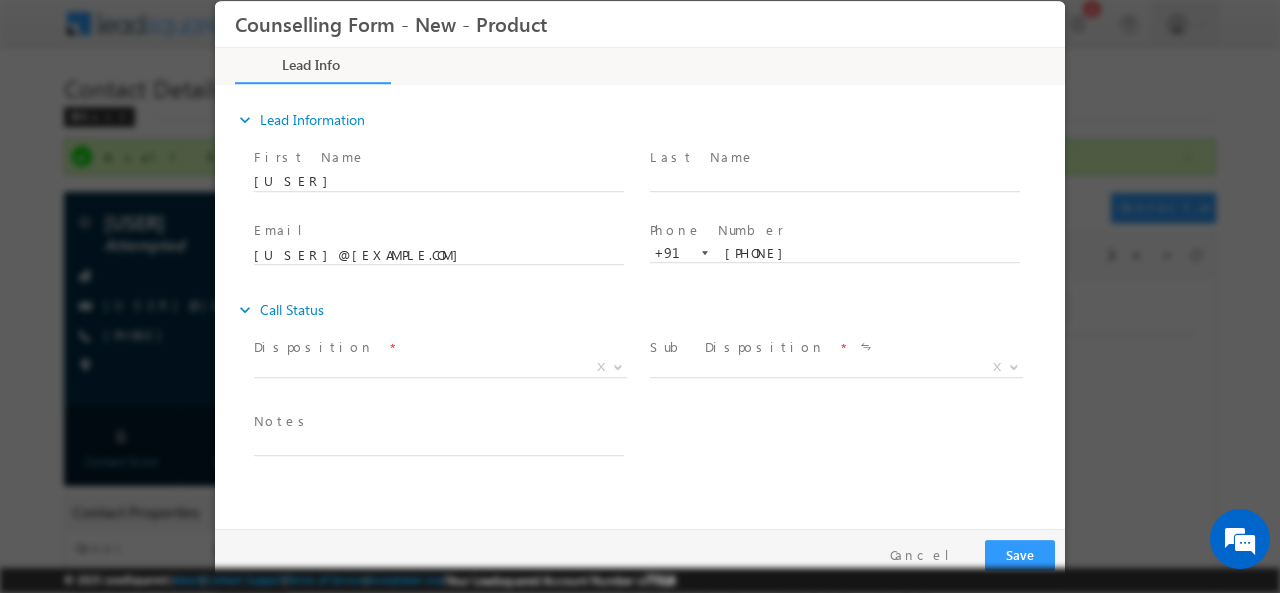click on "Disposition
*" at bounding box center [438, 347] 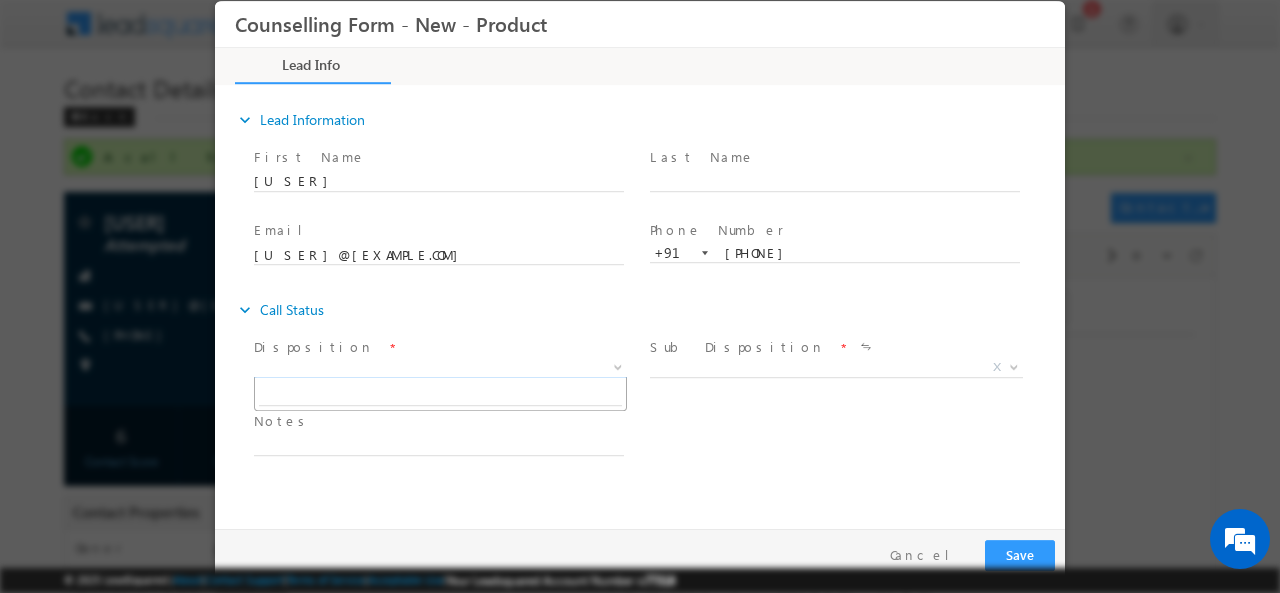 click on "X" at bounding box center (440, 367) 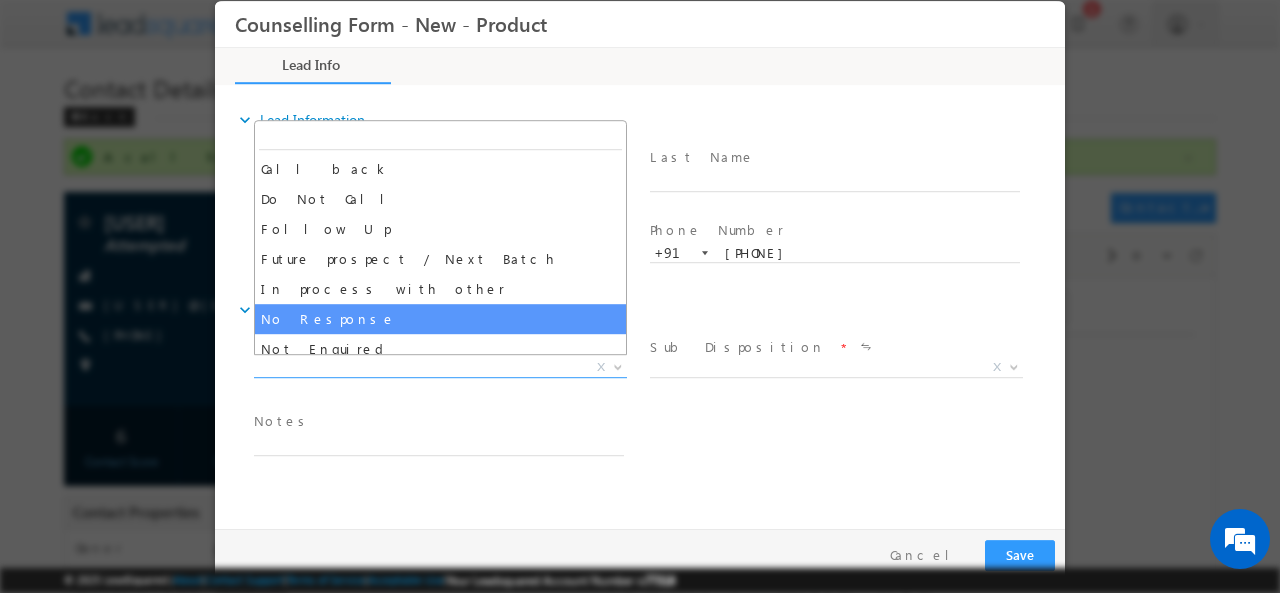 select on "No Response" 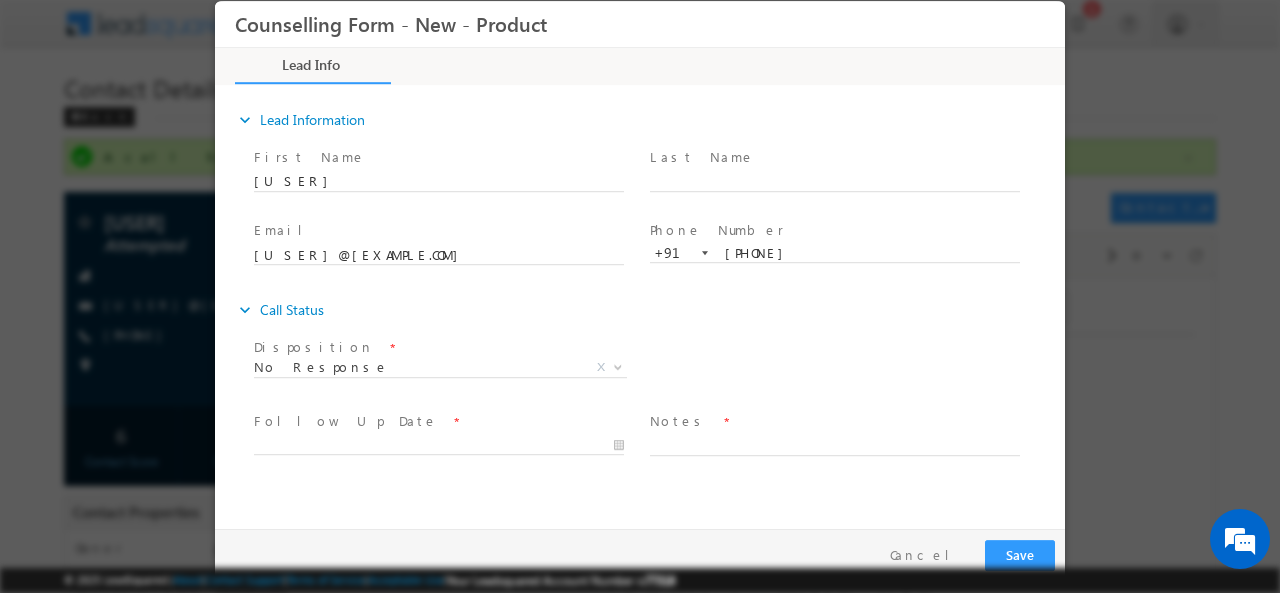 click at bounding box center [448, 444] 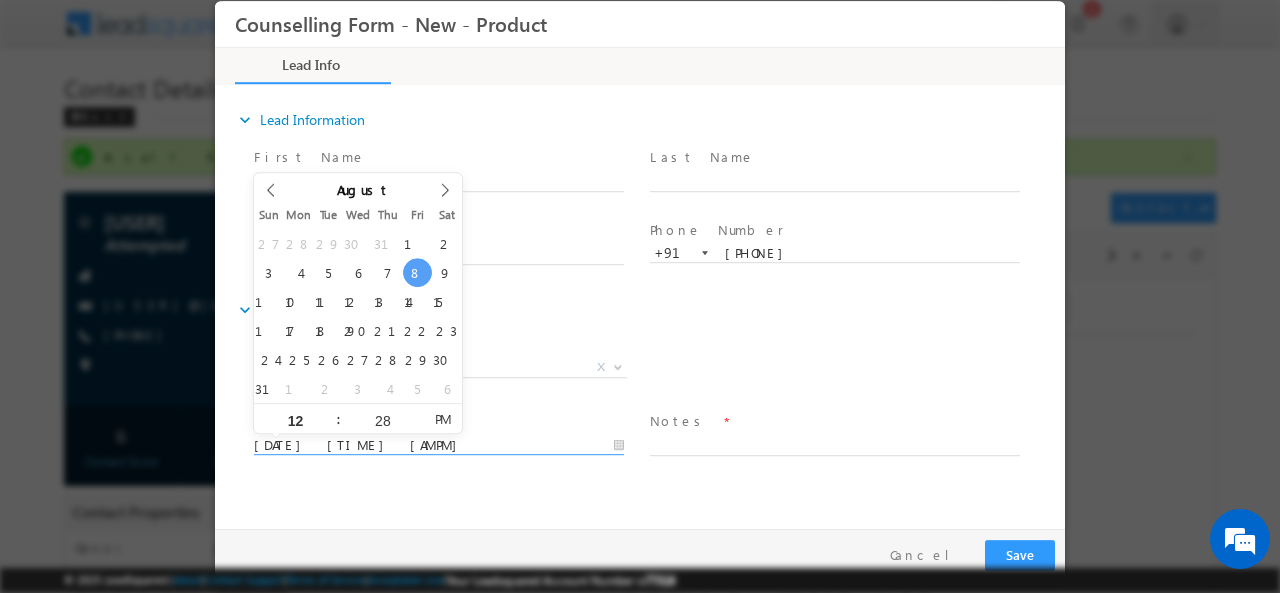 click on "08/08/2025 12:28 PM" at bounding box center [439, 445] 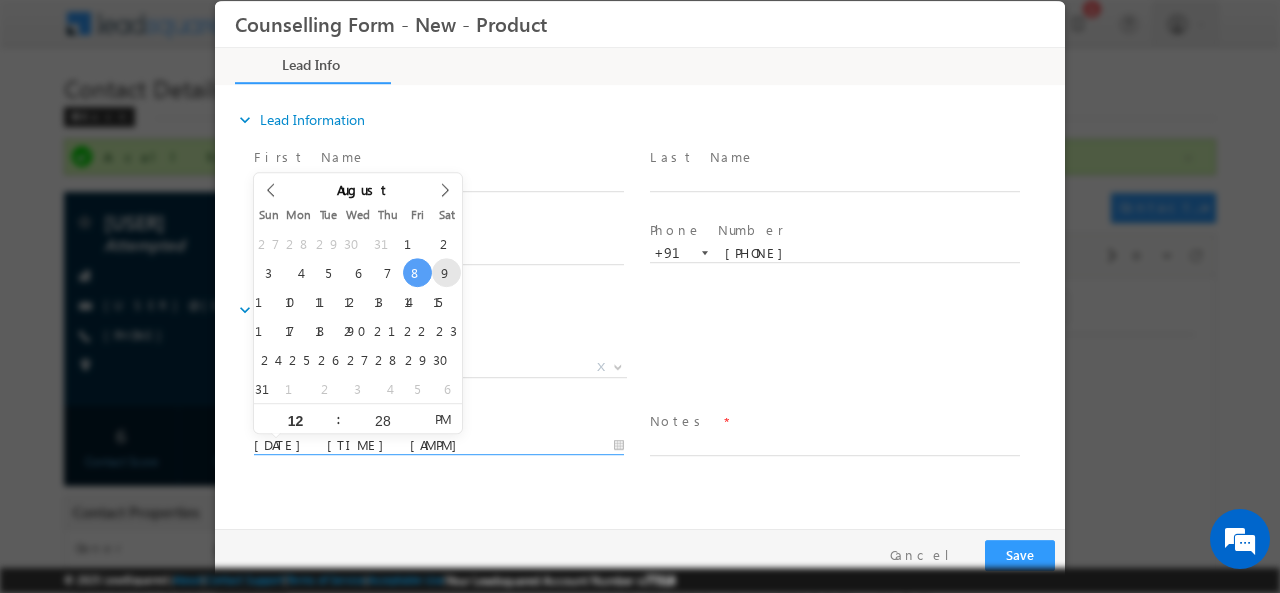 type on "09/08/2025 12:28 PM" 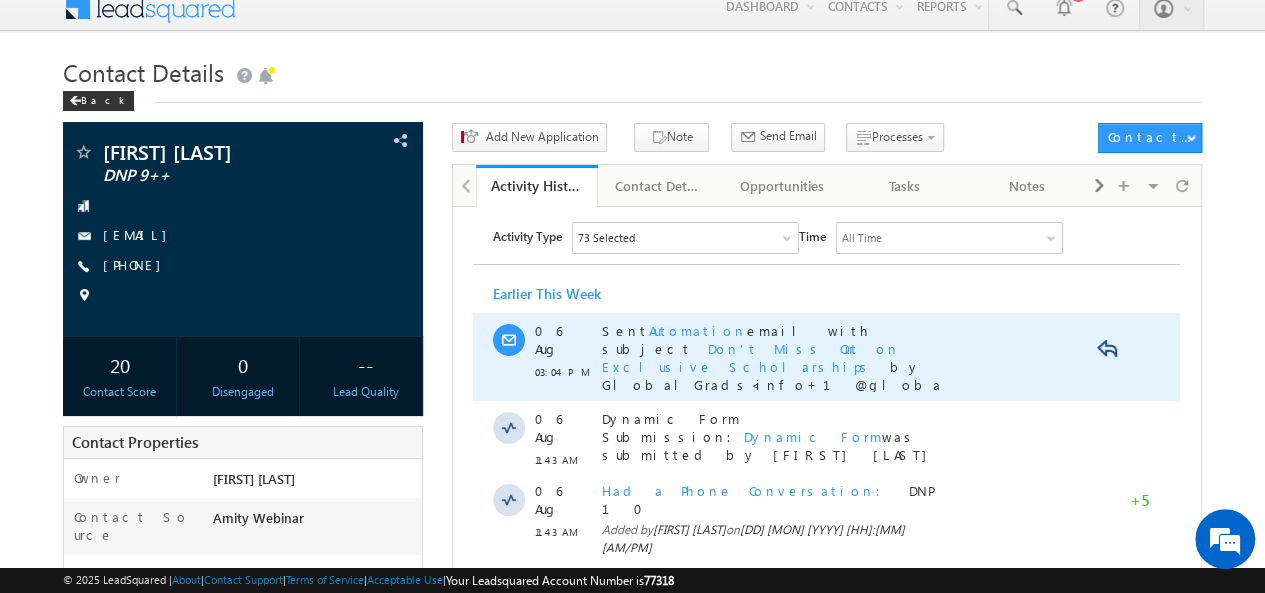 scroll, scrollTop: 0, scrollLeft: 0, axis: both 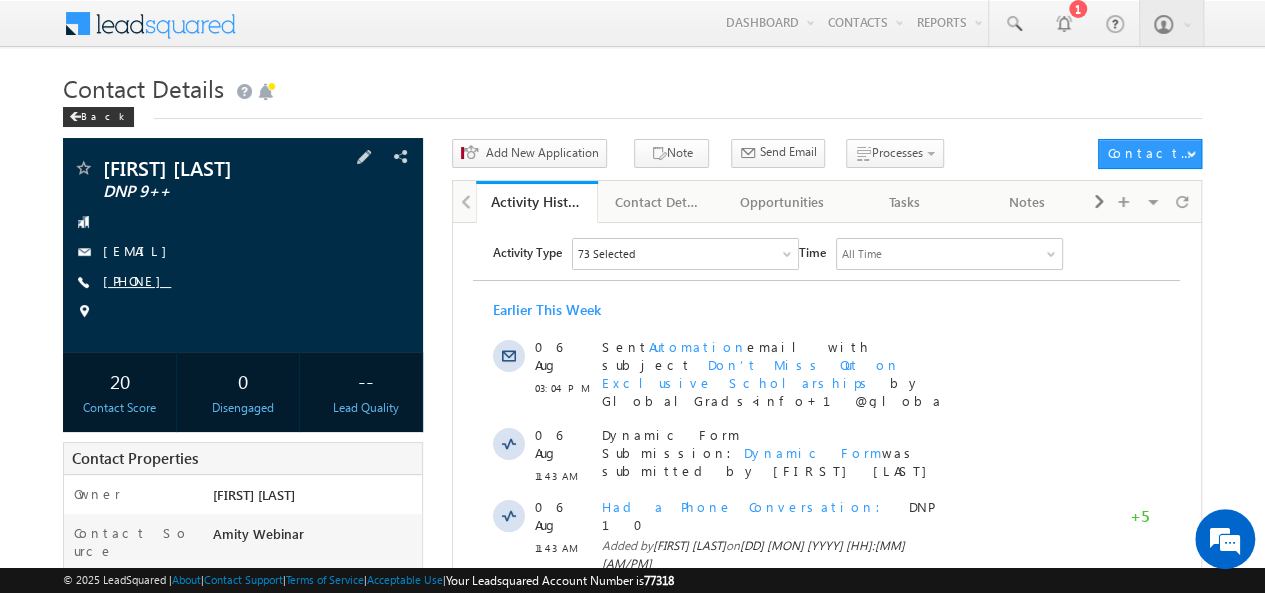 click on "[PHONE]" at bounding box center (137, 280) 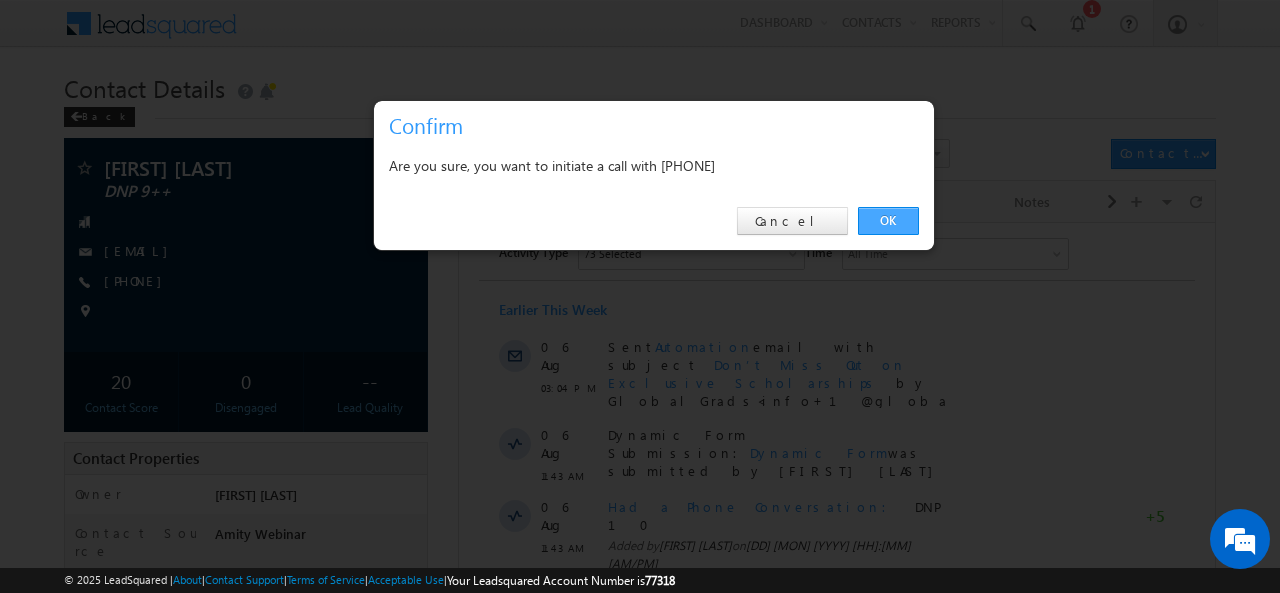 click on "OK" at bounding box center [888, 221] 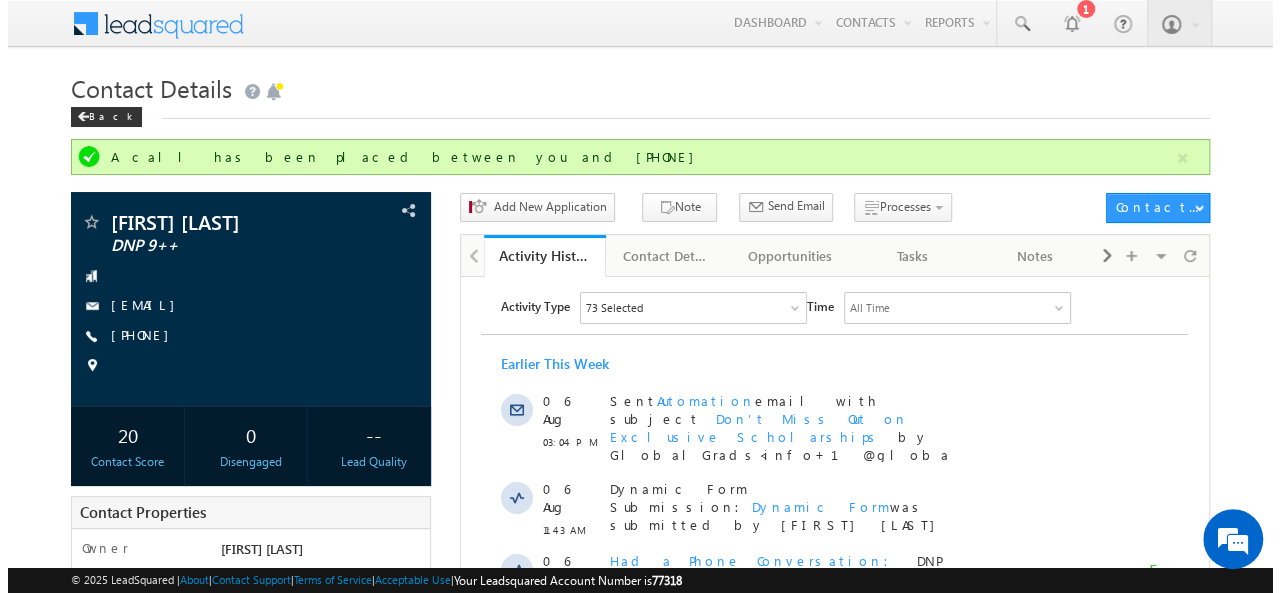 scroll, scrollTop: 0, scrollLeft: 0, axis: both 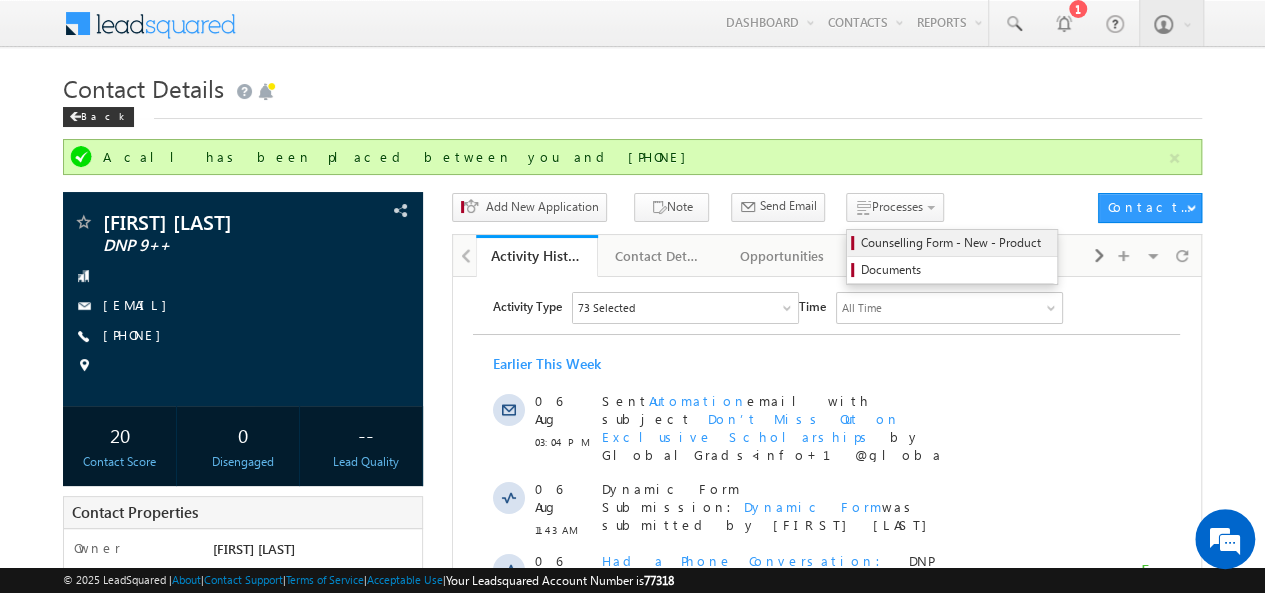 click on "Counselling Form - New - Product" at bounding box center (955, 243) 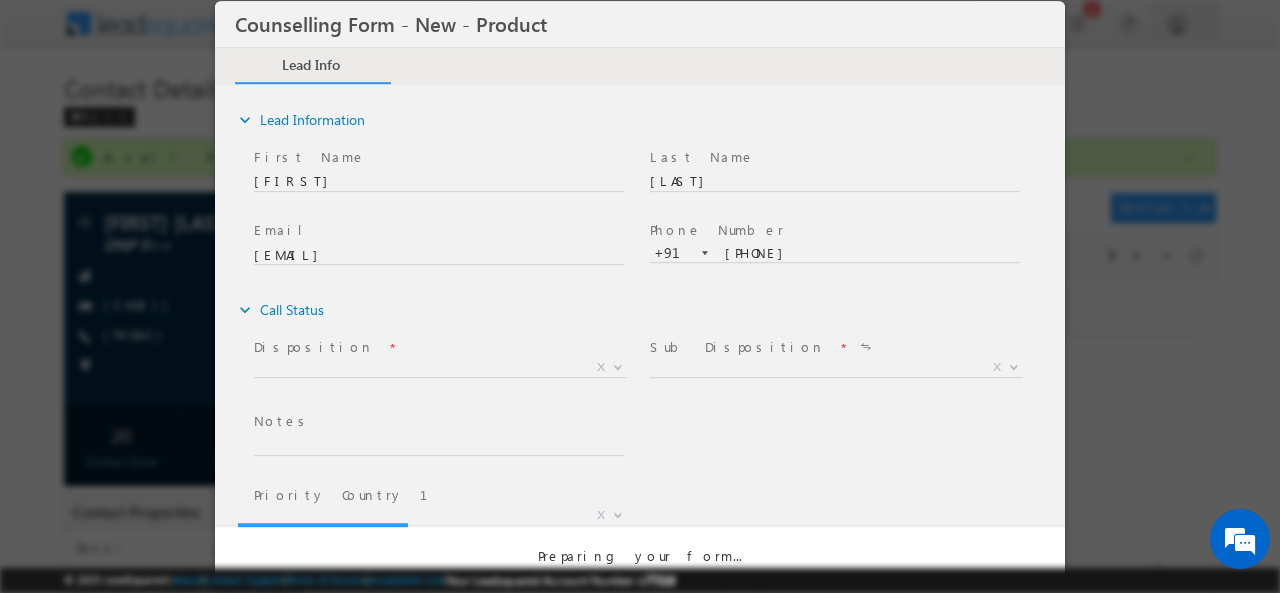 scroll, scrollTop: 0, scrollLeft: 0, axis: both 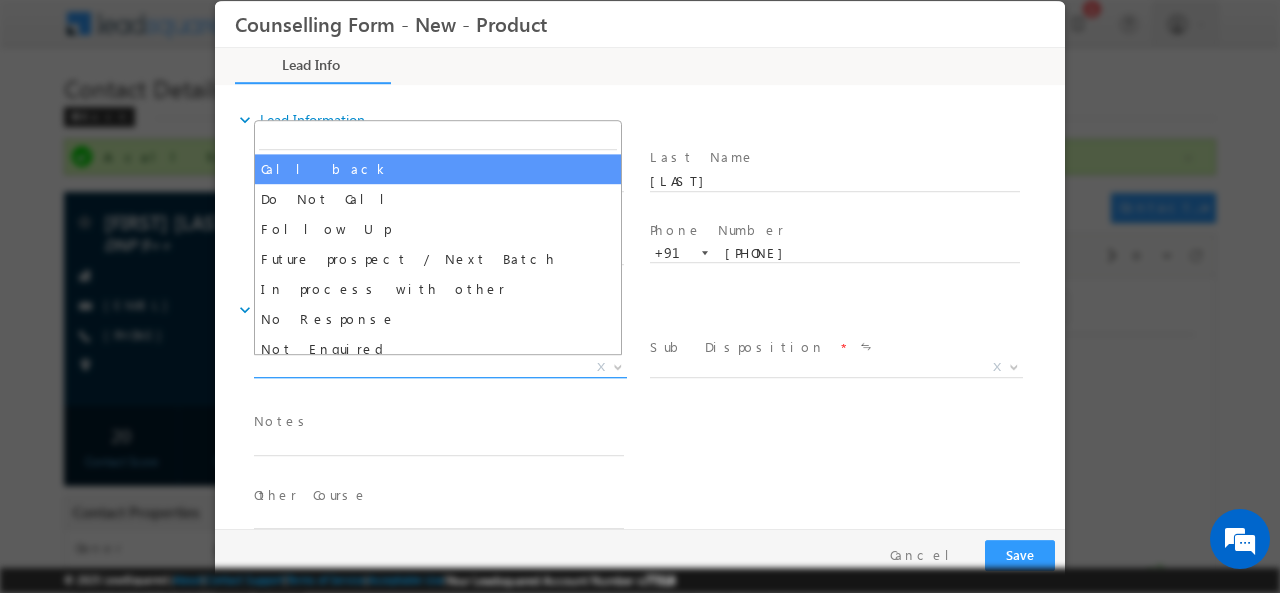 click on "X" at bounding box center (440, 367) 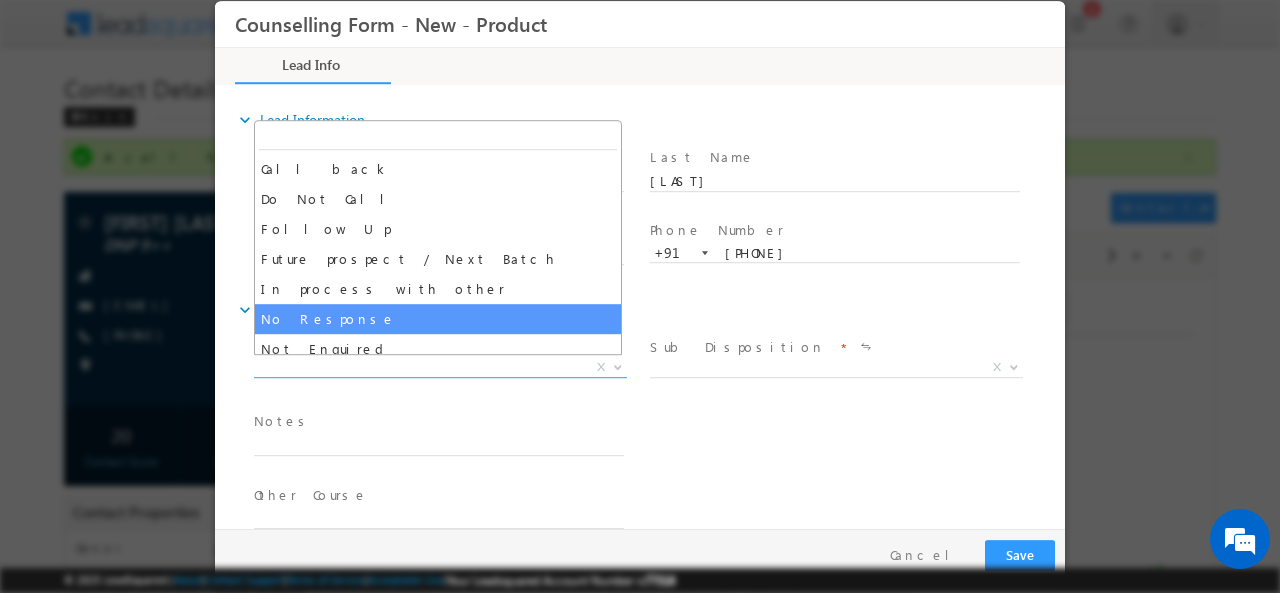 select on "No Response" 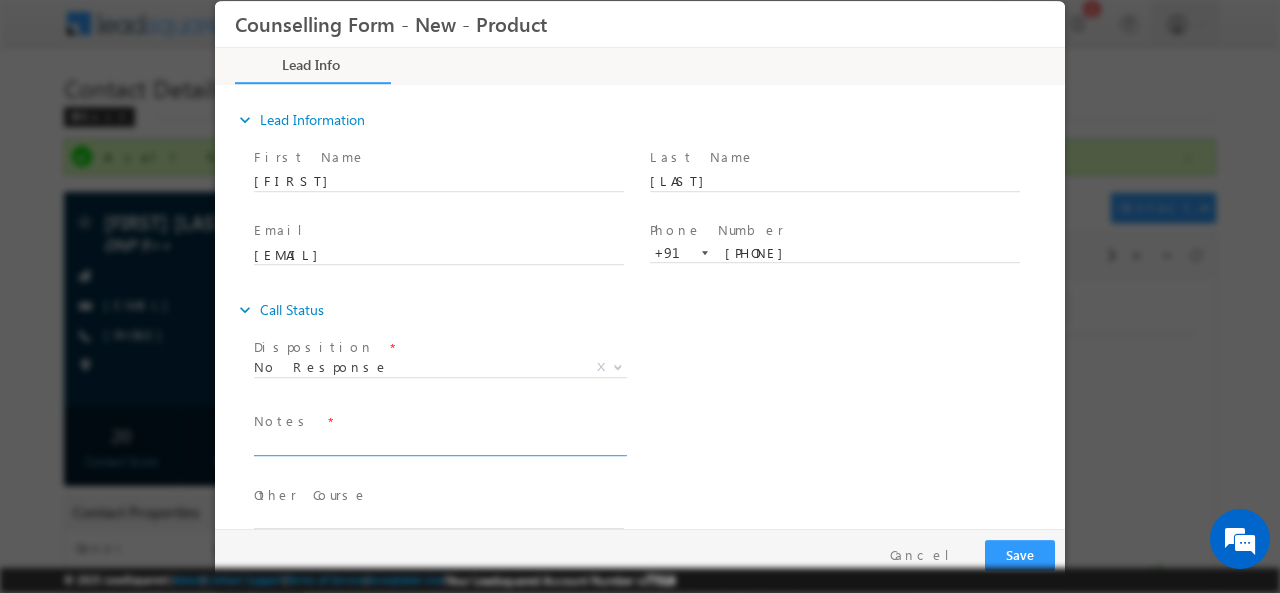 click at bounding box center (439, 443) 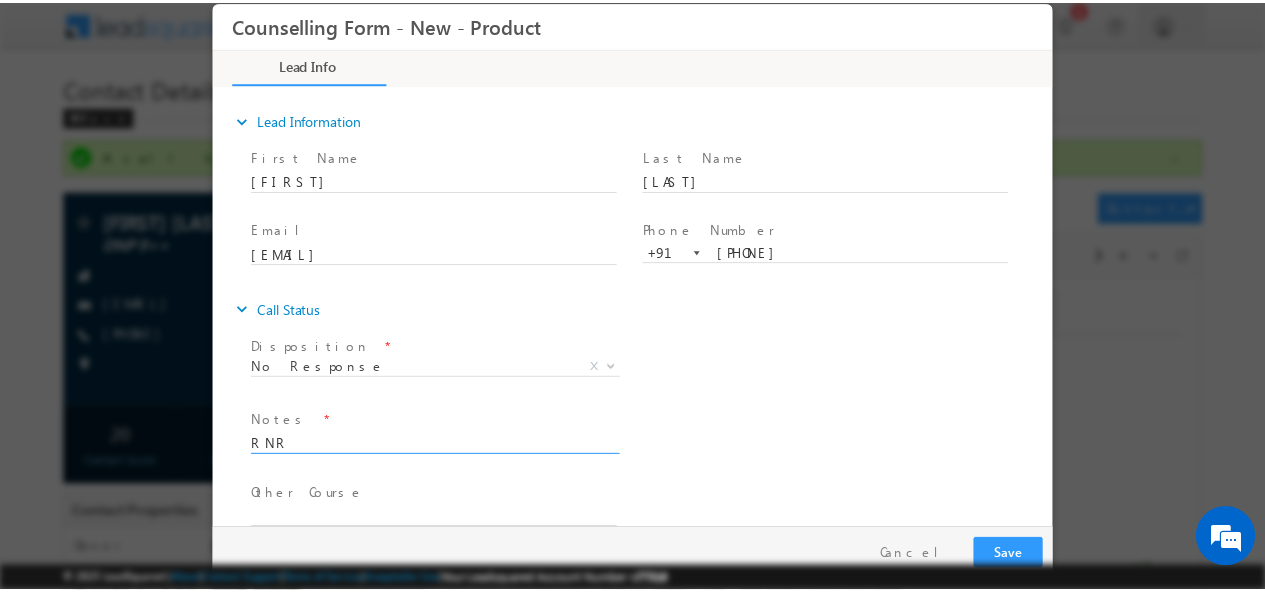 scroll, scrollTop: 177, scrollLeft: 0, axis: vertical 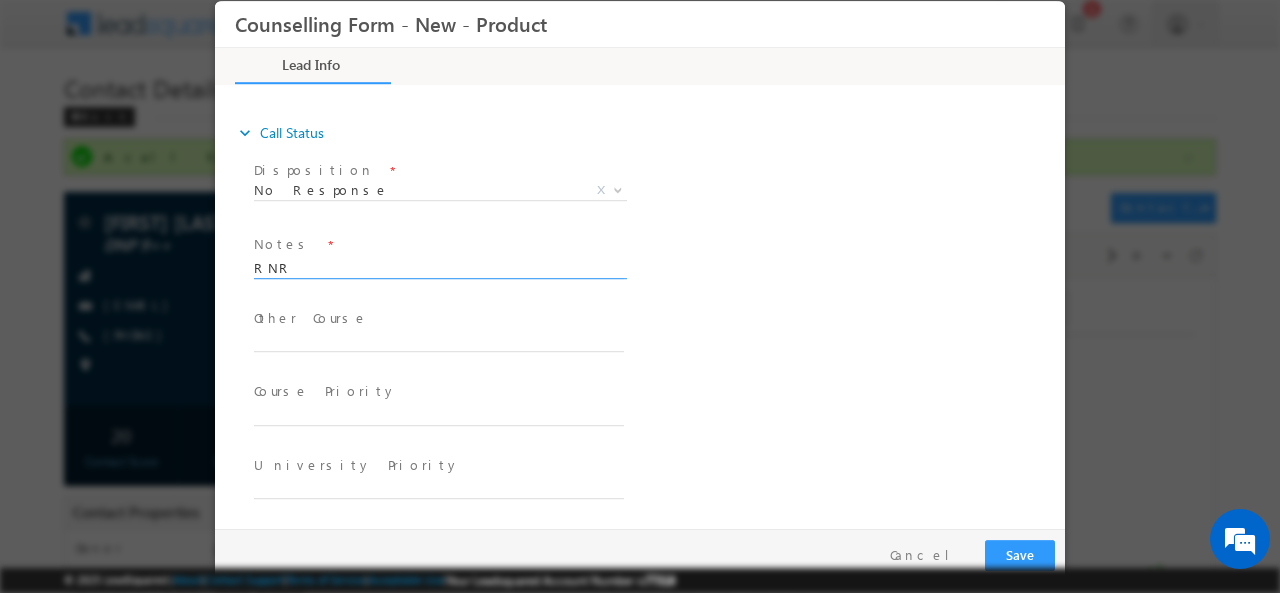 type on "RNR" 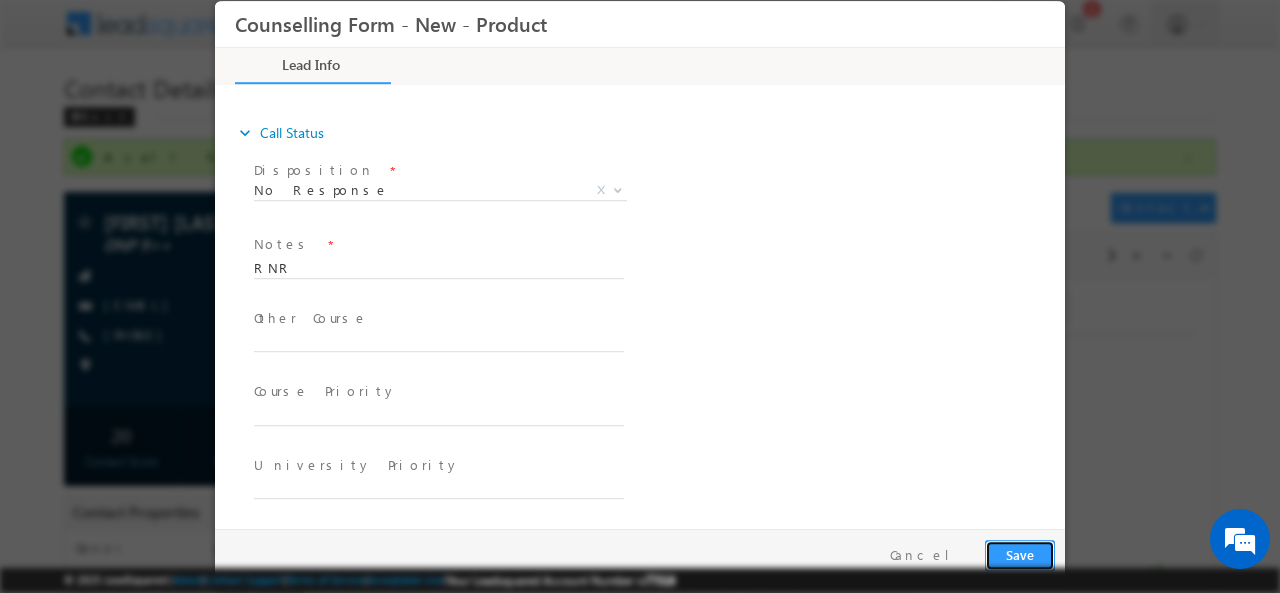 click on "Save" at bounding box center (1020, 554) 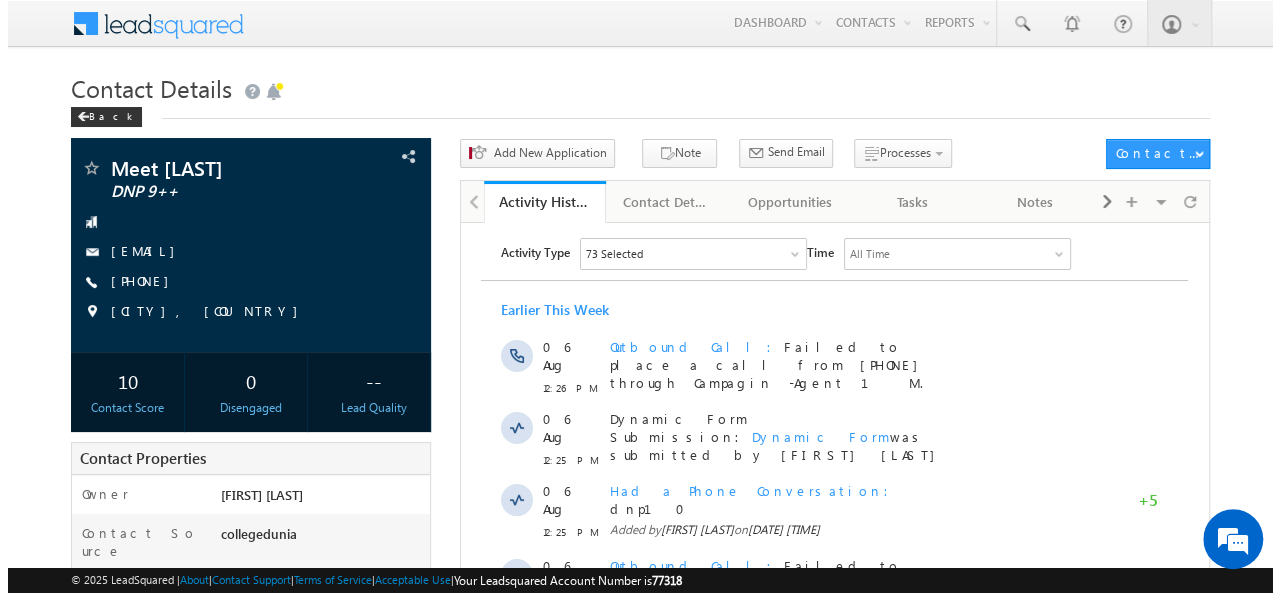scroll, scrollTop: 0, scrollLeft: 0, axis: both 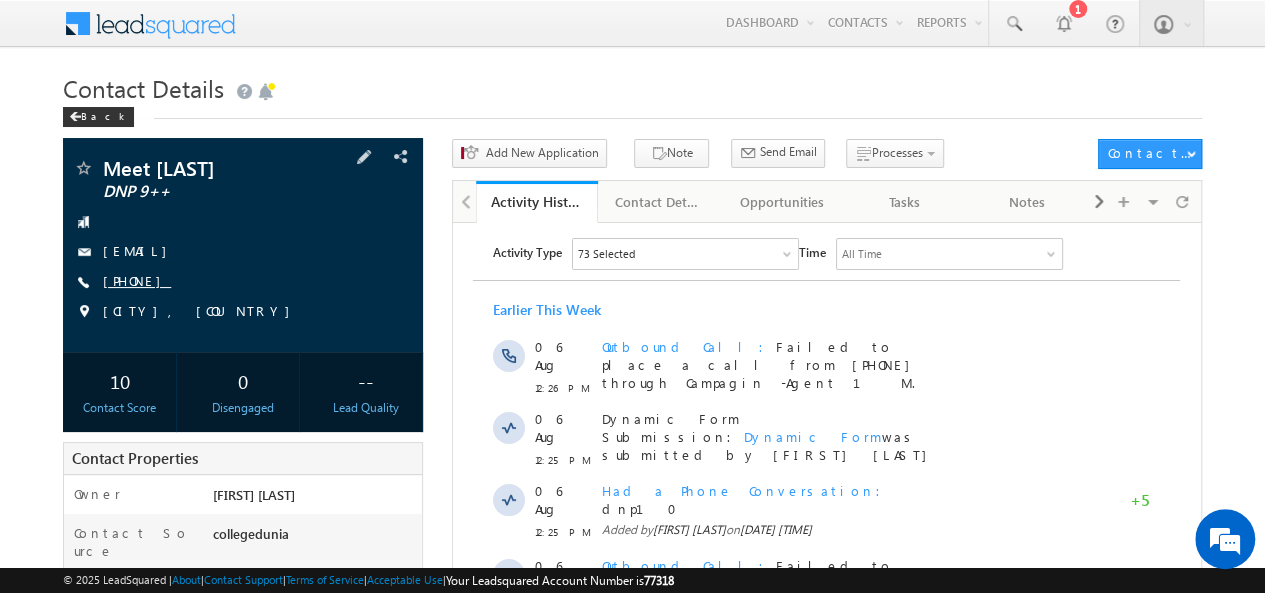 click on "[PHONE]" at bounding box center (137, 280) 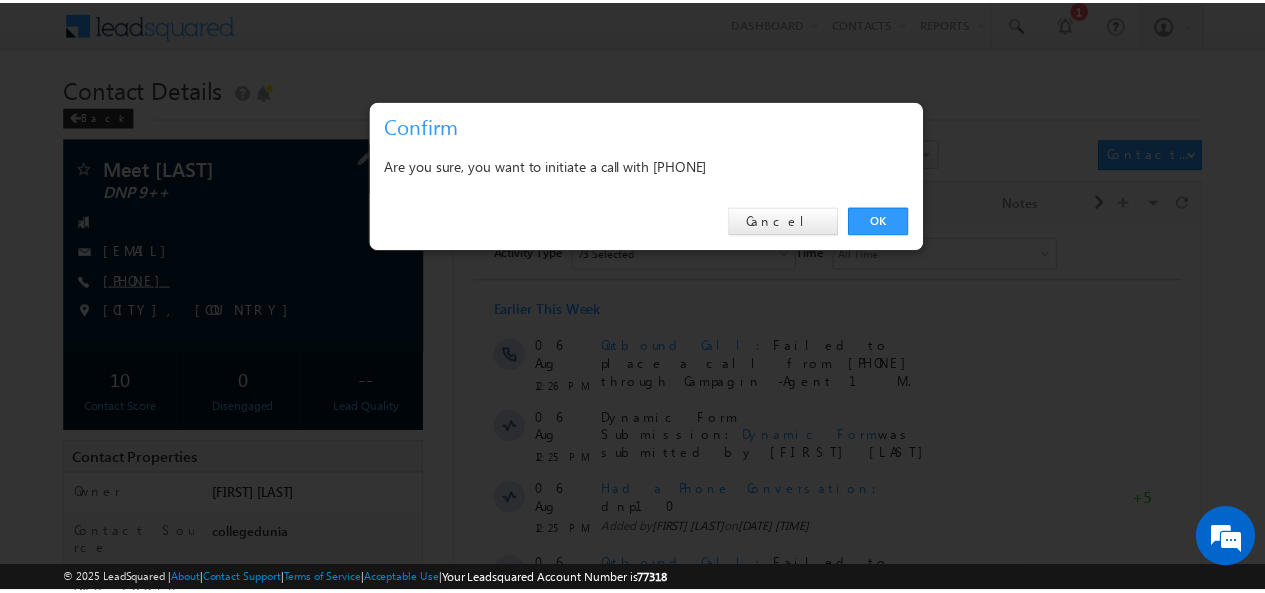 scroll, scrollTop: 0, scrollLeft: 0, axis: both 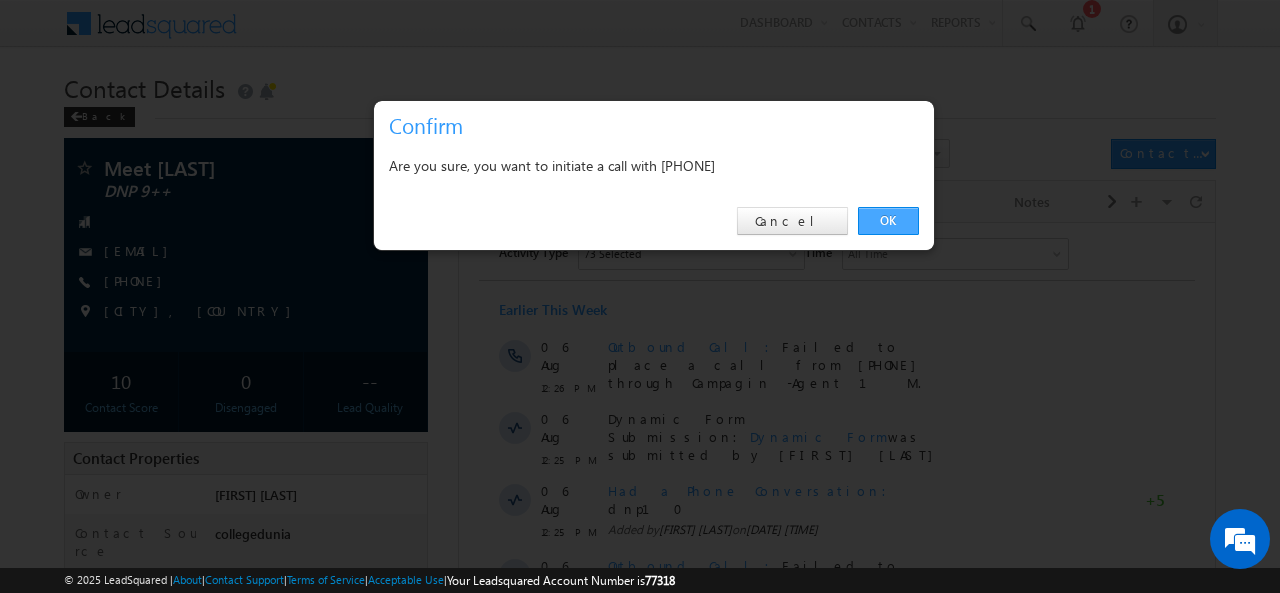 click on "OK" at bounding box center (888, 221) 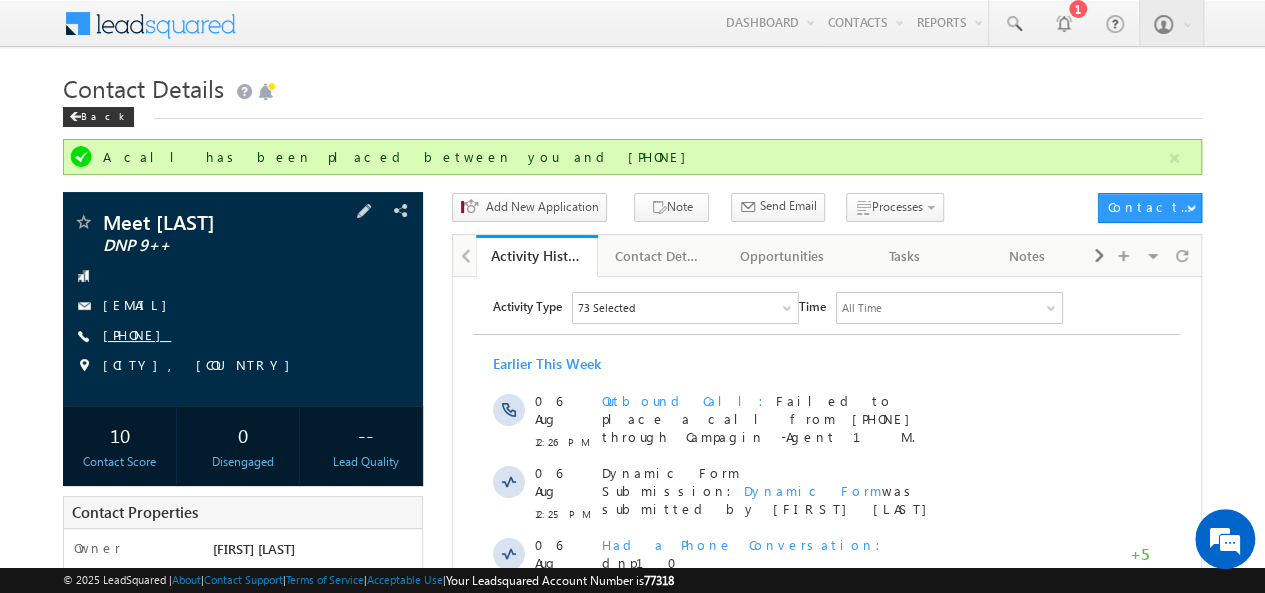 click on "[PHONE]" at bounding box center [137, 334] 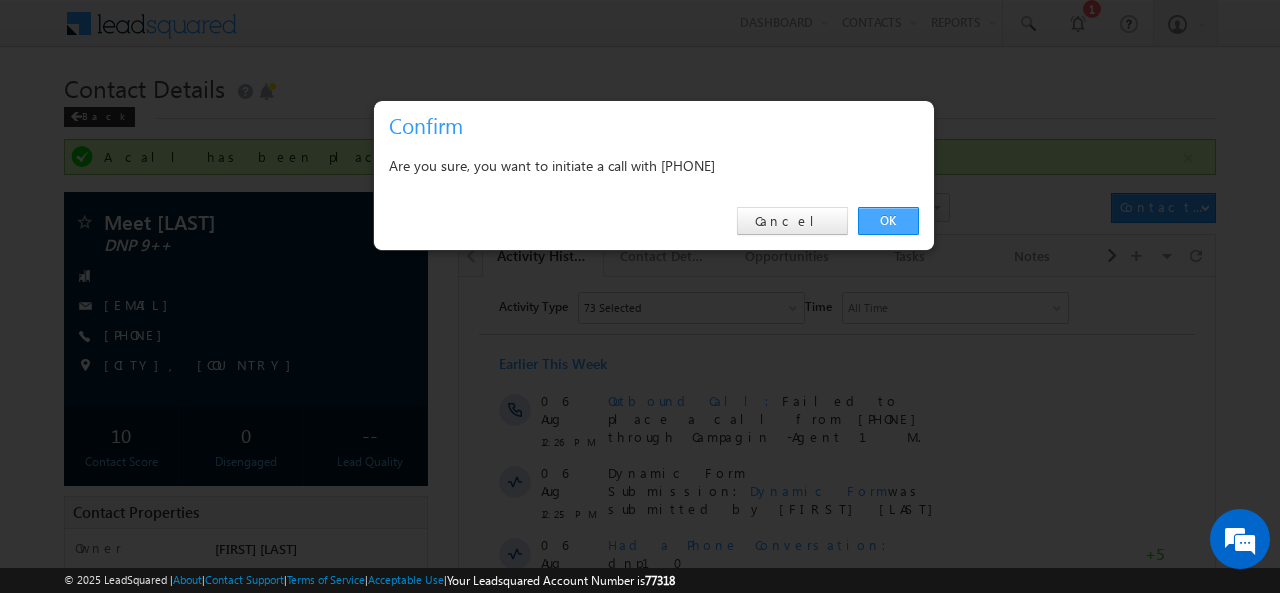 click on "OK" at bounding box center [888, 221] 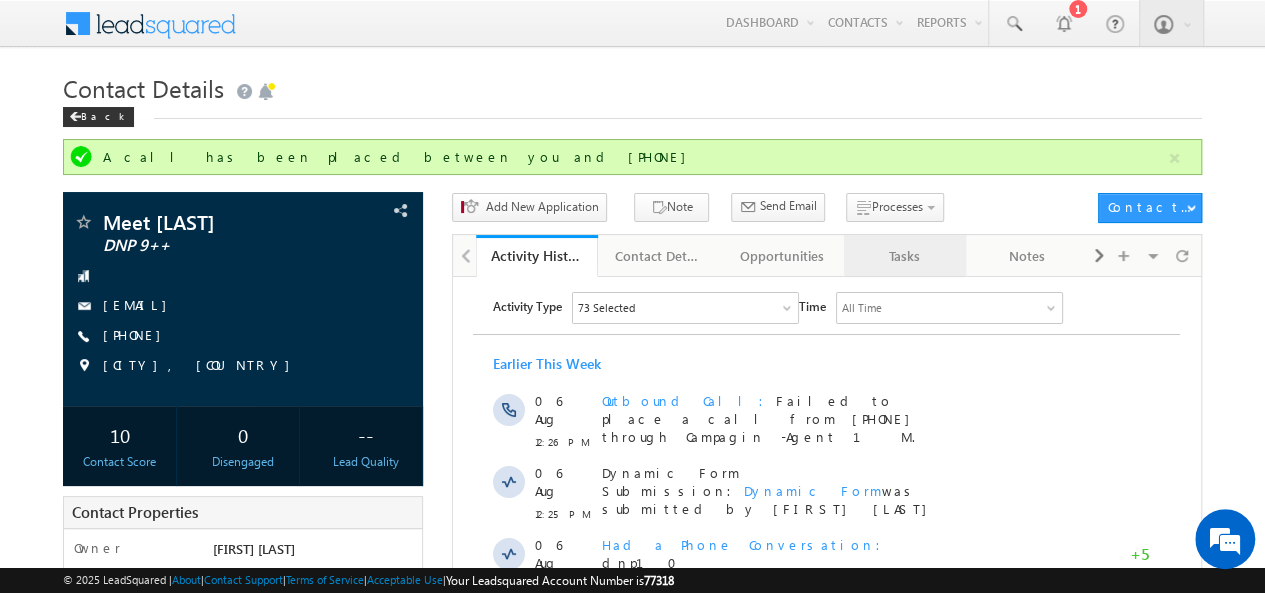 click on "Tasks" at bounding box center [904, 256] 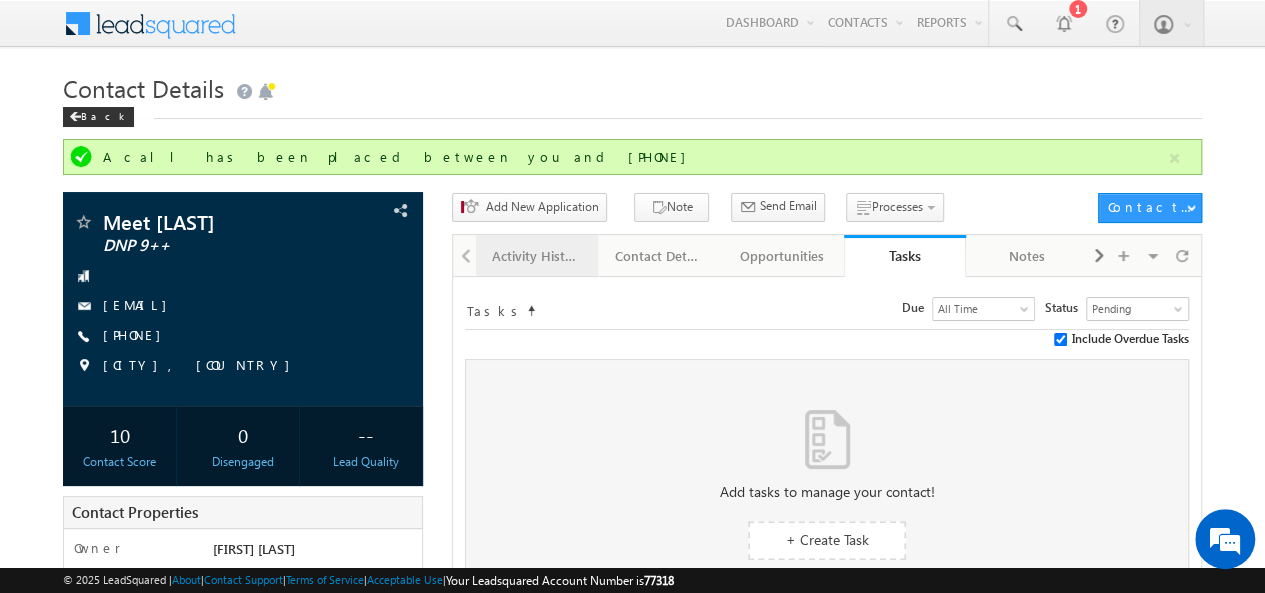 click on "Activity History" at bounding box center (536, 256) 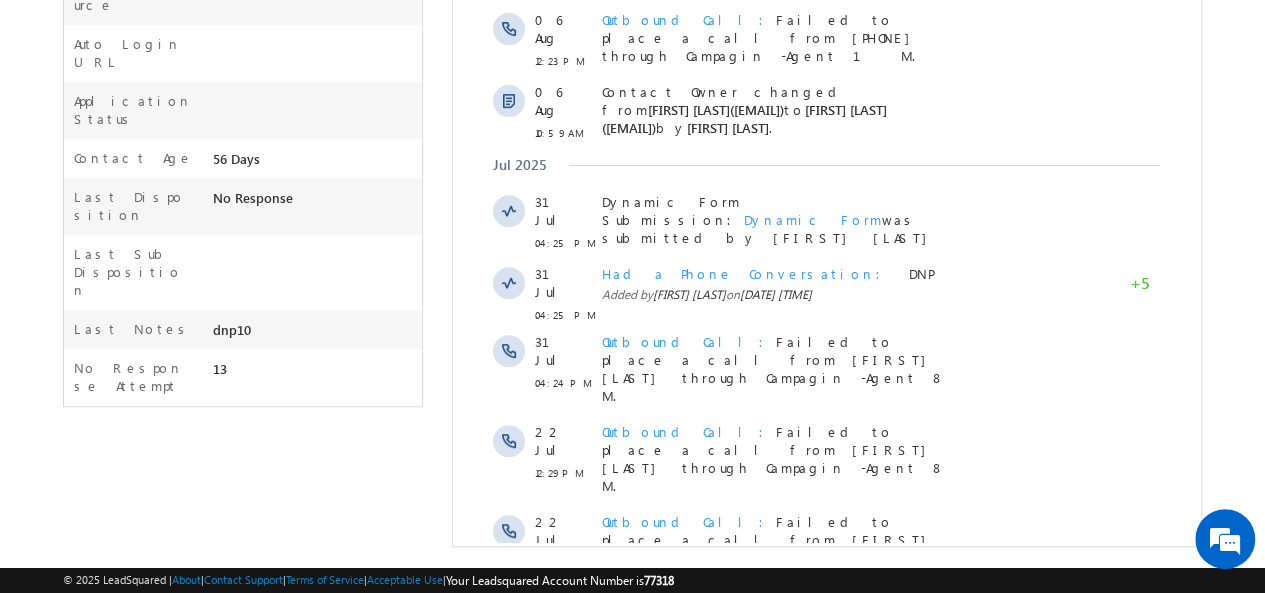 scroll, scrollTop: 601, scrollLeft: 0, axis: vertical 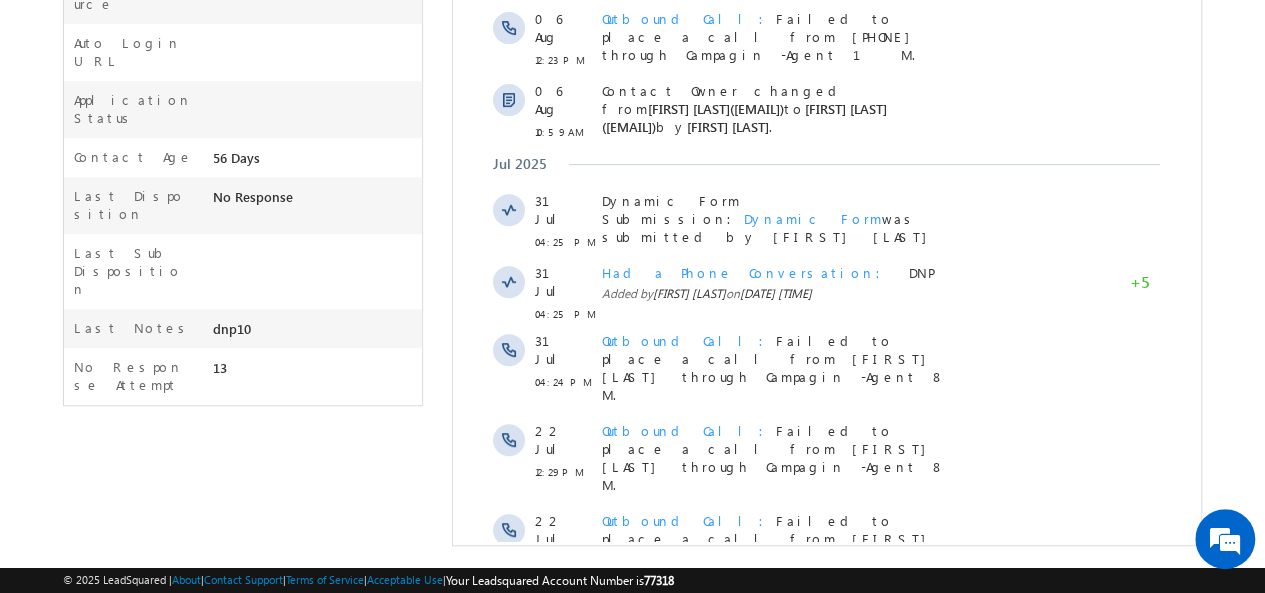 click on "Show More" at bounding box center [826, 628] 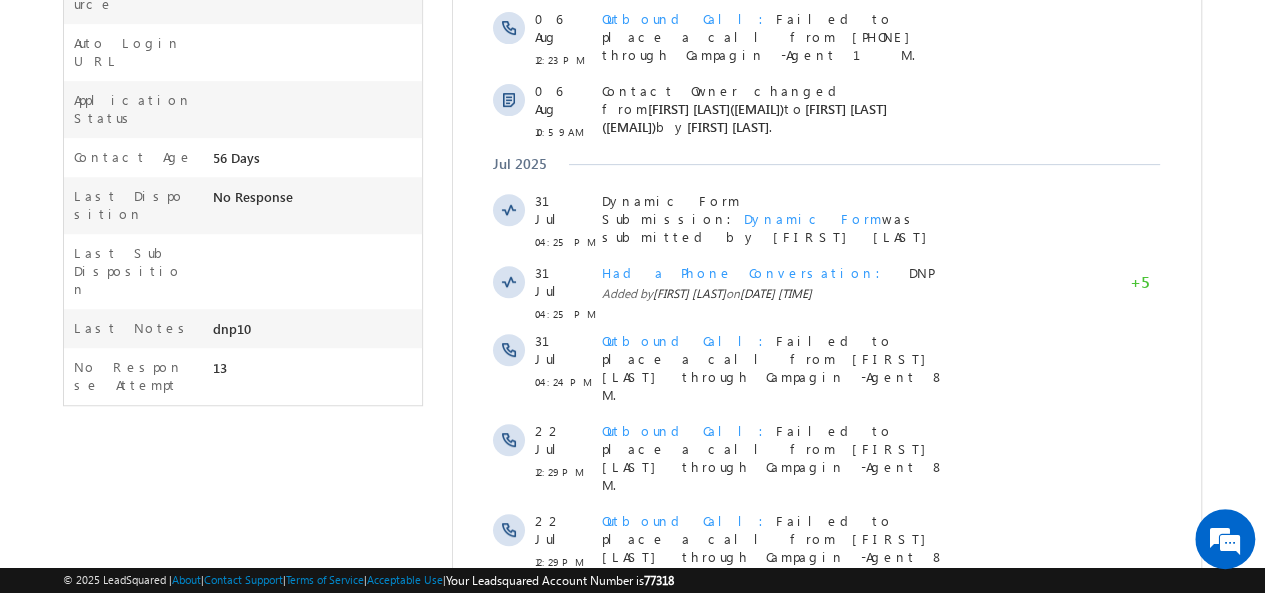 click on "Activity Type
73 Selected
Select All Sales Activities 1 Sales Activity Opportunities 1 University Application Email Activities 18 Email Bounced Email Link Clicked Email Marked Spam Email Opened Inbound Contact through Email Mailing preference link clicked Negative Response to Email Neutral Response to Email Positive Response to Email Resubscribed Subscribed To Newsletter Subscribed To Promotional Emails Unsubscribe Link Clicked Unsubscribed Unsubscribed From Newsletter Unsubscribed From Promotional Emails View in browser link Clicked Email Sent Web Activities 5 Conversion Button Clicked Converted to Contact Form Submitted on Website Page Visited on Website Tracking URL Clicked Contact Capture Activities 1 Contact Capture Phone Call Activities 2 Inbound Phone Call Activity Outbound Phone Call Activity Other Activities 21 Application Form Document Generation Had a Phone Conversation 5" at bounding box center [826, 596] 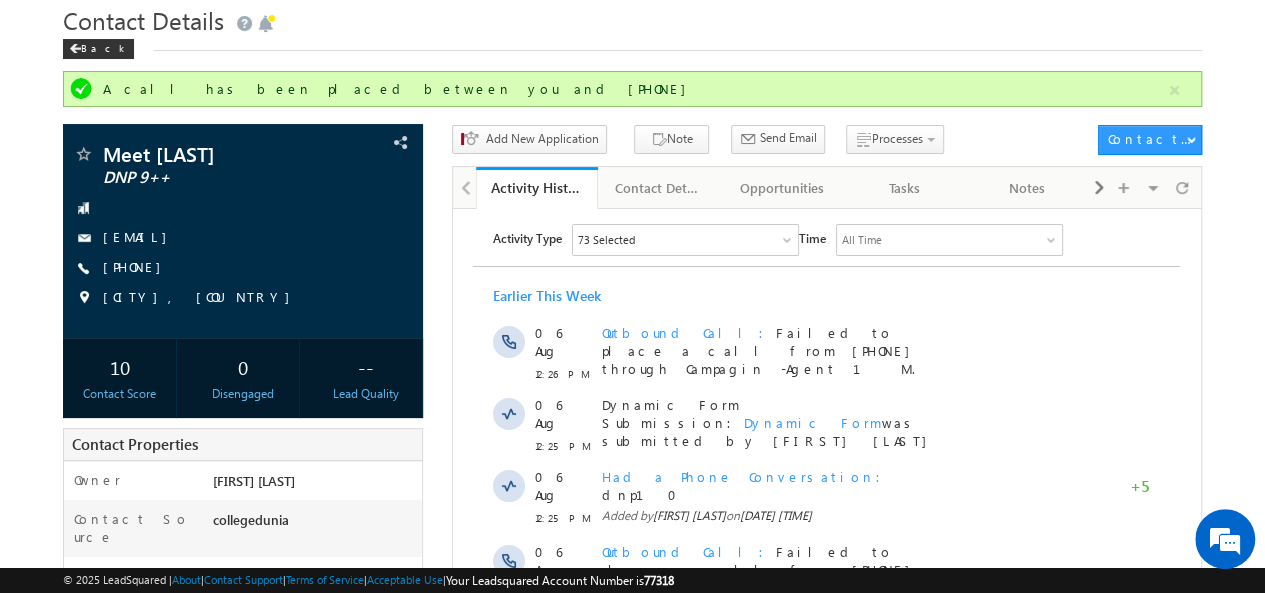 scroll, scrollTop: 143, scrollLeft: 0, axis: vertical 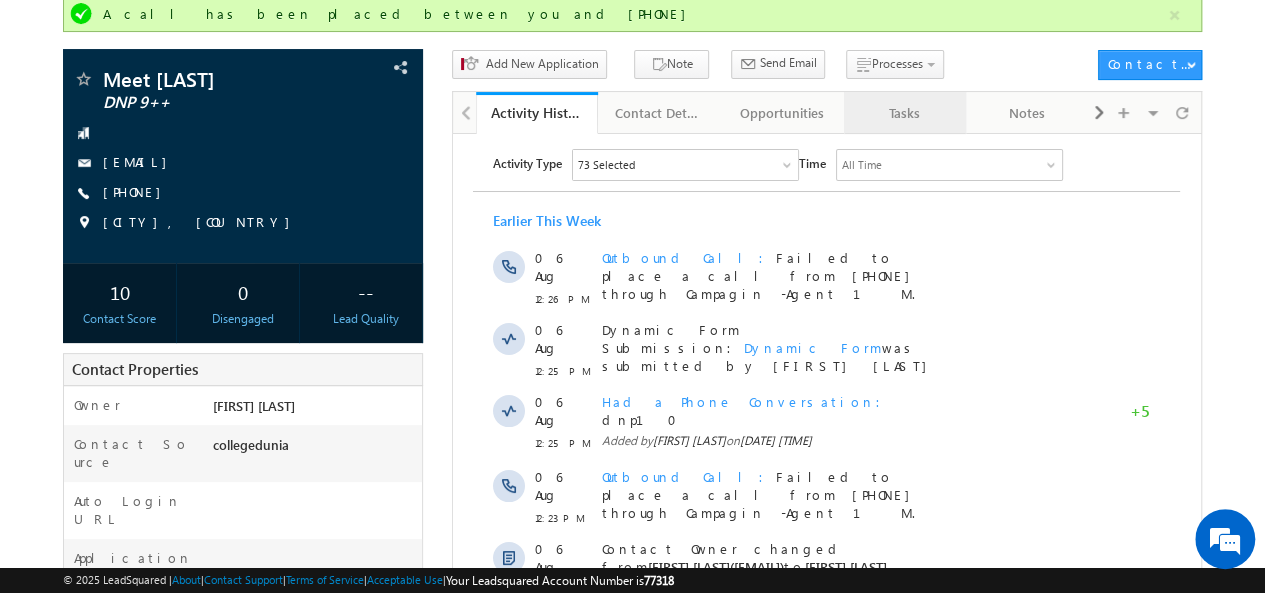 click on "Tasks" at bounding box center [905, 113] 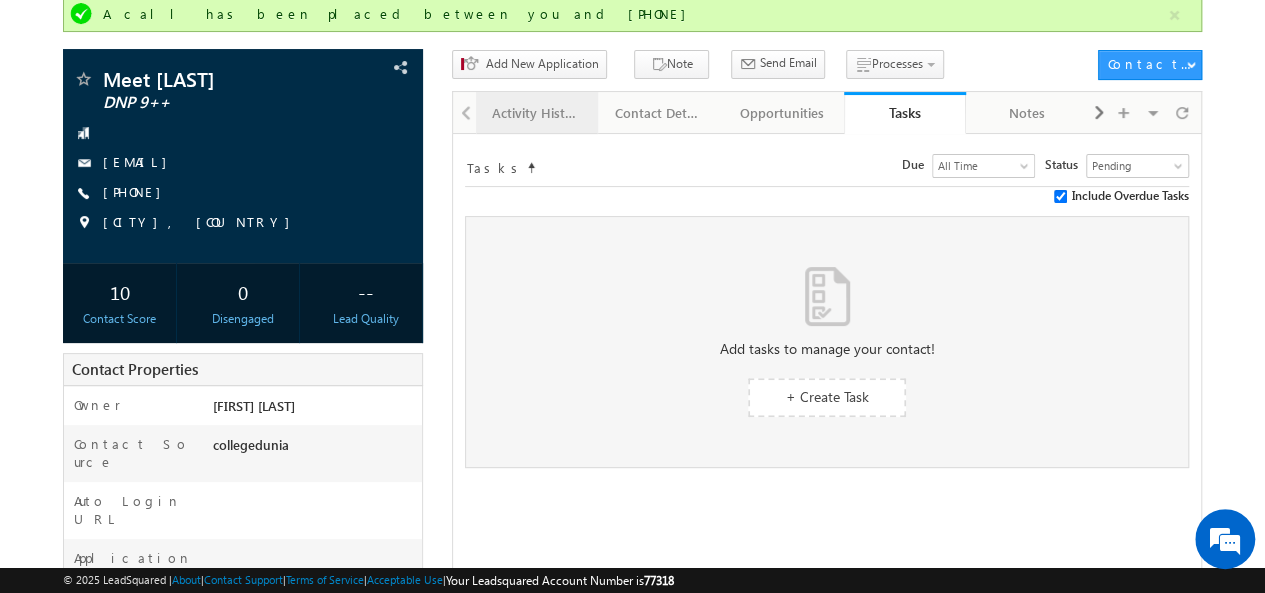 click on "Activity History" at bounding box center (537, 113) 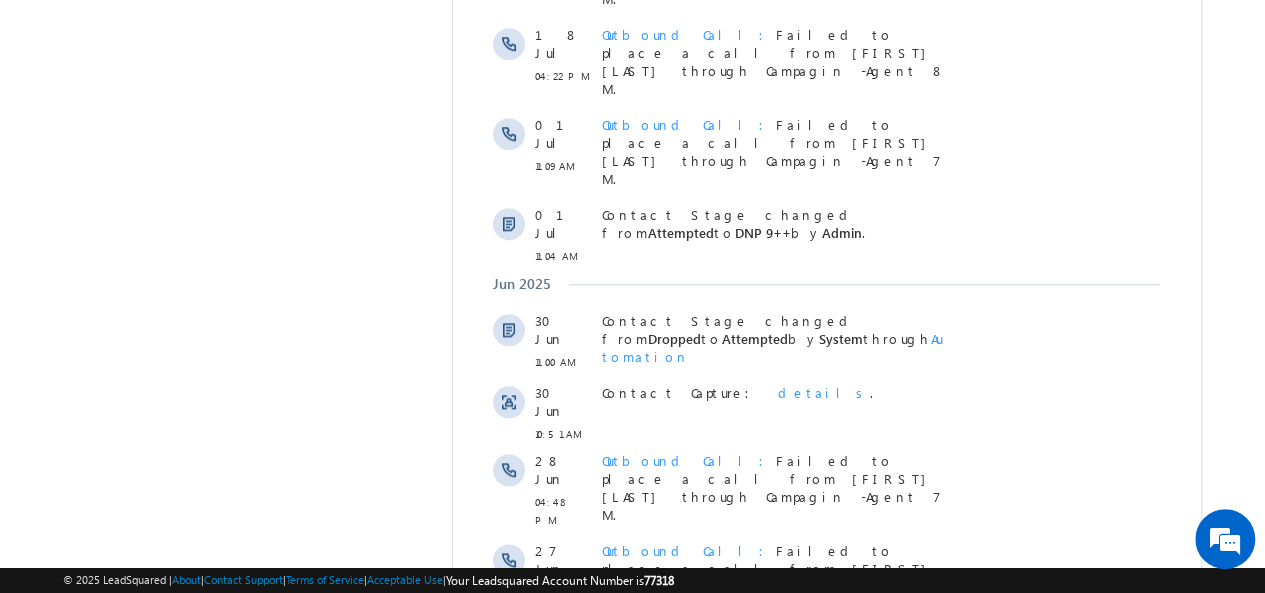 scroll, scrollTop: 1212, scrollLeft: 0, axis: vertical 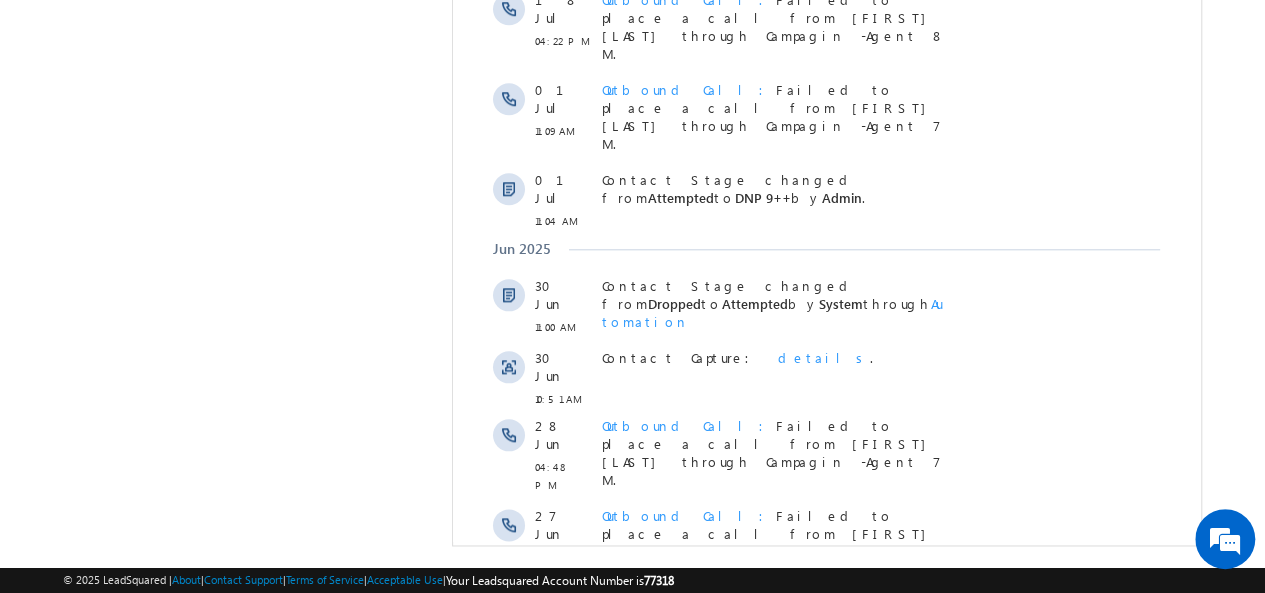 click on "Show More" at bounding box center [826, 871] 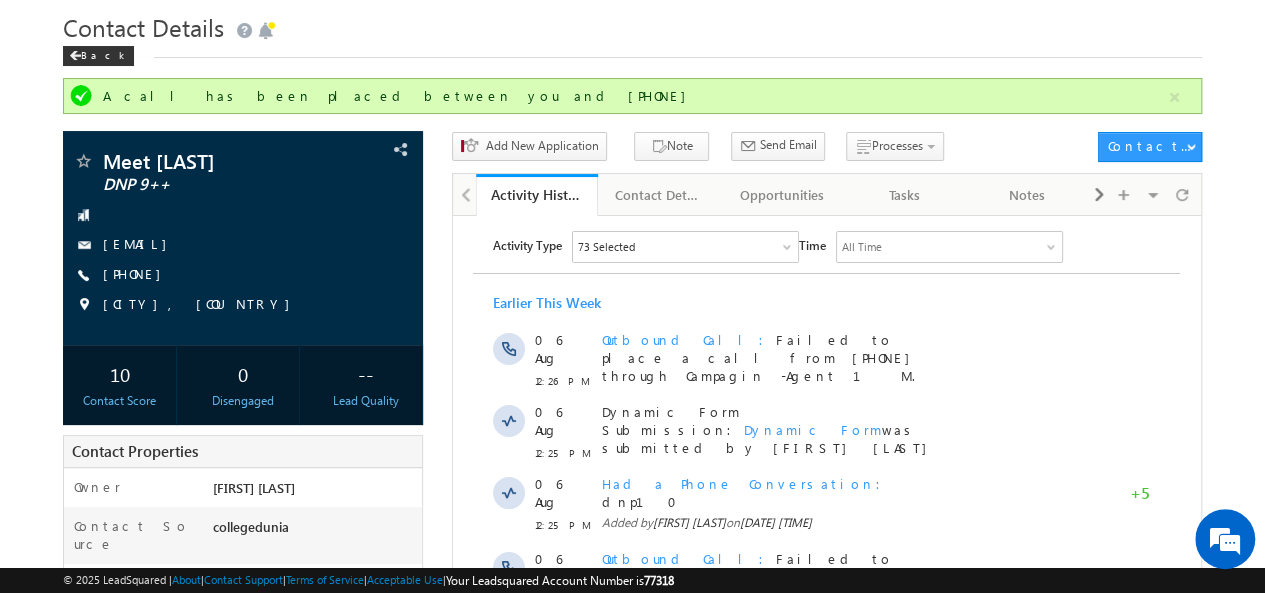 scroll, scrollTop: 0, scrollLeft: 0, axis: both 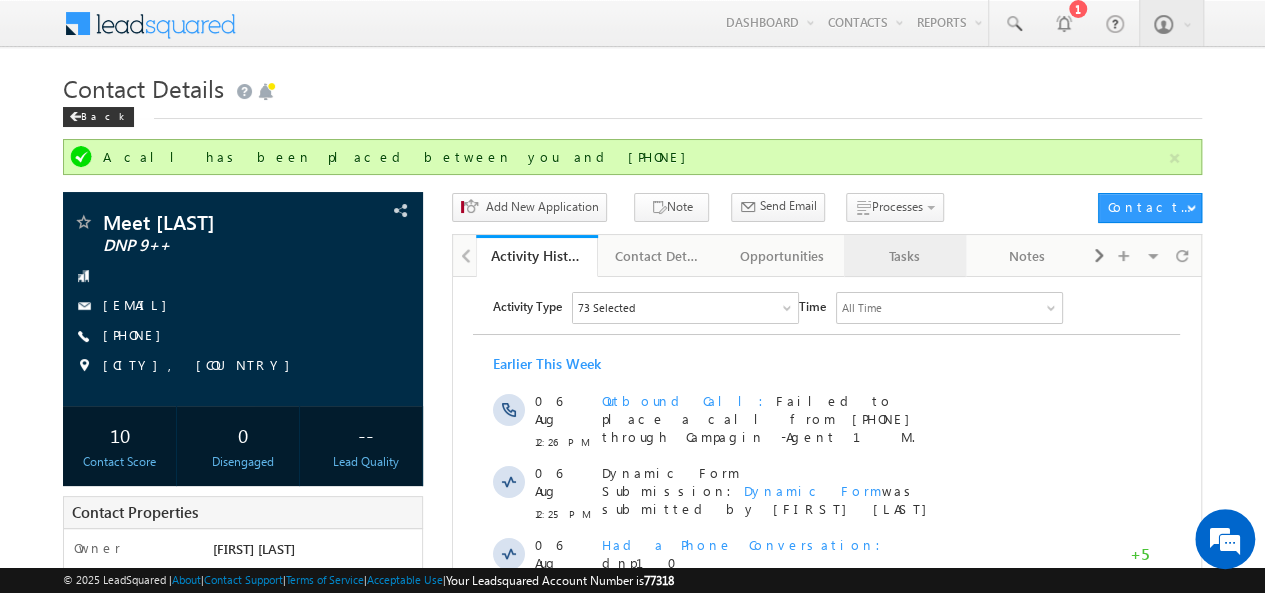 click on "Tasks" at bounding box center (905, 256) 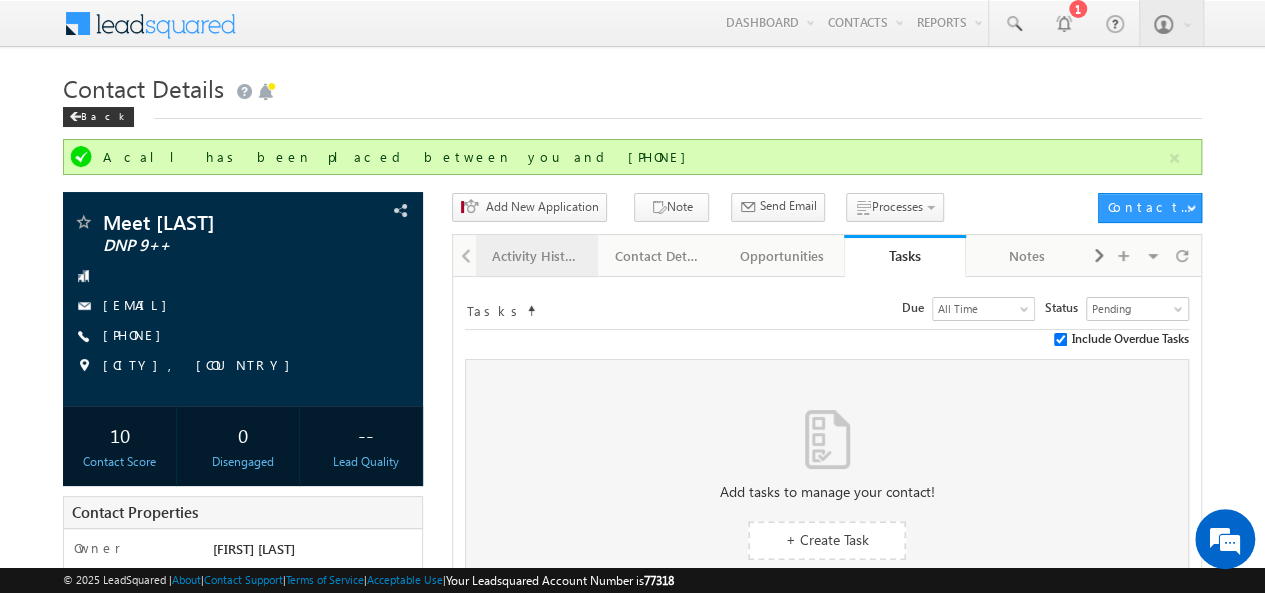 click on "Activity History" at bounding box center (536, 256) 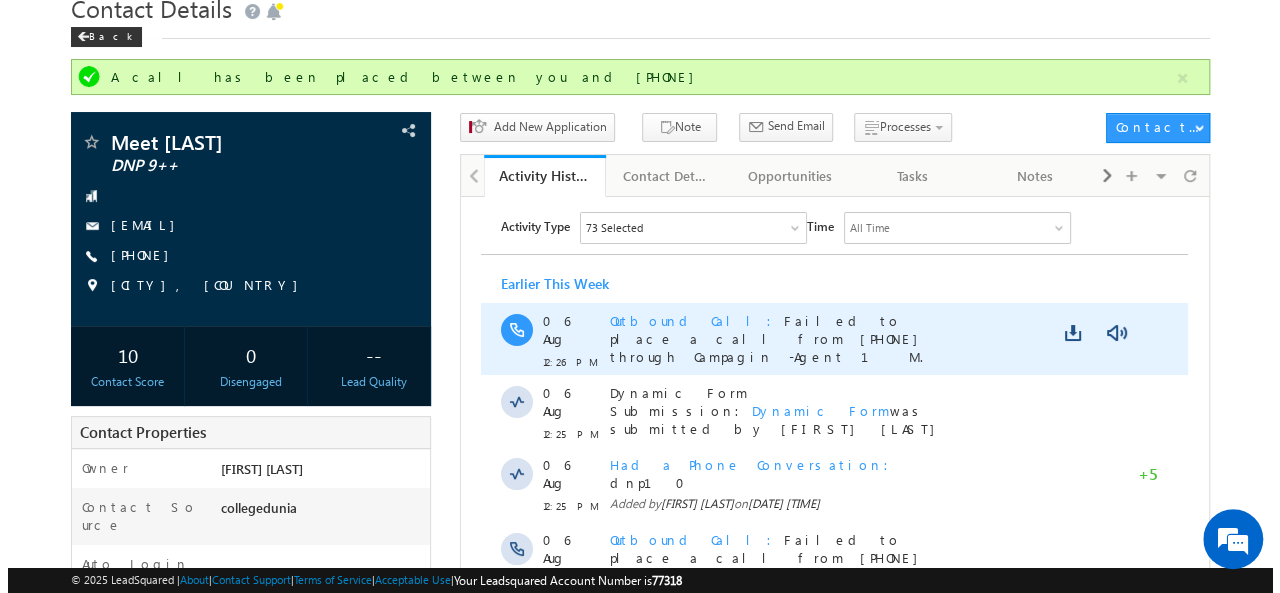 scroll, scrollTop: 0, scrollLeft: 0, axis: both 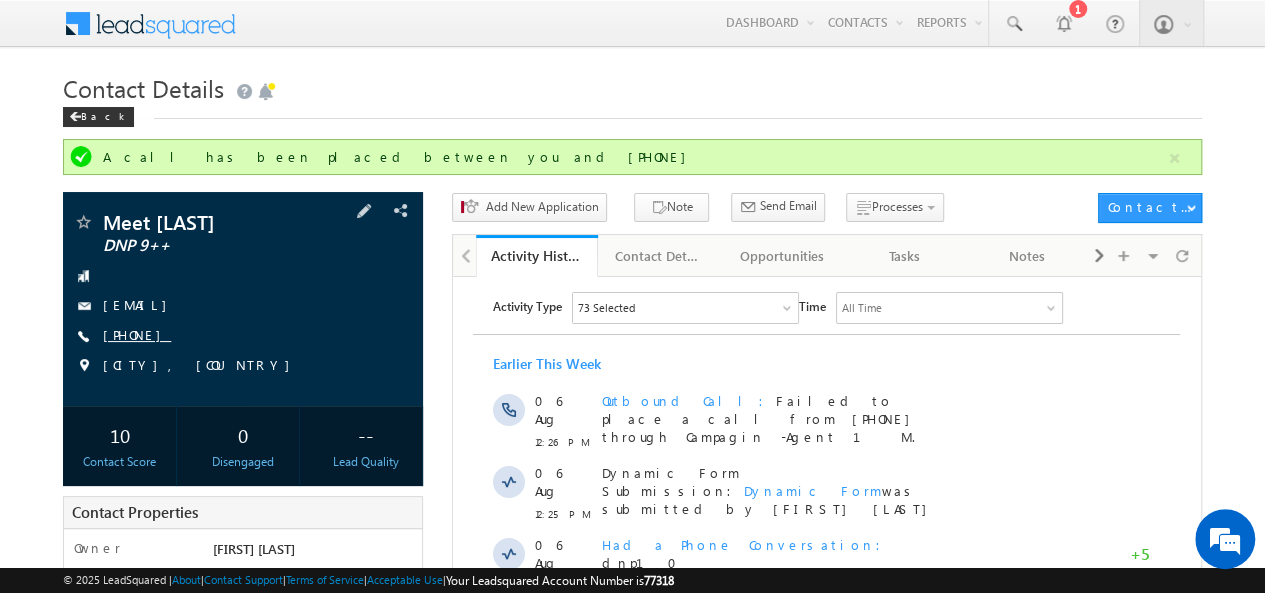 click on "+91-9016277241" at bounding box center (137, 334) 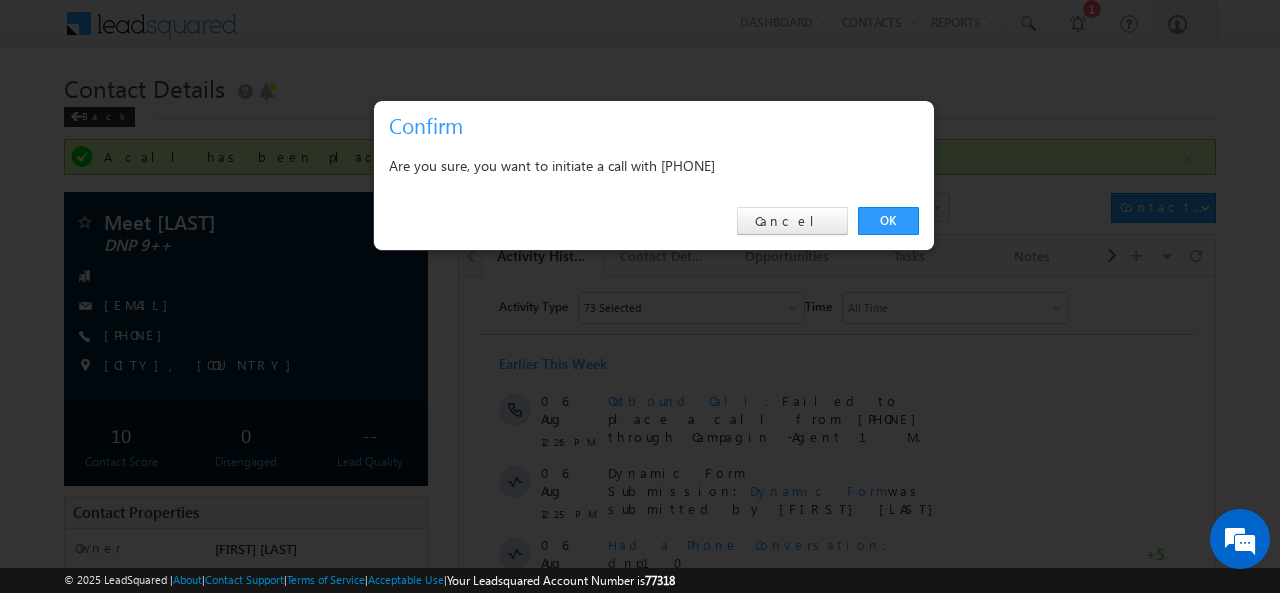 click on "Are you sure, you want to initiate a call with +91-9016277241" at bounding box center [654, 165] 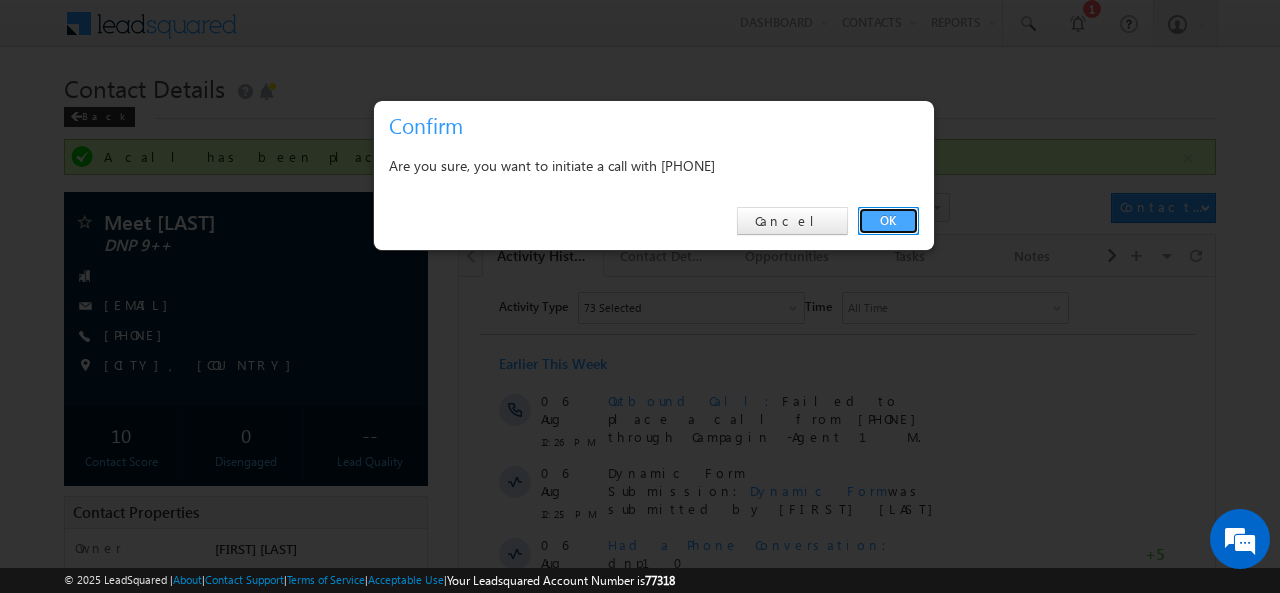 click on "OK" at bounding box center (888, 221) 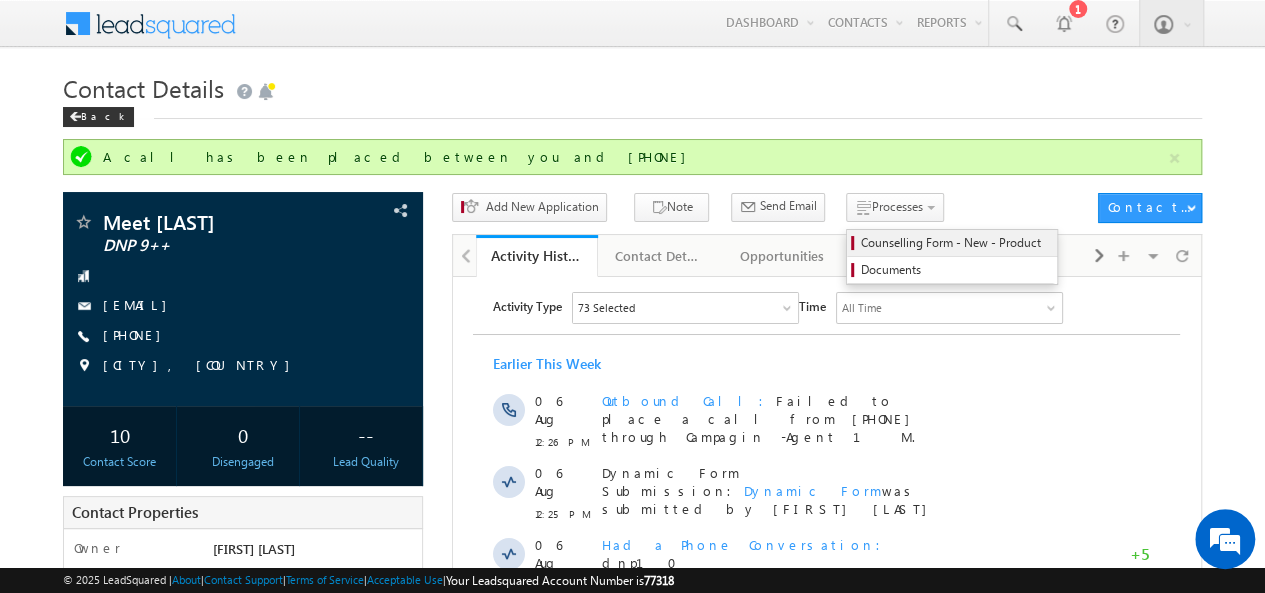 click on "Counselling Form - New - Product" at bounding box center (952, 243) 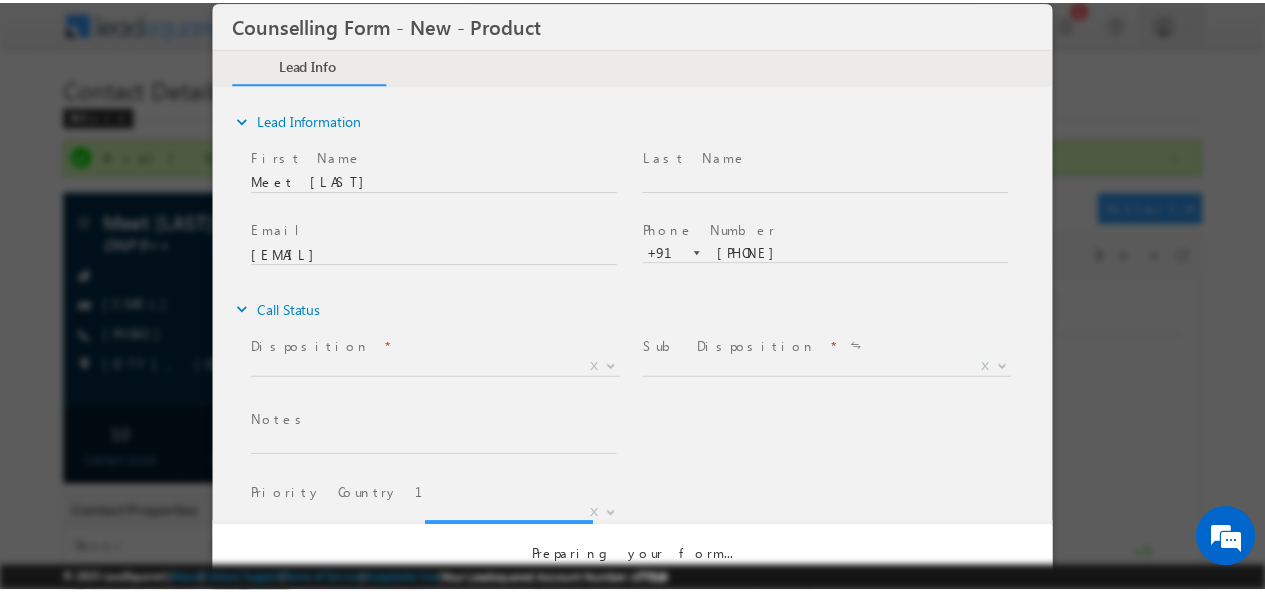 scroll, scrollTop: 0, scrollLeft: 0, axis: both 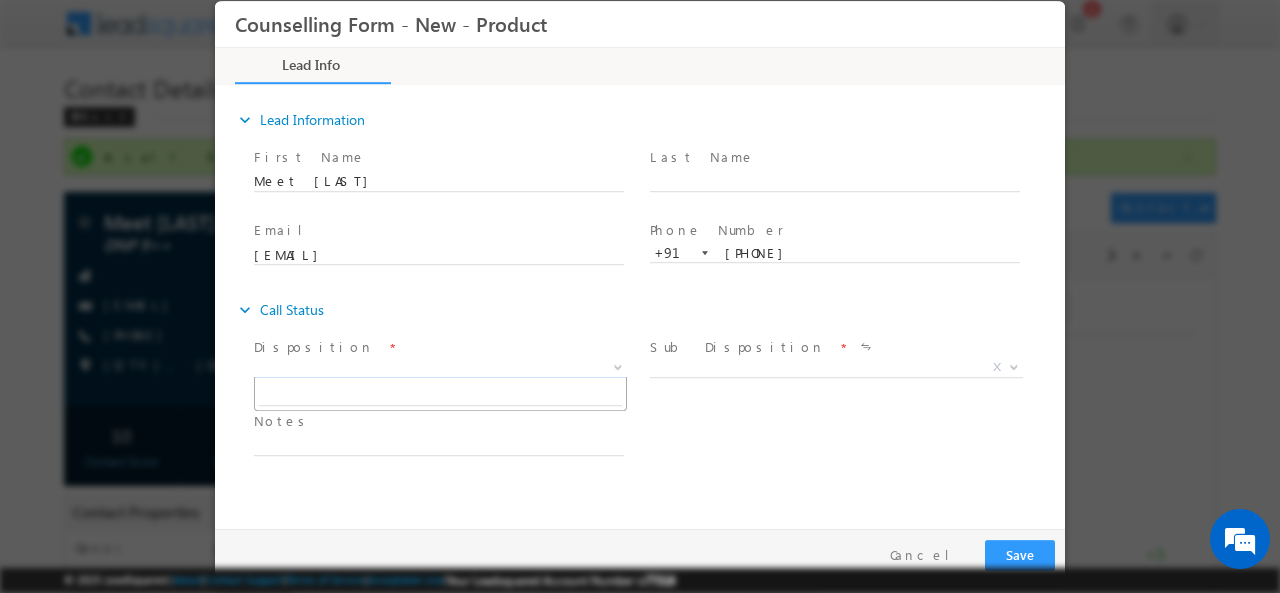 click on "X" at bounding box center (440, 367) 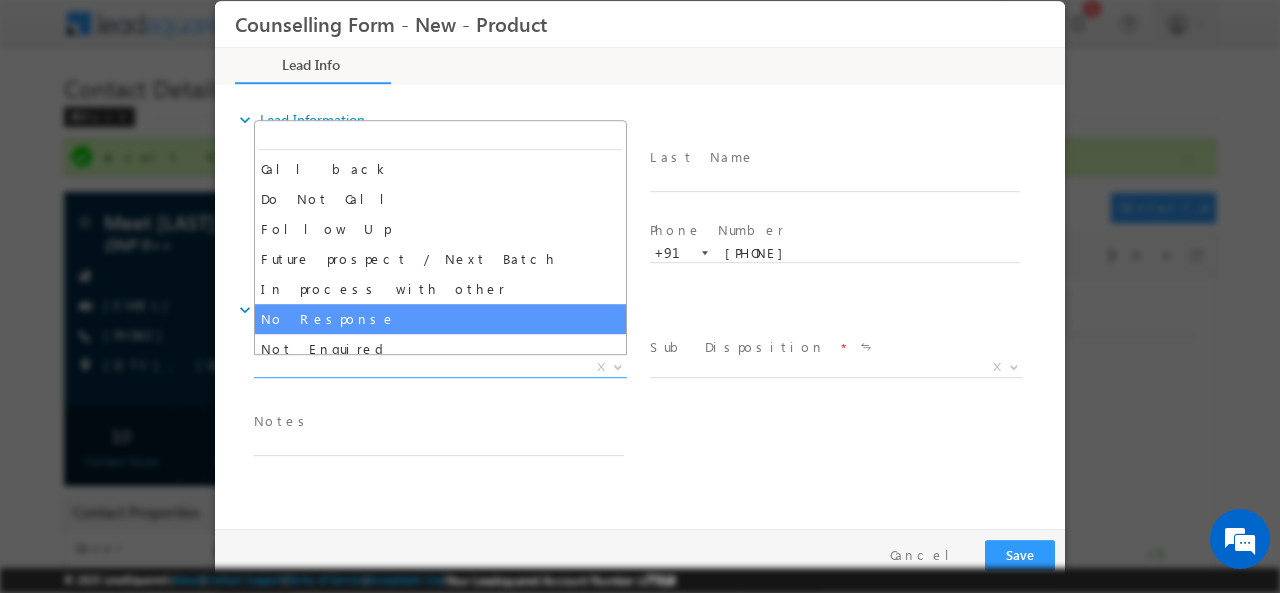 select on "No Response" 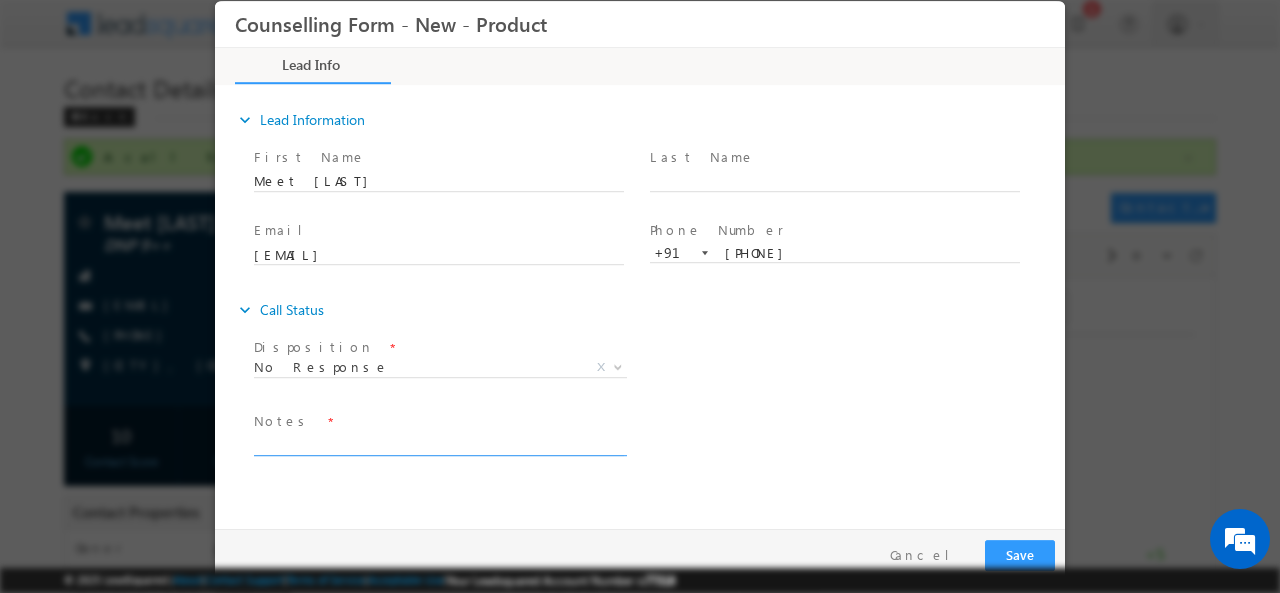 click at bounding box center (439, 443) 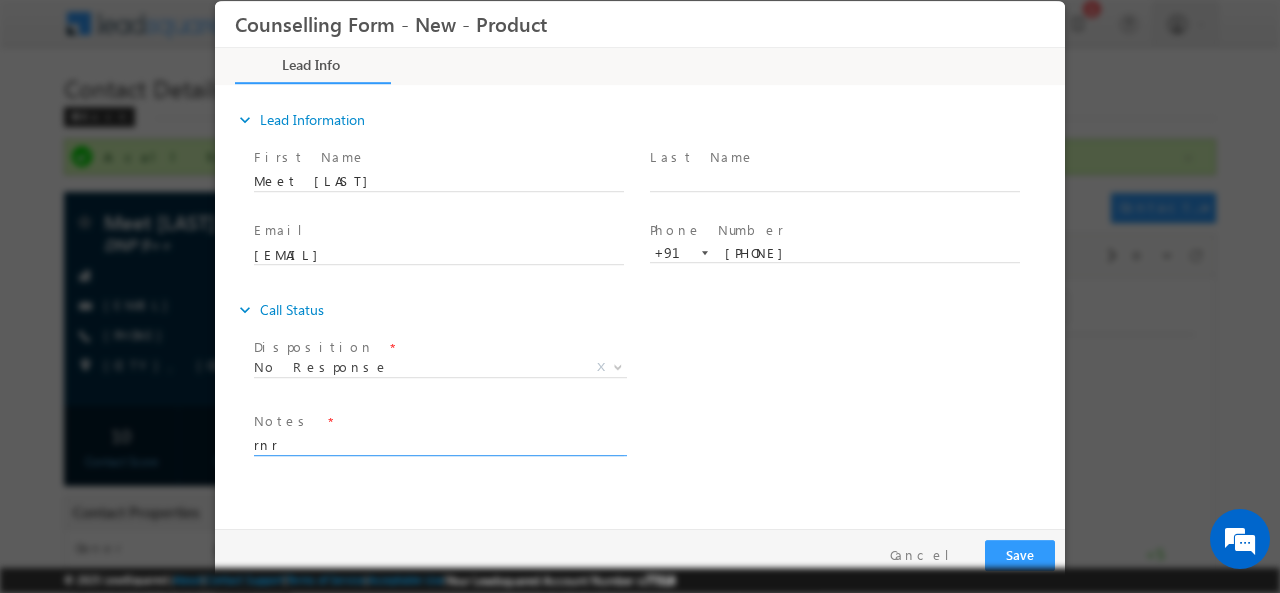 type on "rnr" 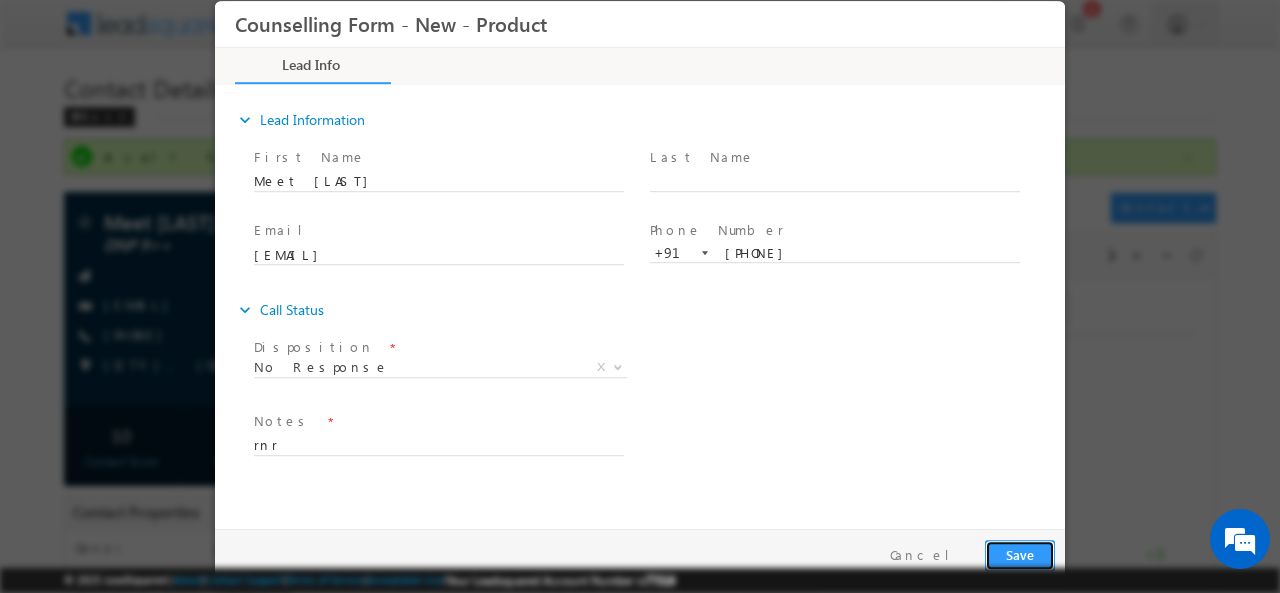click on "Save" at bounding box center [1020, 554] 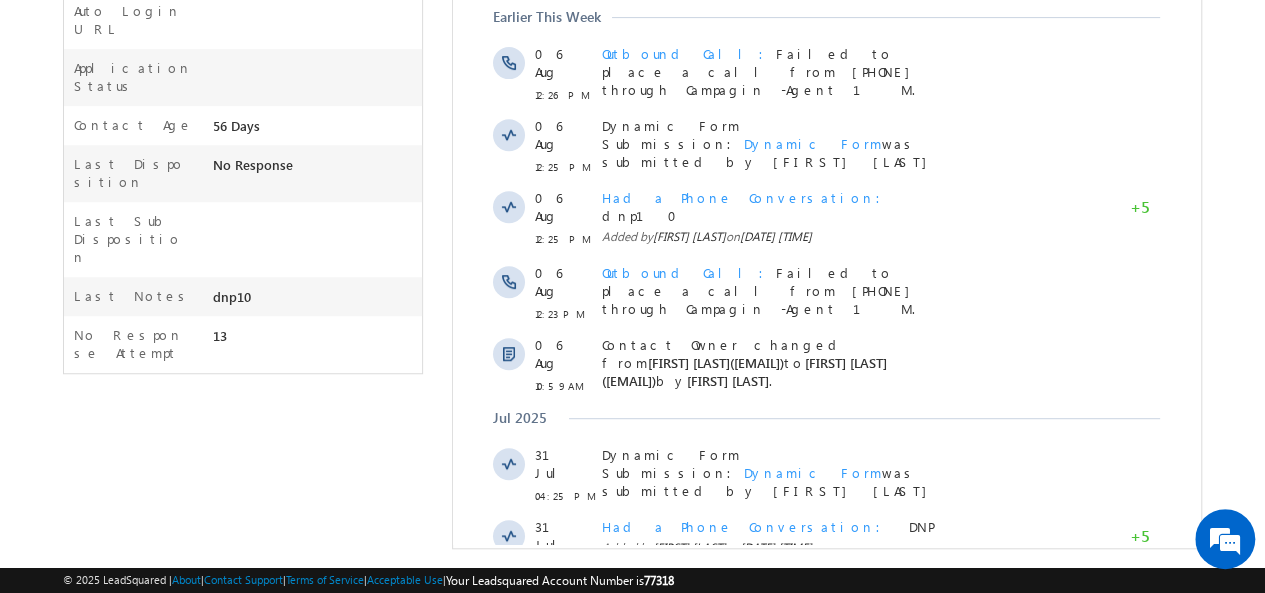 scroll, scrollTop: 636, scrollLeft: 0, axis: vertical 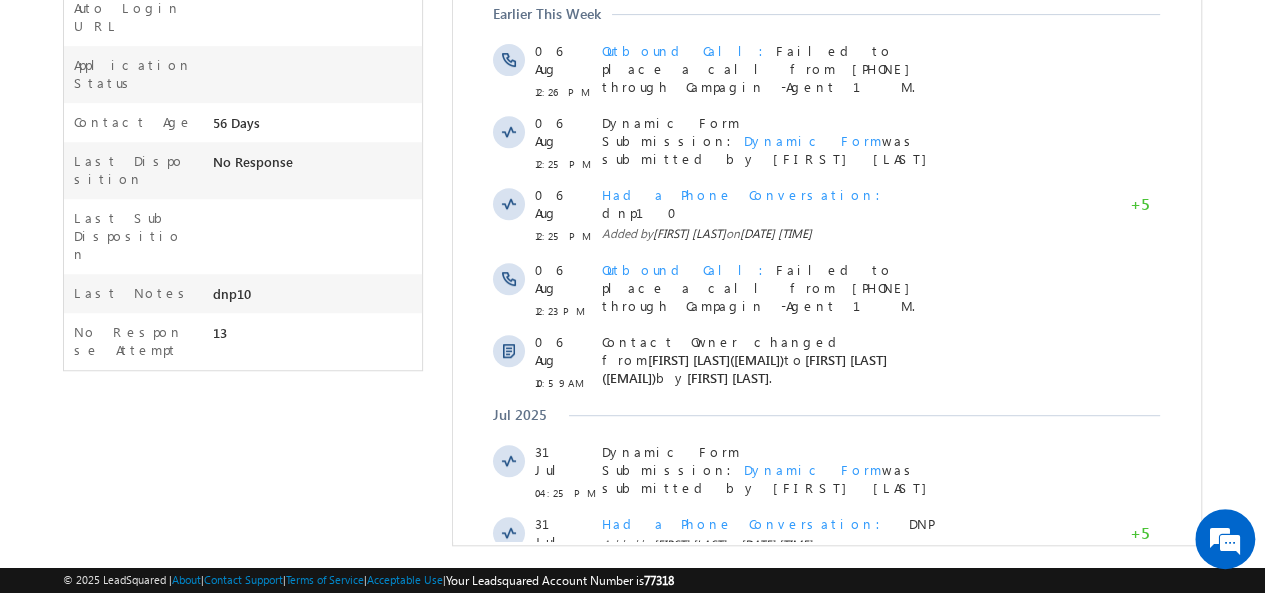 click on "Show More" at bounding box center (826, 609) 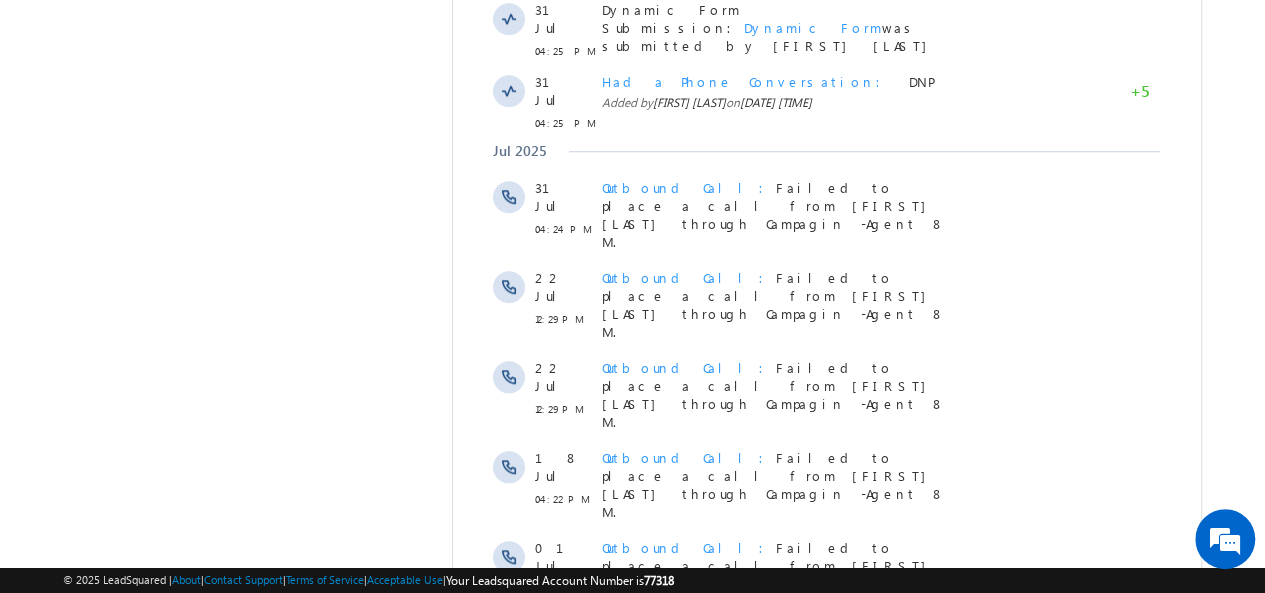 scroll, scrollTop: 1218, scrollLeft: 0, axis: vertical 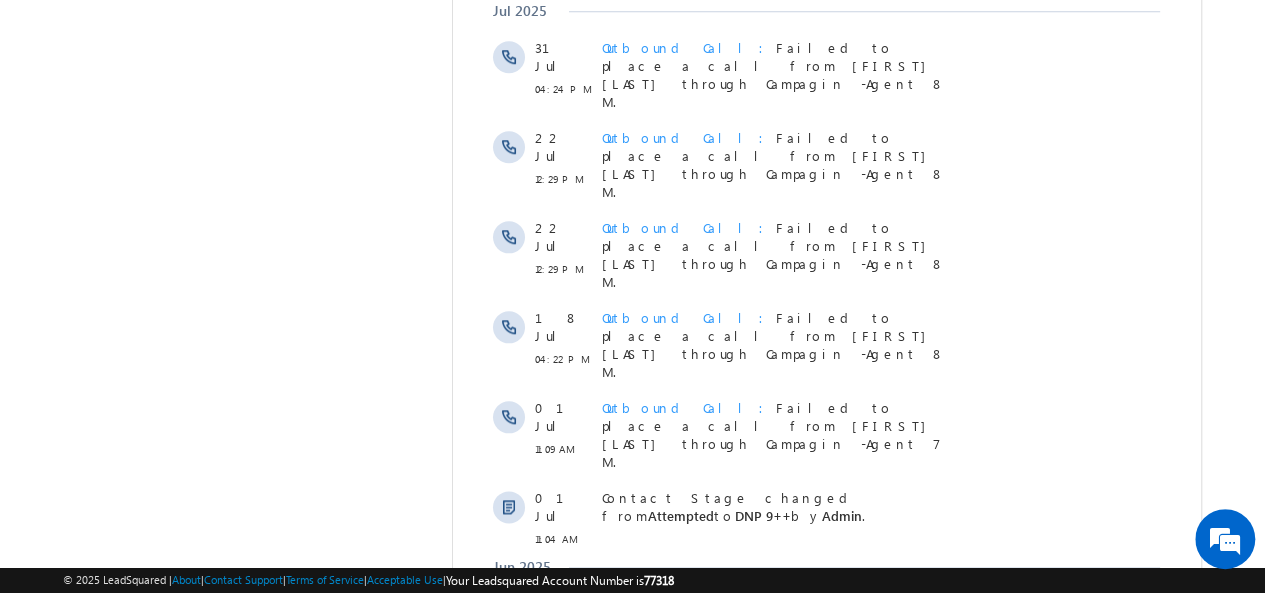 click on "Show More" at bounding box center [826, 941] 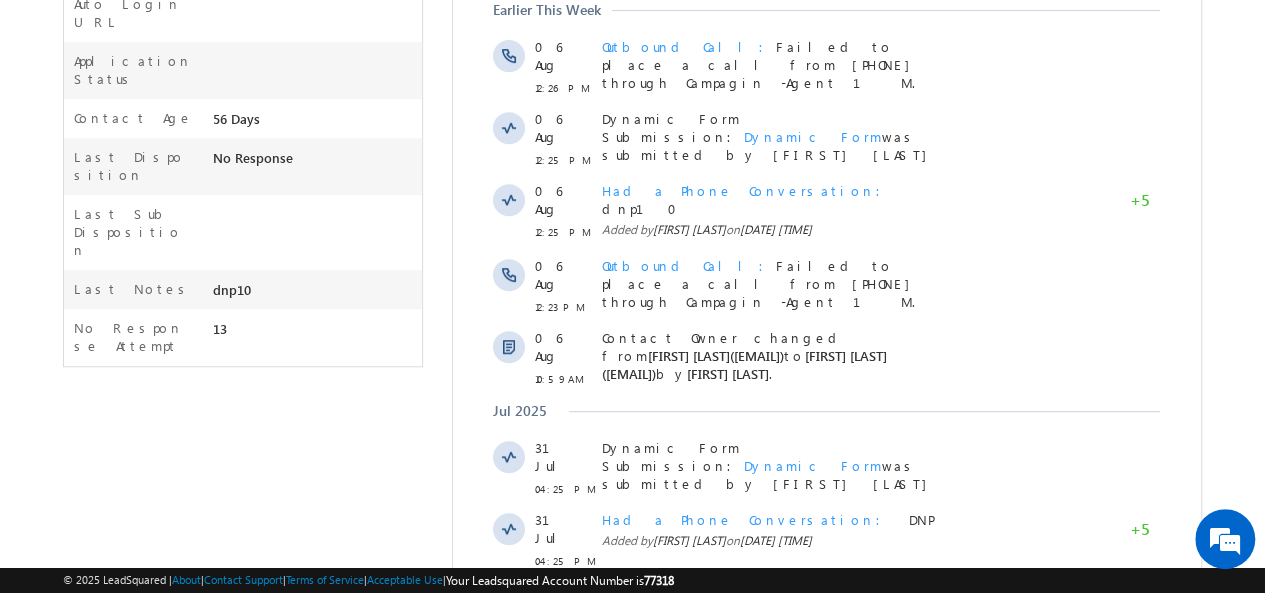 scroll, scrollTop: 0, scrollLeft: 0, axis: both 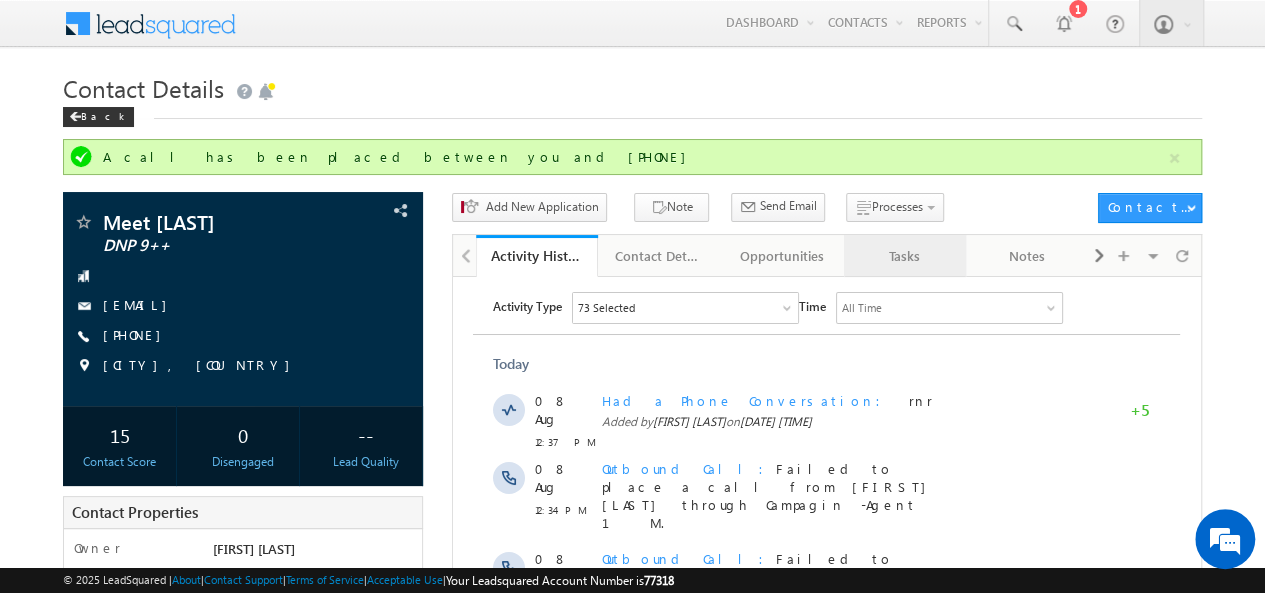click on "Tasks" at bounding box center [904, 256] 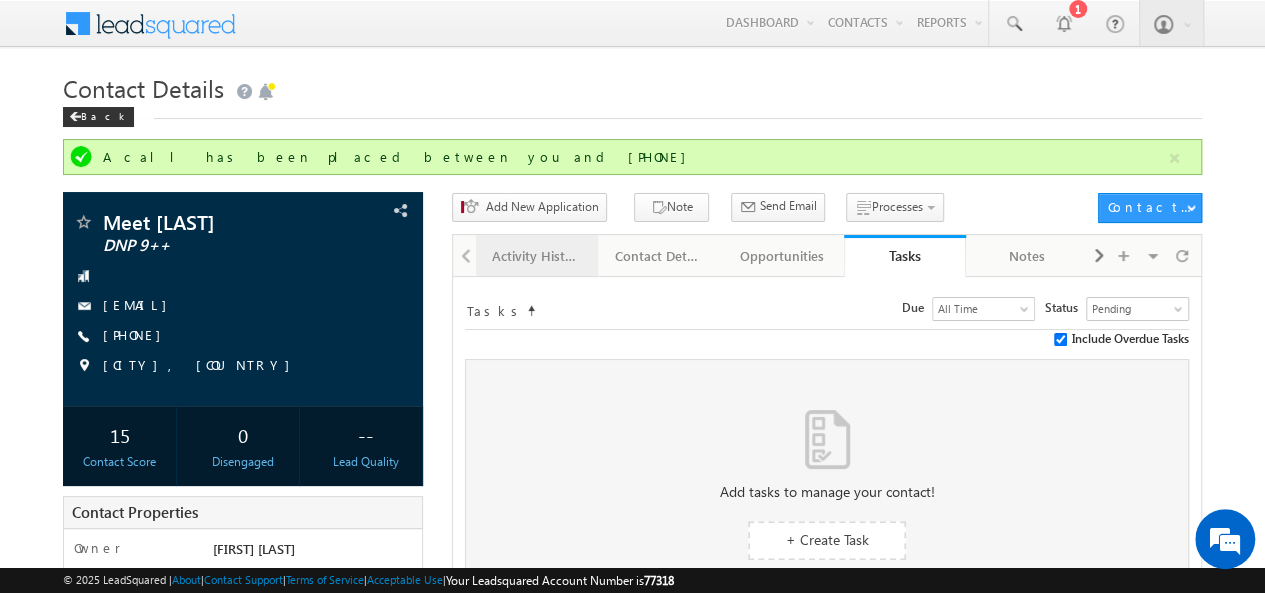 click on "Activity History" at bounding box center [536, 256] 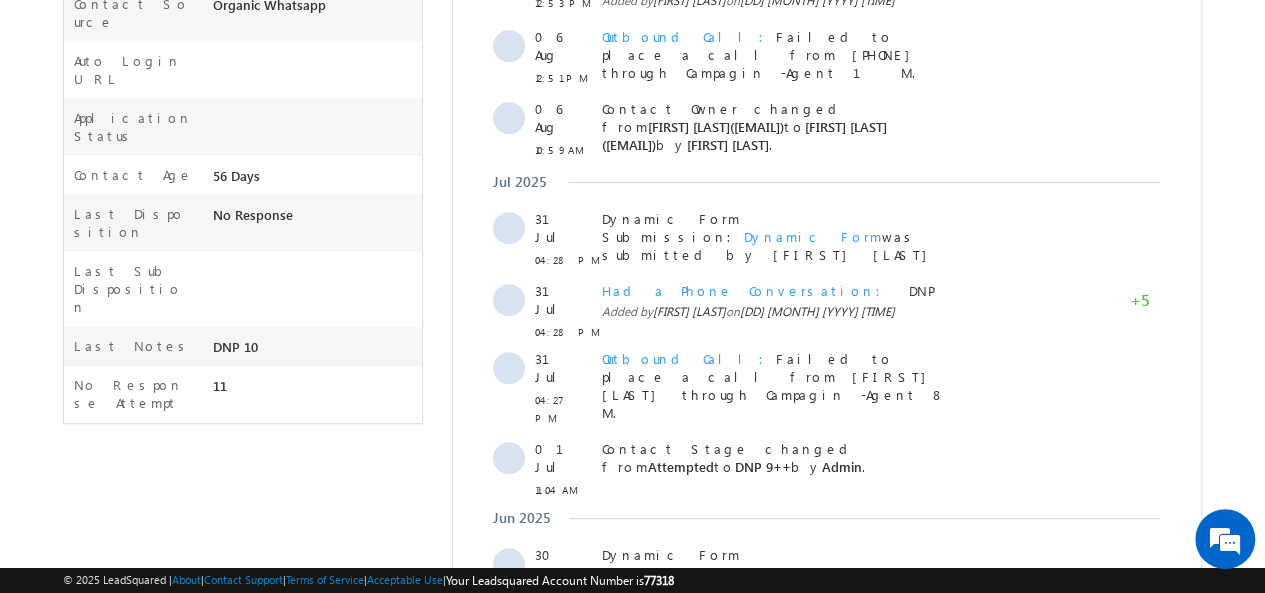 scroll, scrollTop: 586, scrollLeft: 0, axis: vertical 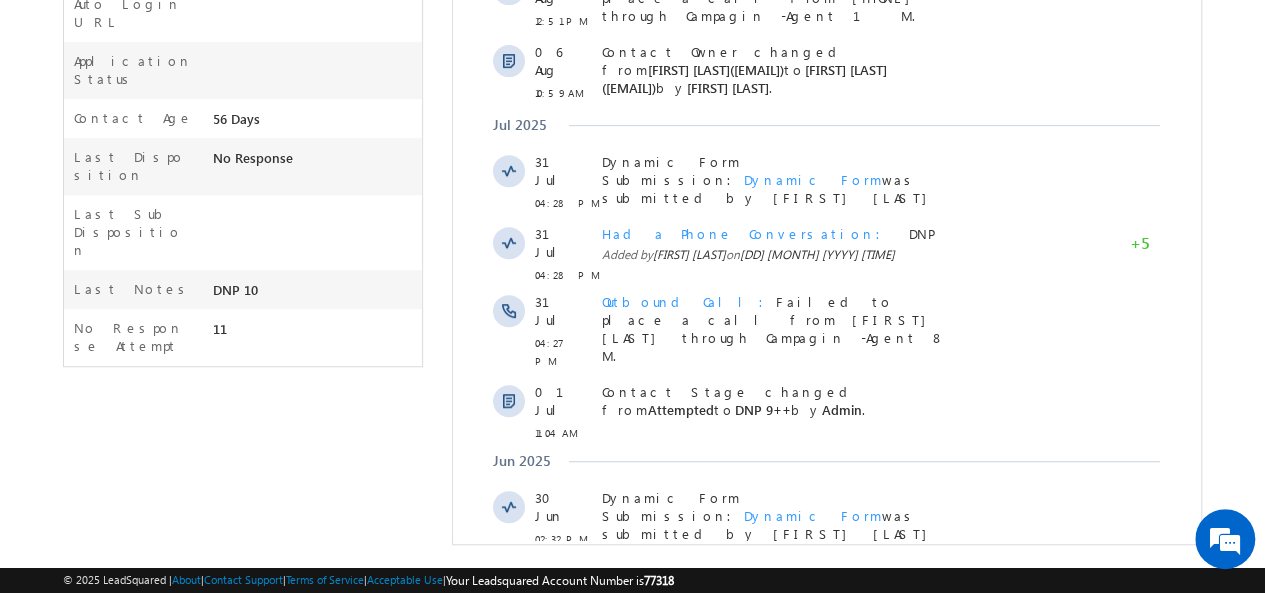 click on "Show More" at bounding box center (826, 587) 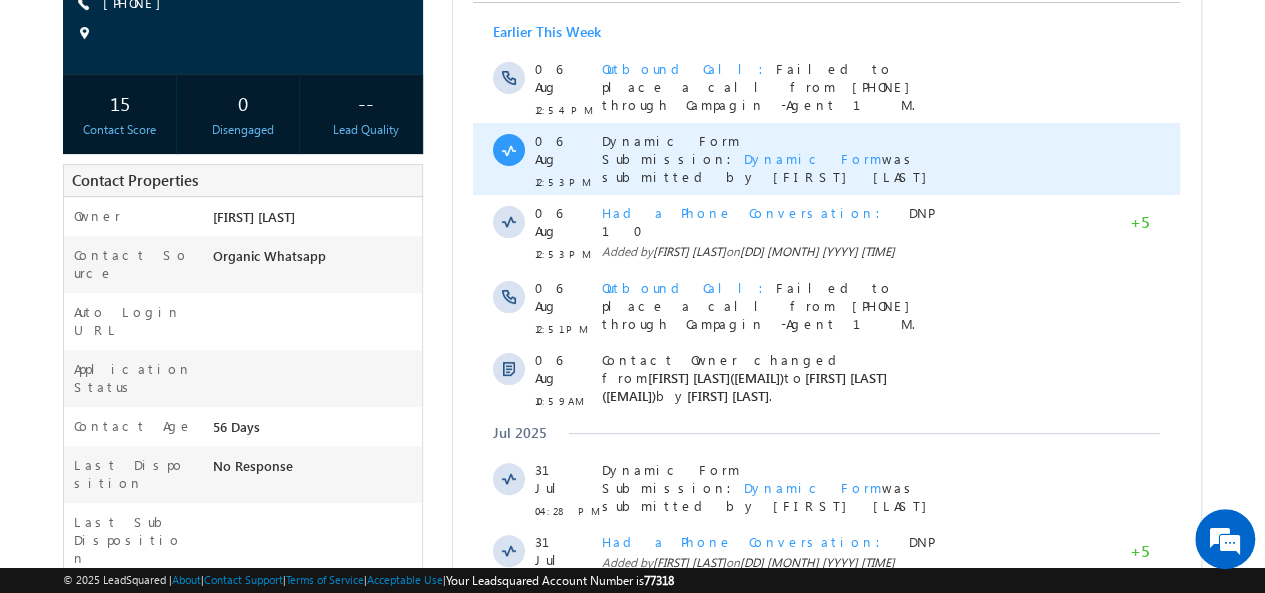 scroll, scrollTop: 0, scrollLeft: 0, axis: both 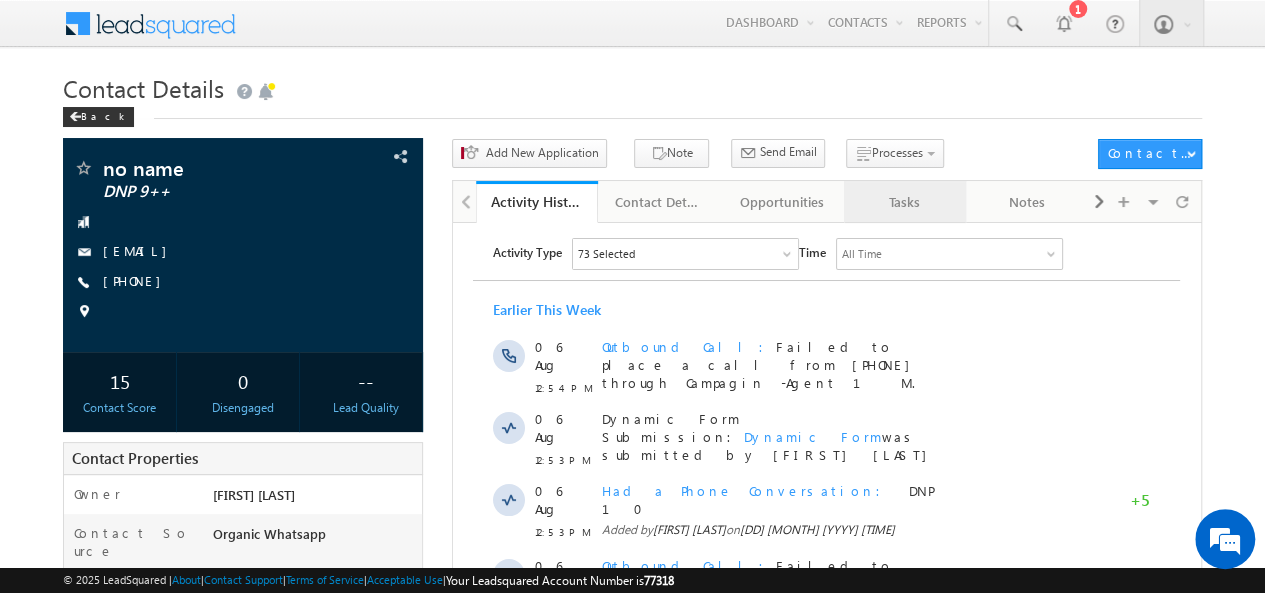 click on "Tasks" at bounding box center (904, 202) 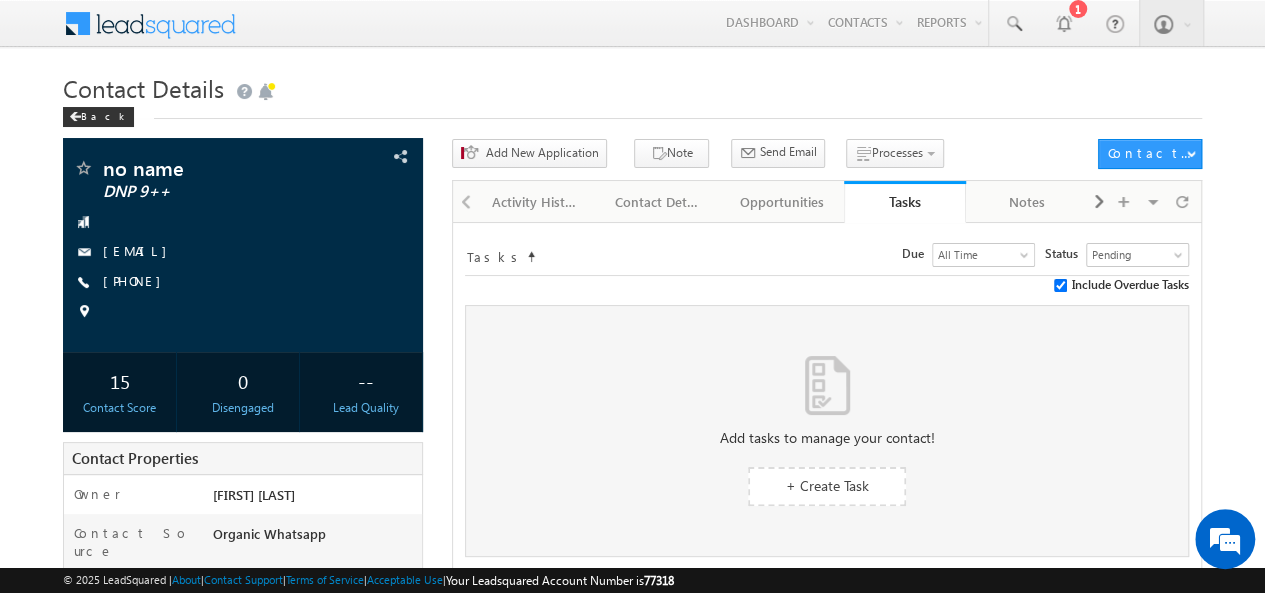 click on "Activity History" at bounding box center [537, 202] 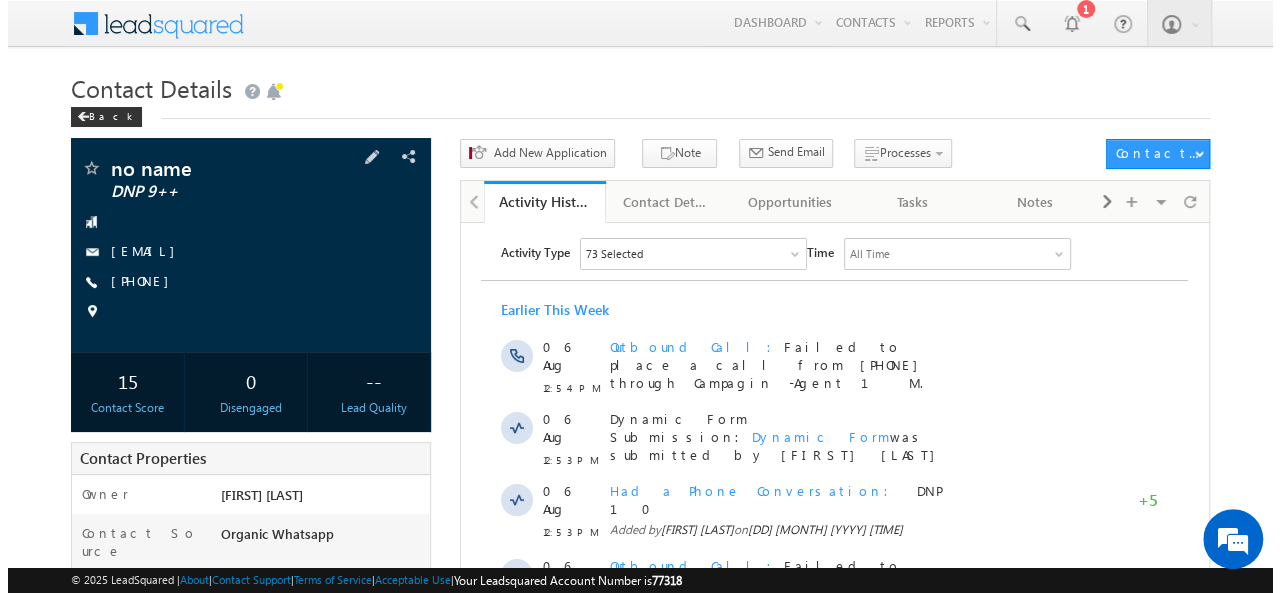 scroll, scrollTop: 0, scrollLeft: 0, axis: both 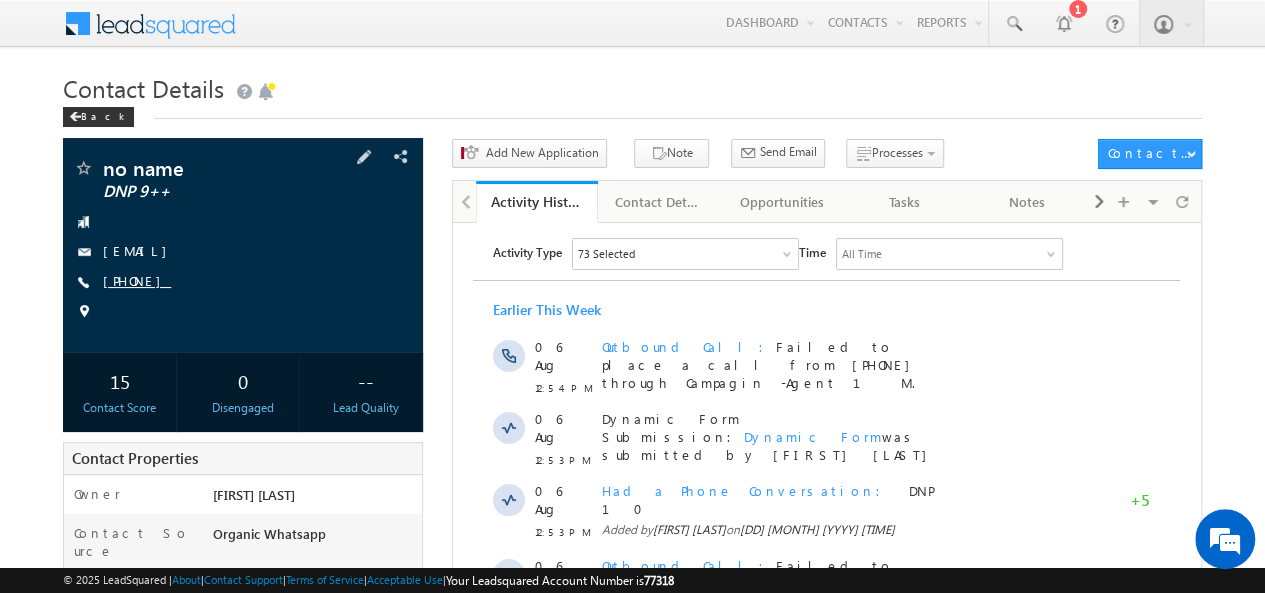 click on "[PHONE]" at bounding box center [137, 280] 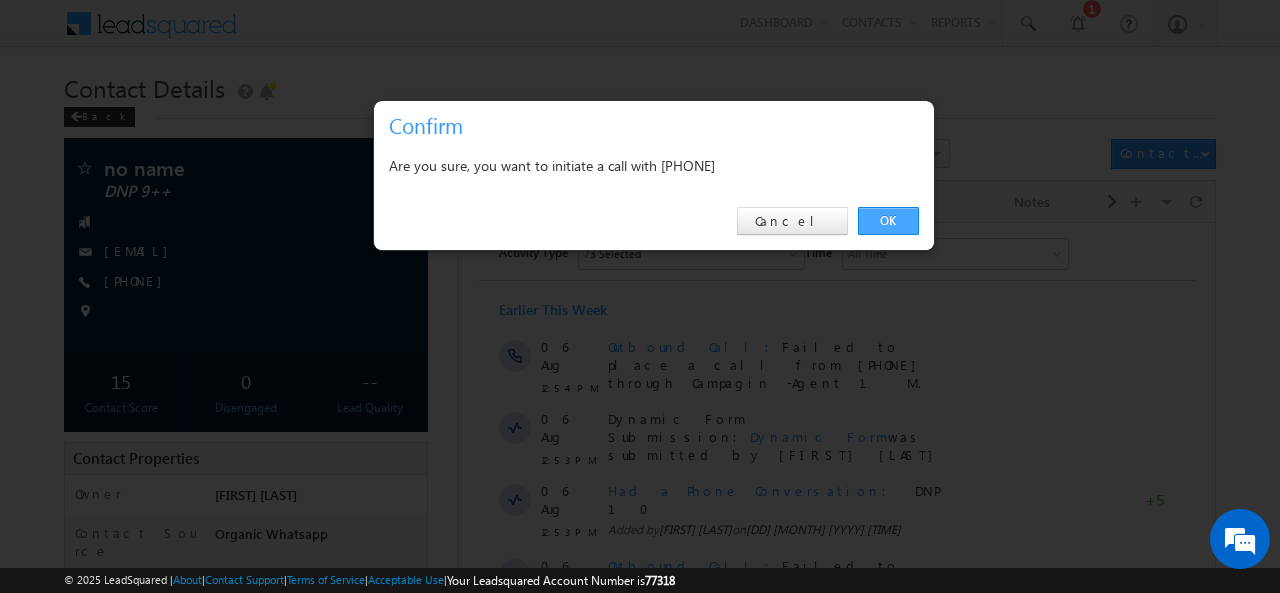 click on "OK" at bounding box center (888, 221) 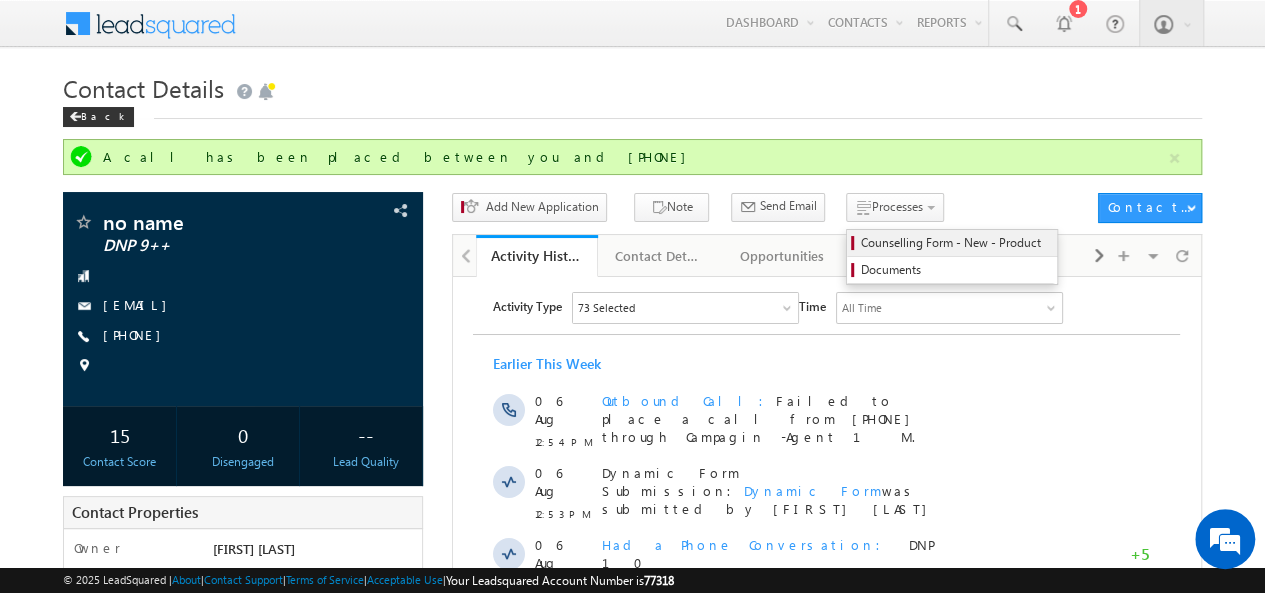 click on "Counselling Form - New - Product" at bounding box center [955, 243] 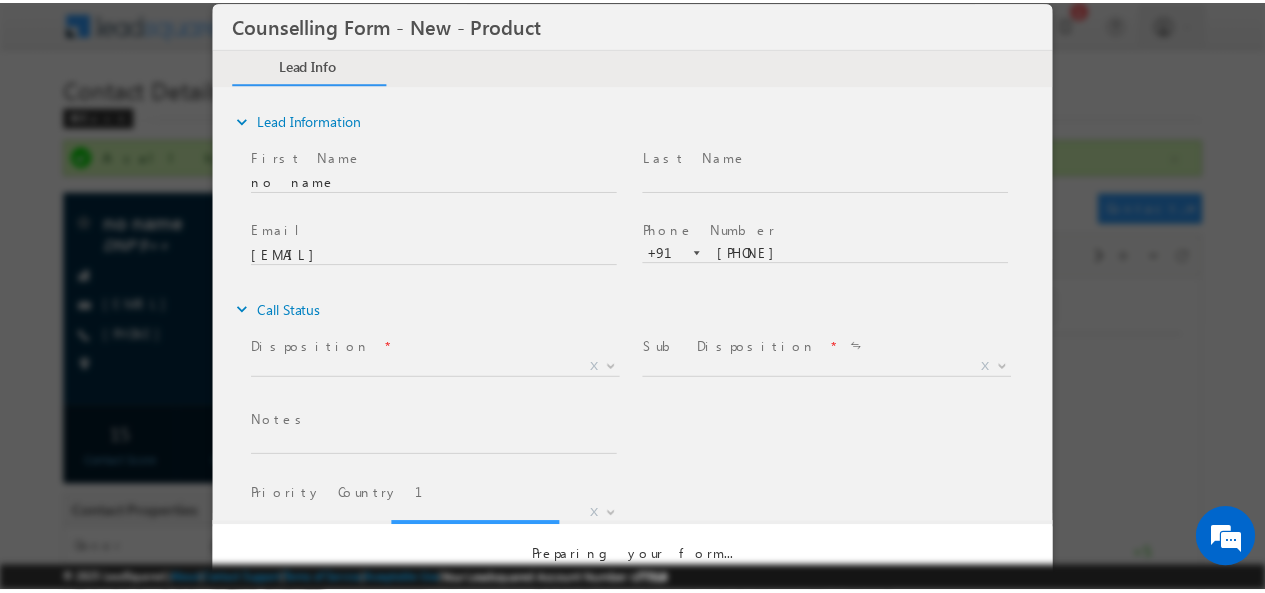 scroll, scrollTop: 0, scrollLeft: 0, axis: both 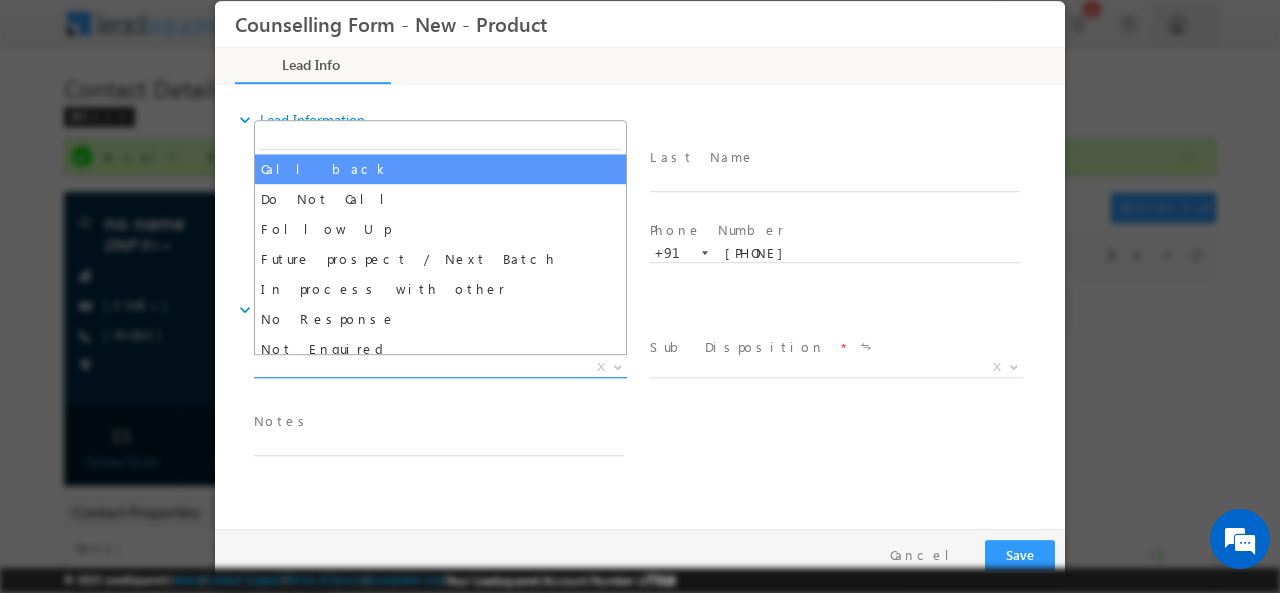 click on "X" at bounding box center [440, 367] 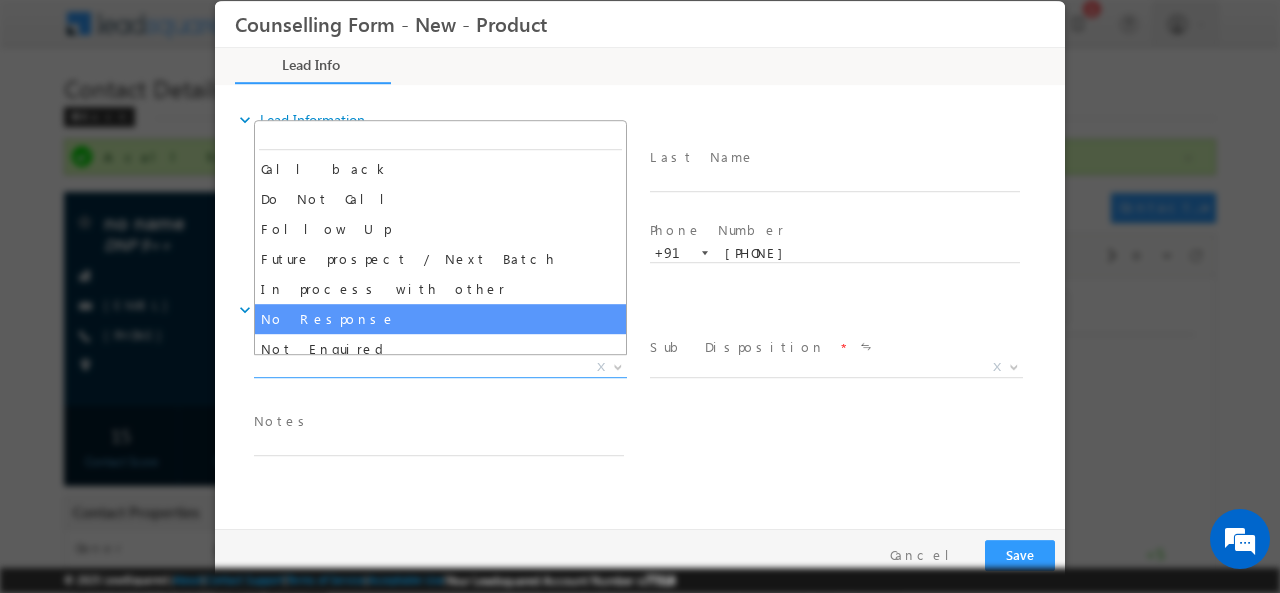 select on "No Response" 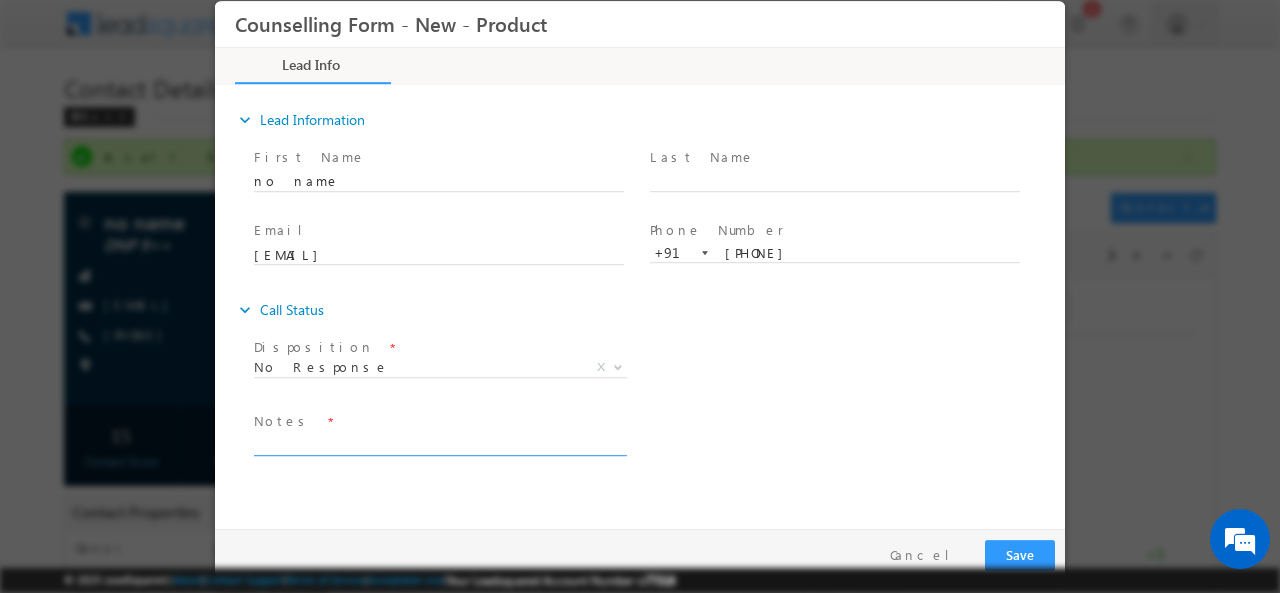 click at bounding box center (439, 443) 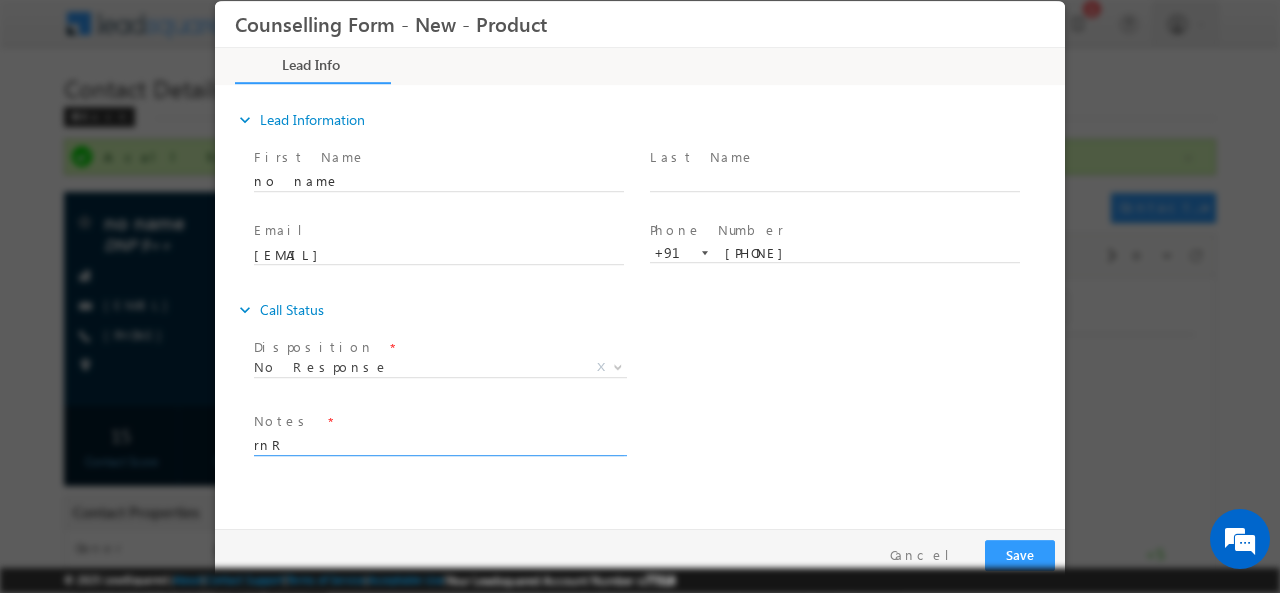 type on "rnR" 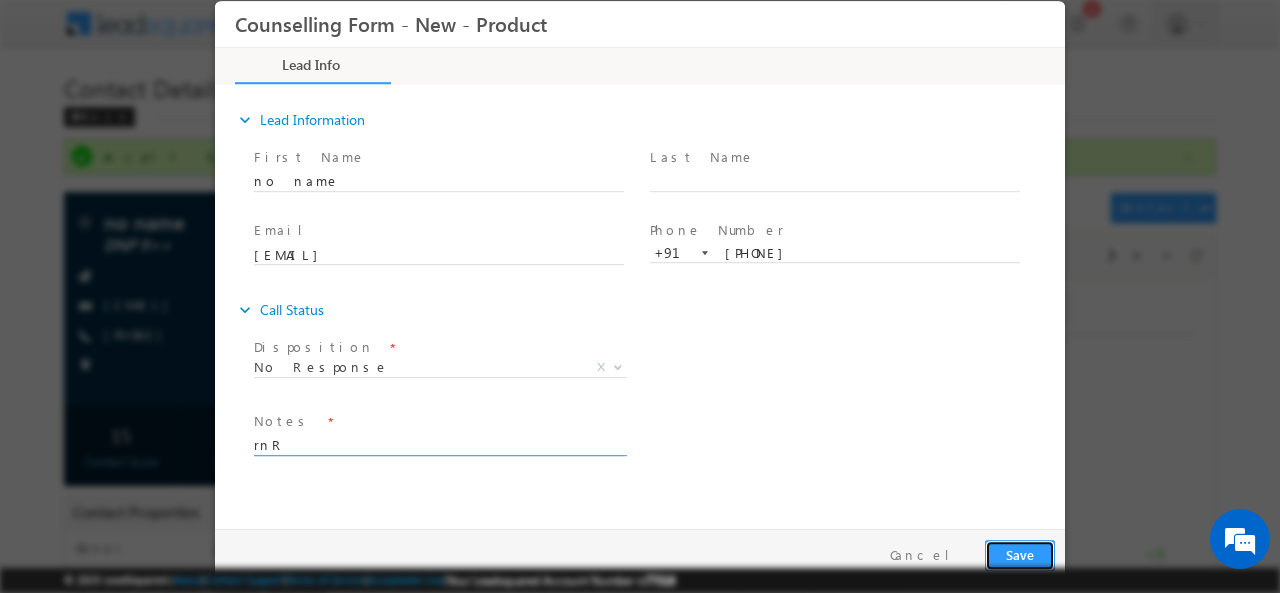 click on "Save" at bounding box center [1020, 554] 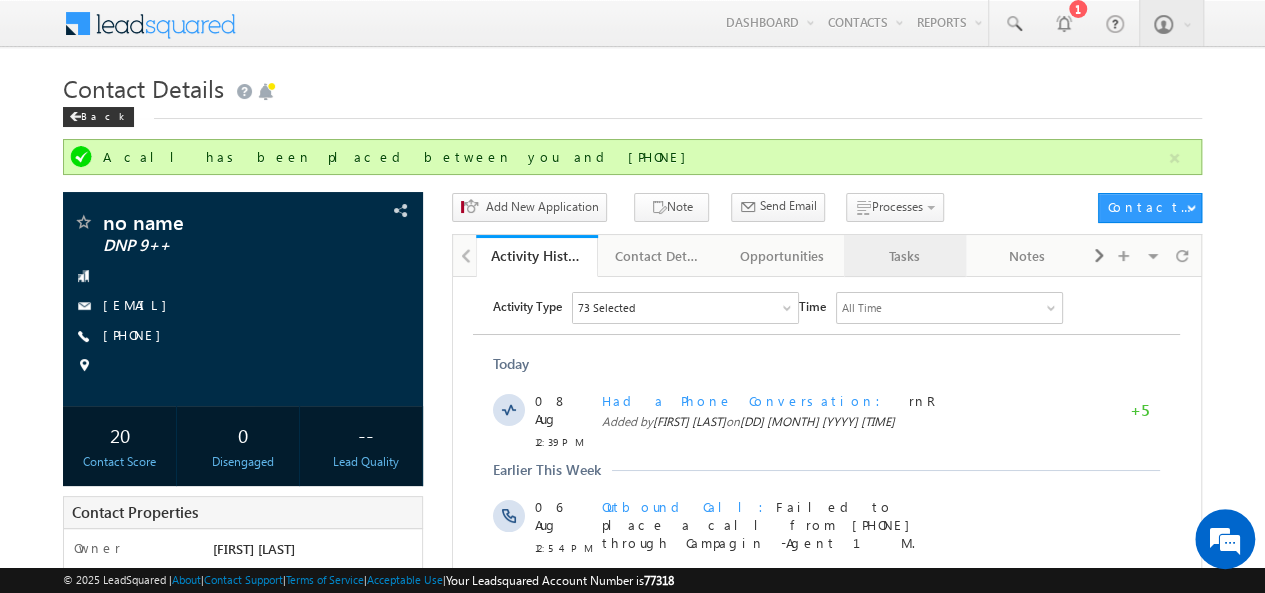 click on "Tasks" at bounding box center [904, 256] 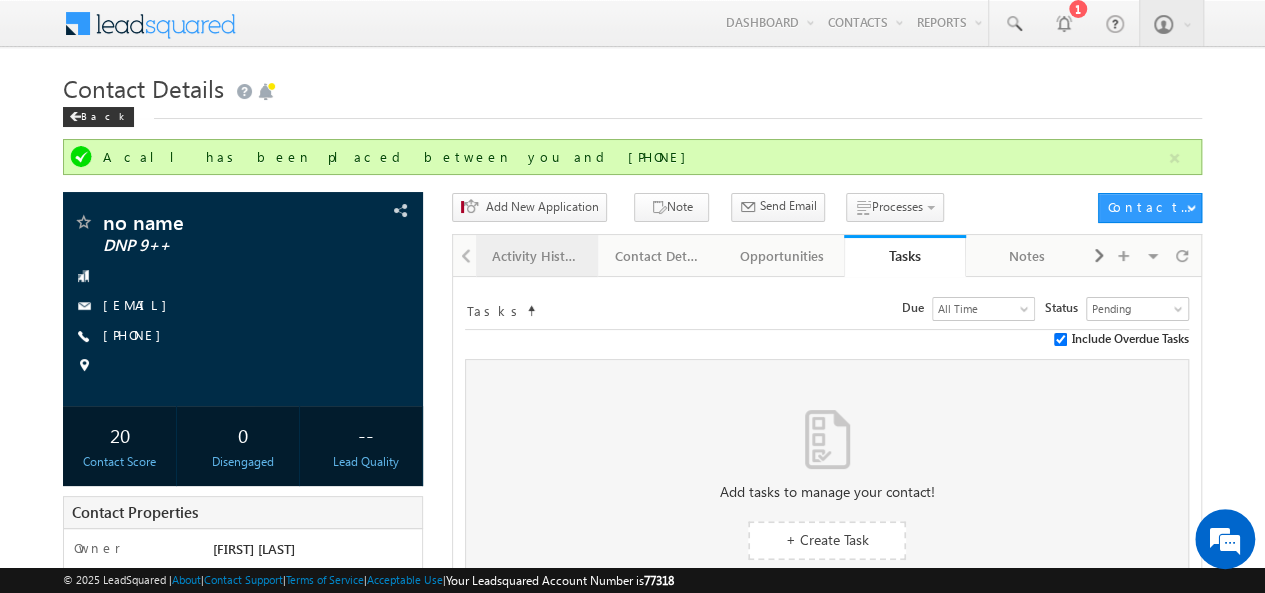 click on "Activity History" at bounding box center [536, 256] 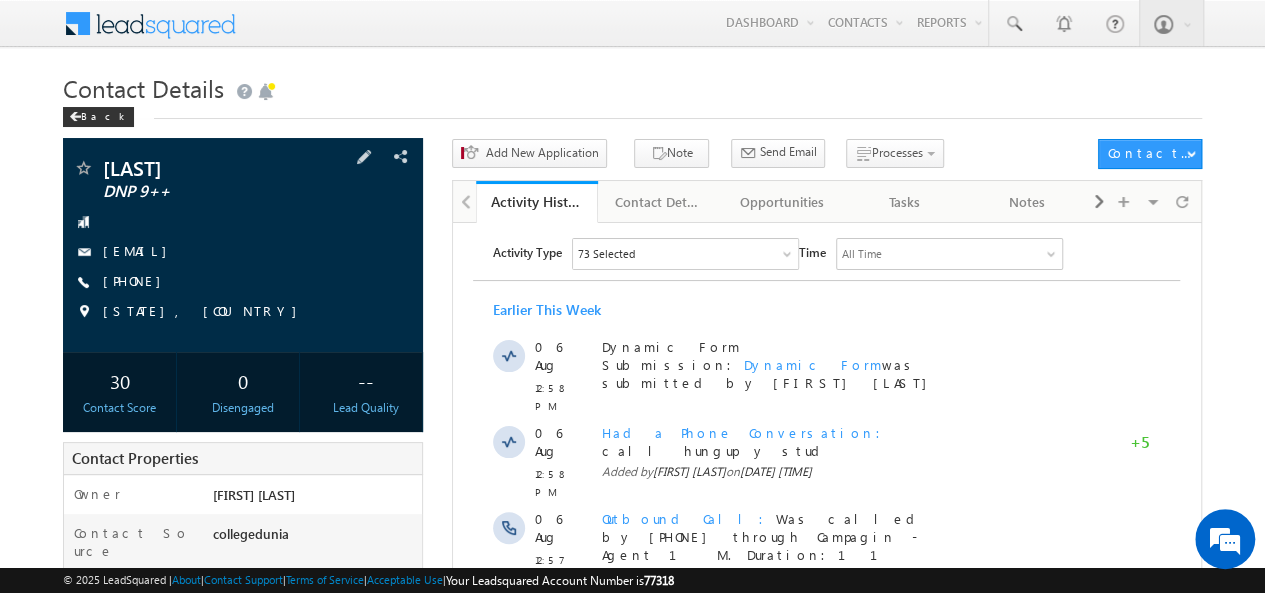 scroll, scrollTop: 0, scrollLeft: 0, axis: both 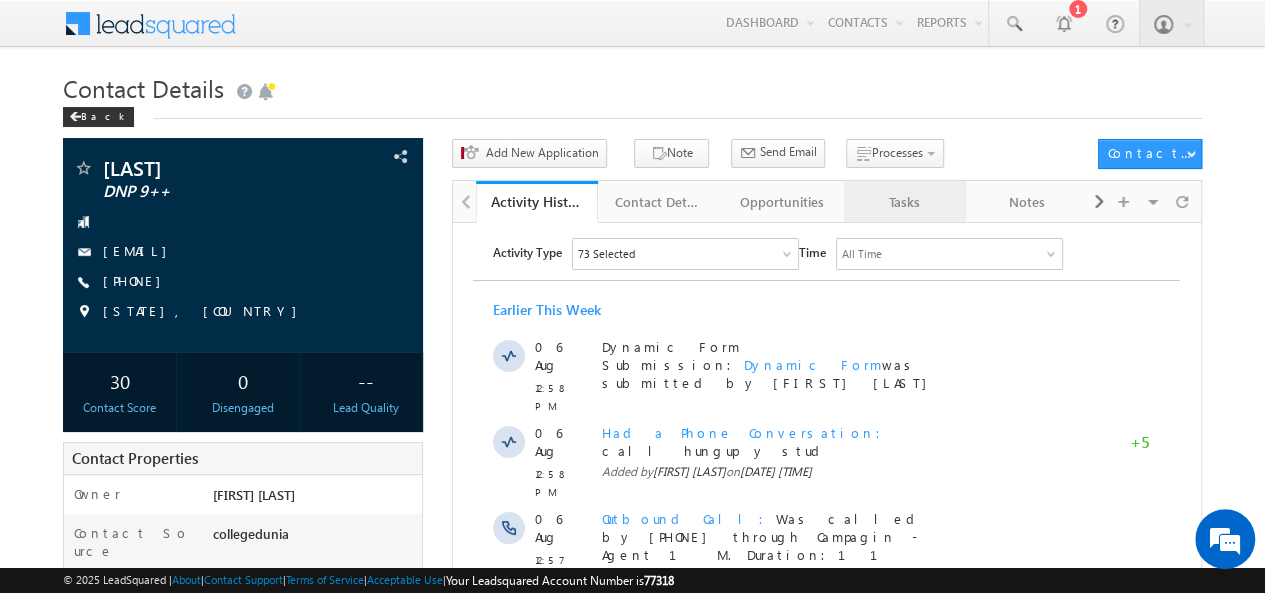 click on "Tasks" at bounding box center [904, 202] 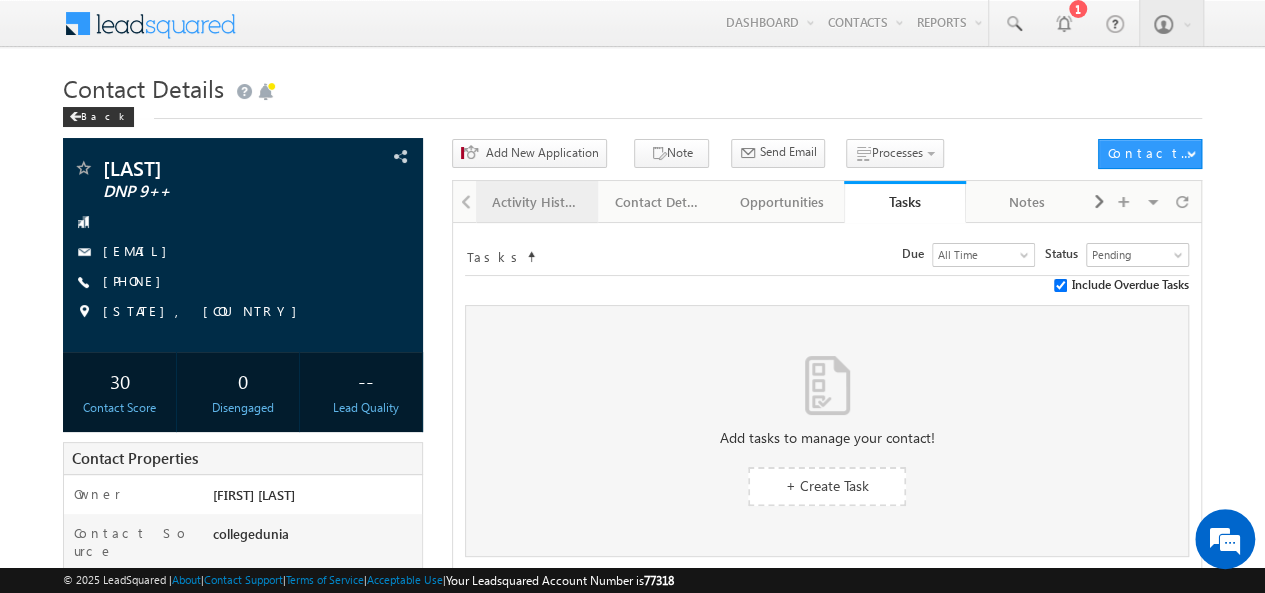click on "Activity History" at bounding box center (536, 202) 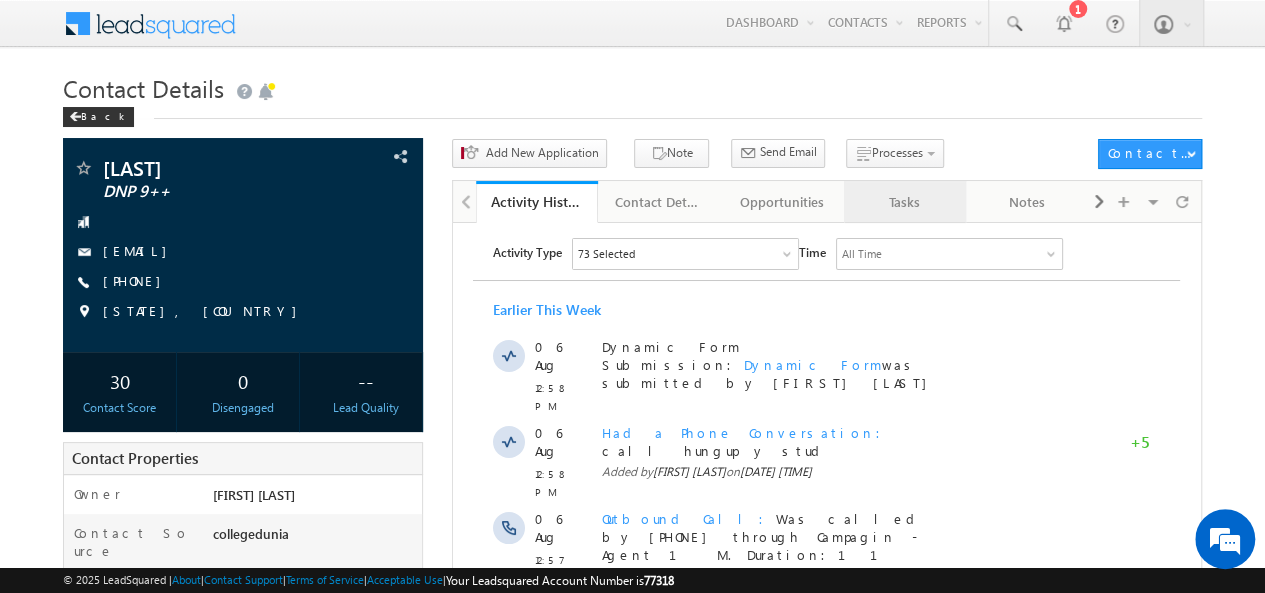 click on "Tasks" at bounding box center [904, 202] 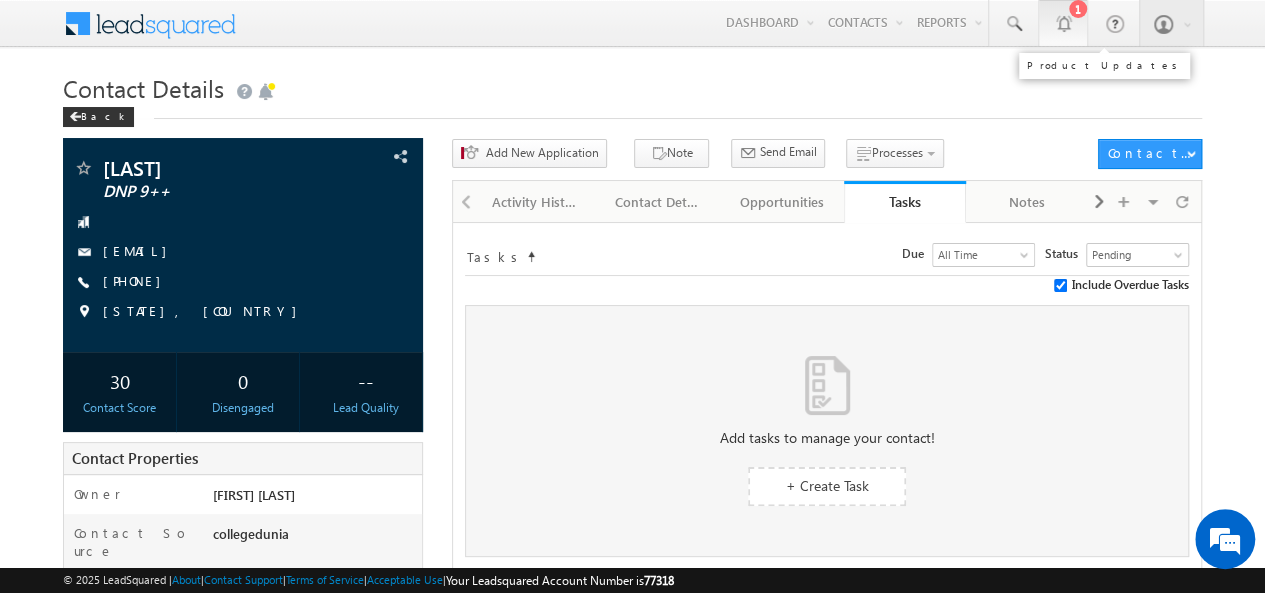 click at bounding box center [1063, 23] 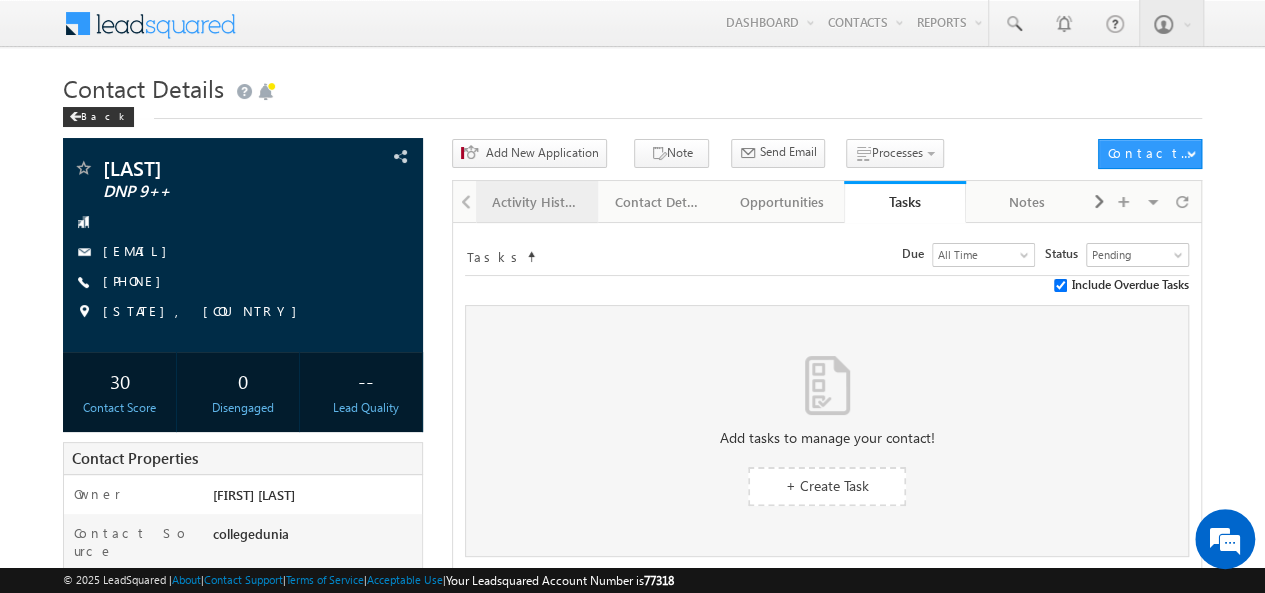 click on "Activity History" at bounding box center [537, 202] 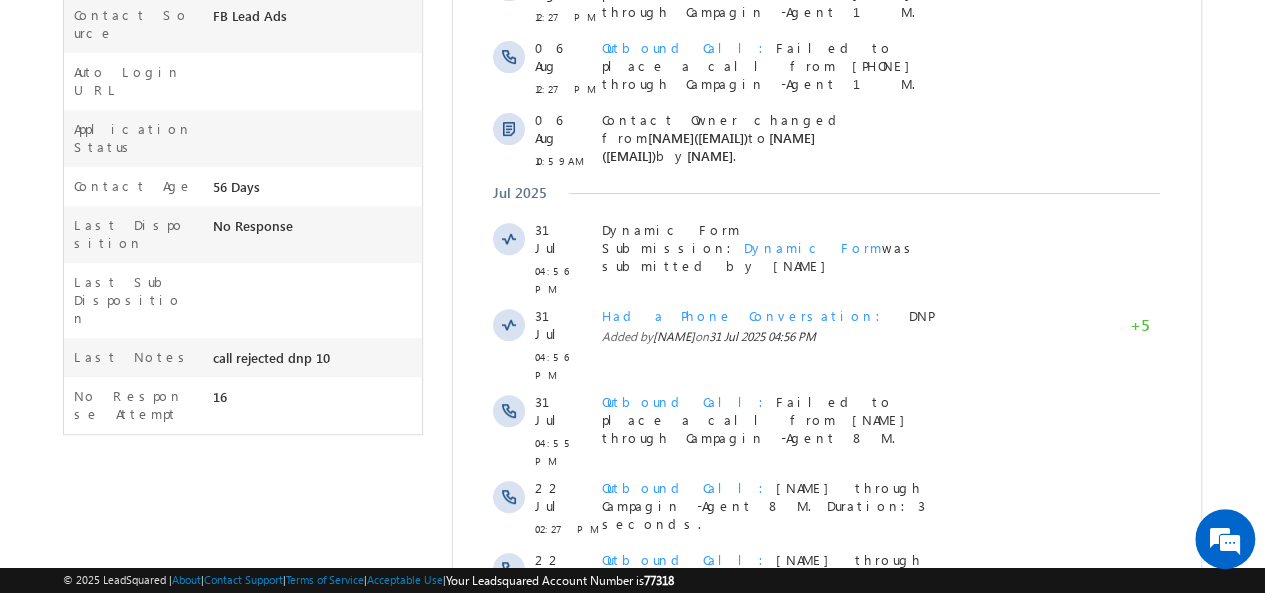 scroll, scrollTop: 548, scrollLeft: 0, axis: vertical 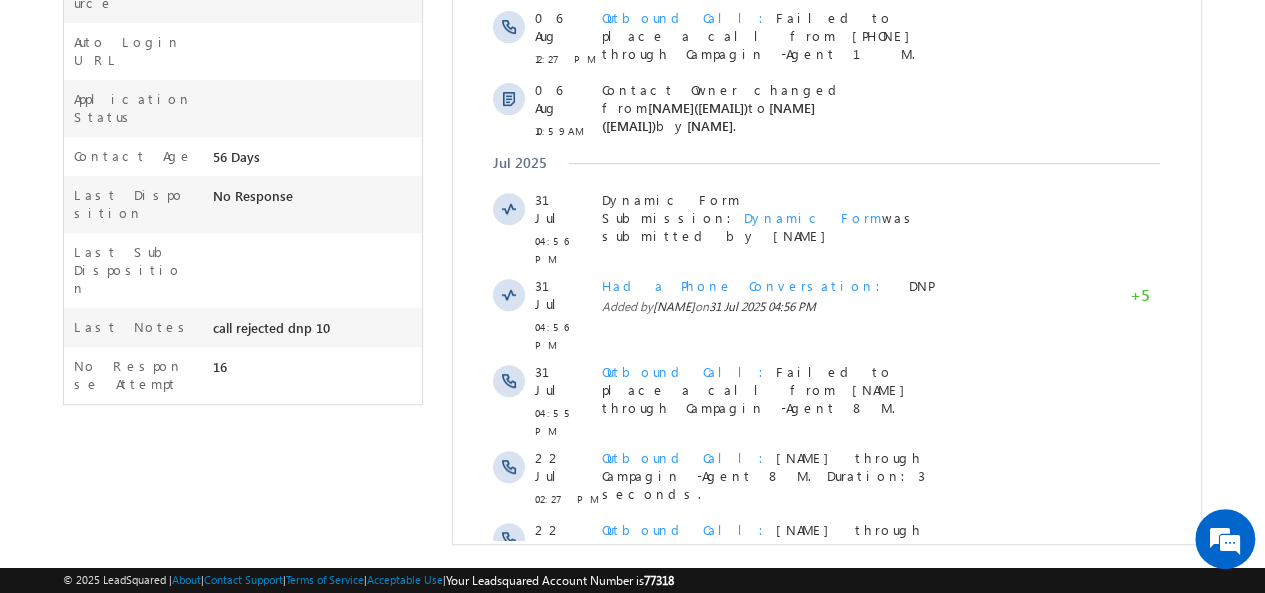 click on "Show More" at bounding box center (826, 619) 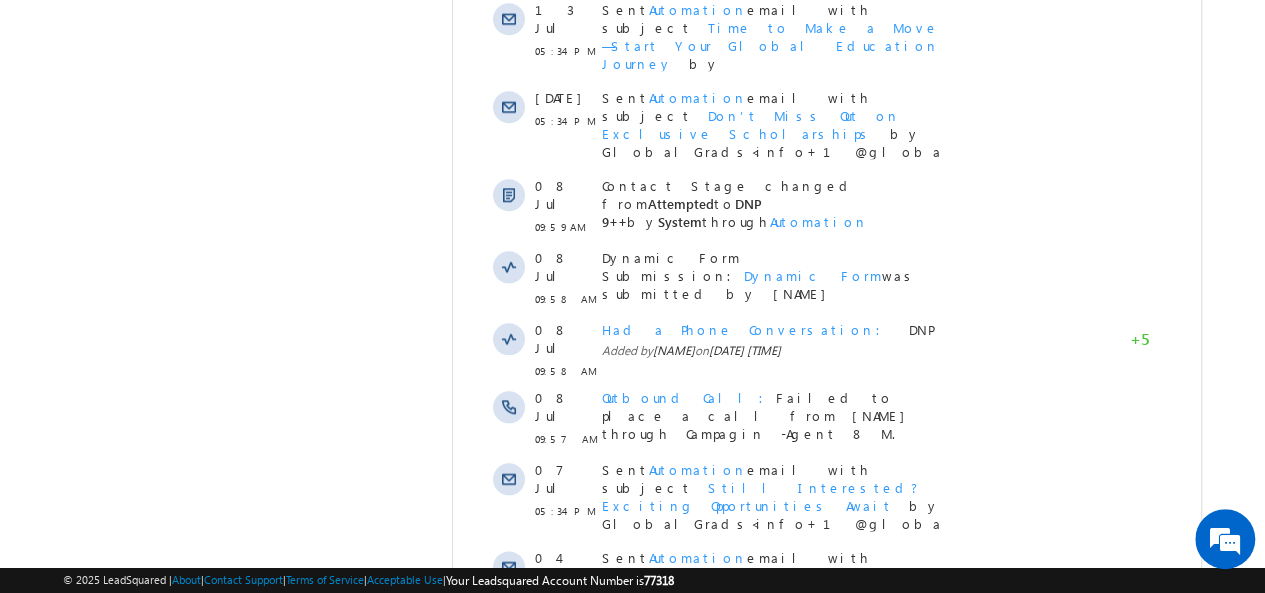 scroll, scrollTop: 1168, scrollLeft: 0, axis: vertical 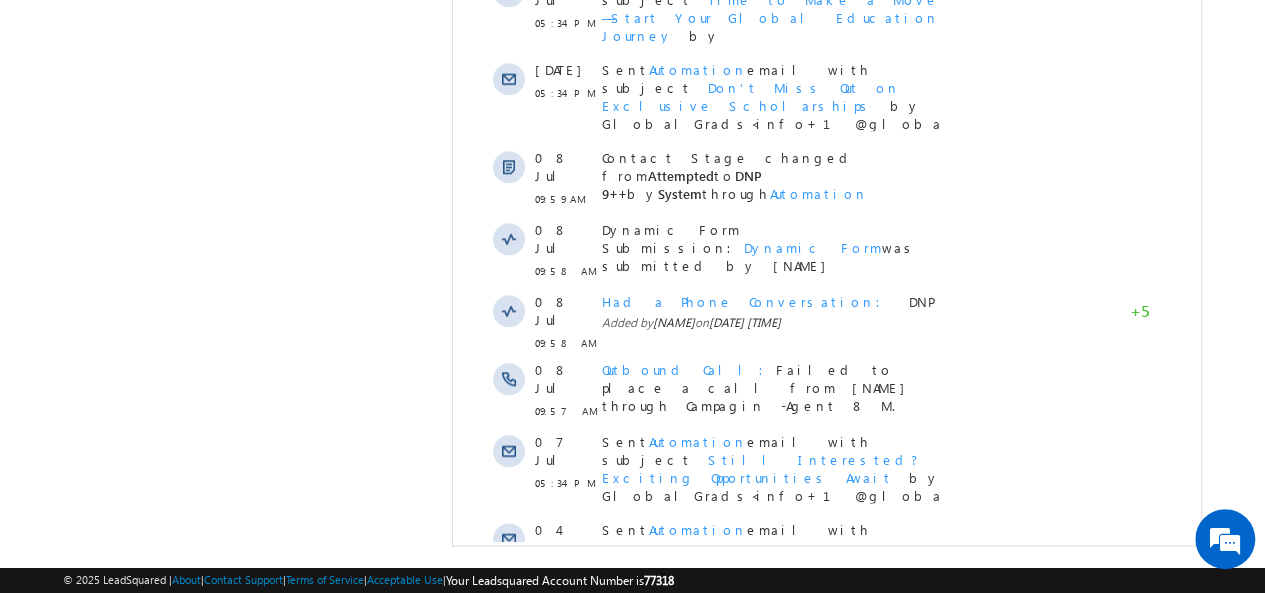 click on "Show More" at bounding box center [826, 775] 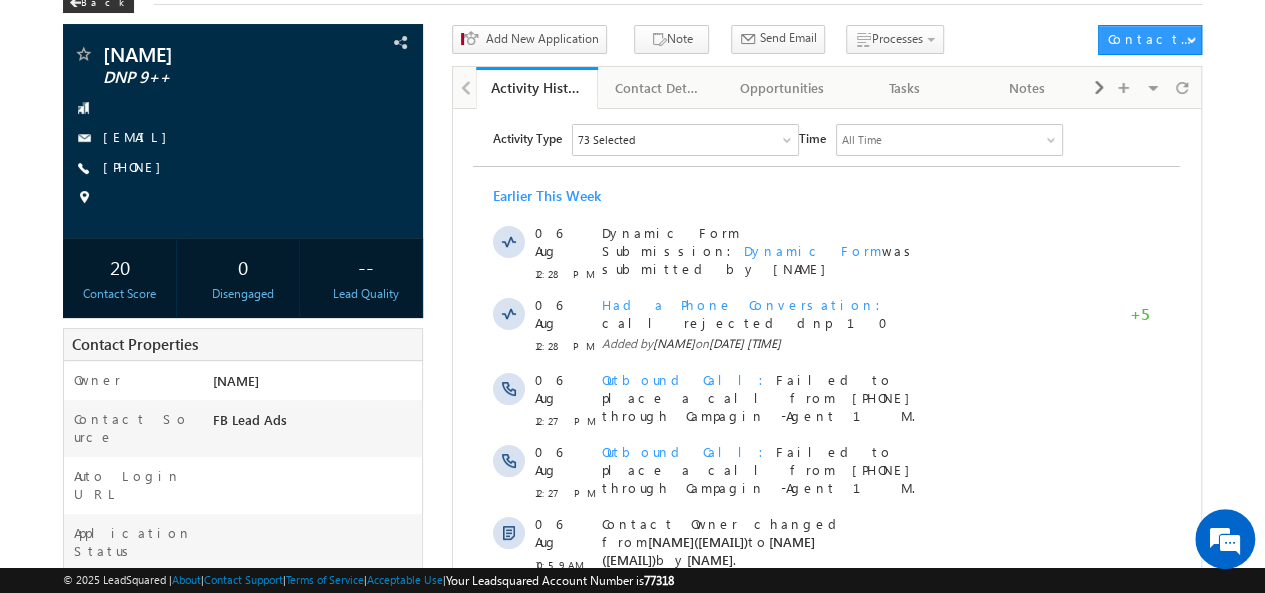 scroll, scrollTop: 0, scrollLeft: 0, axis: both 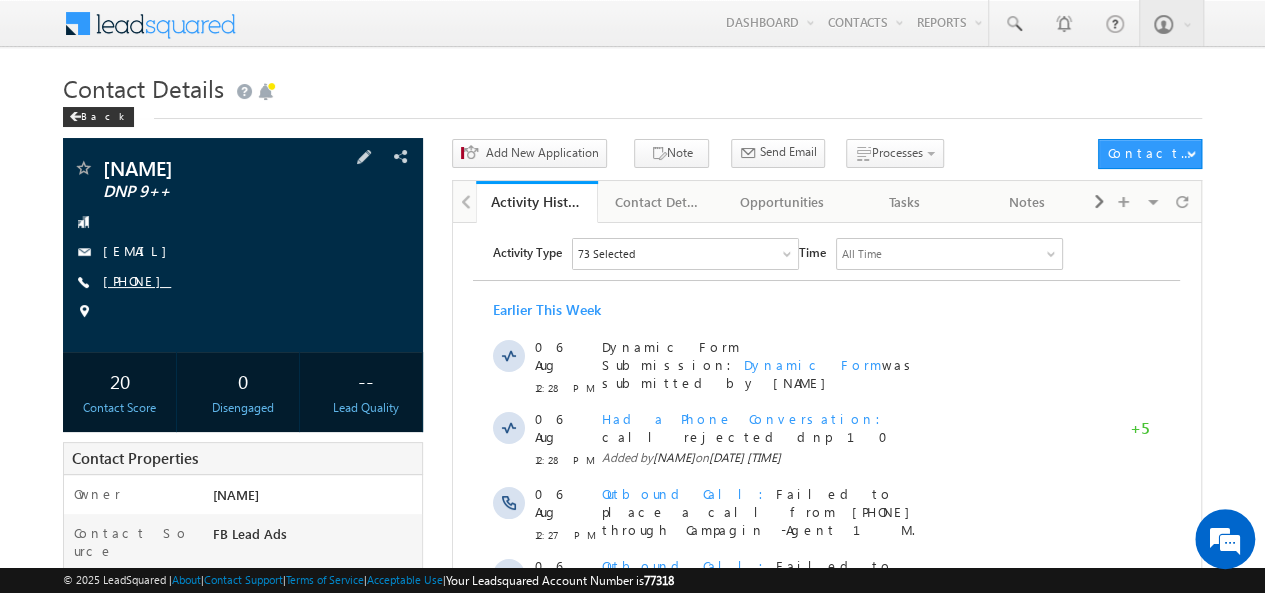 click on "+91-6305236969" at bounding box center (137, 280) 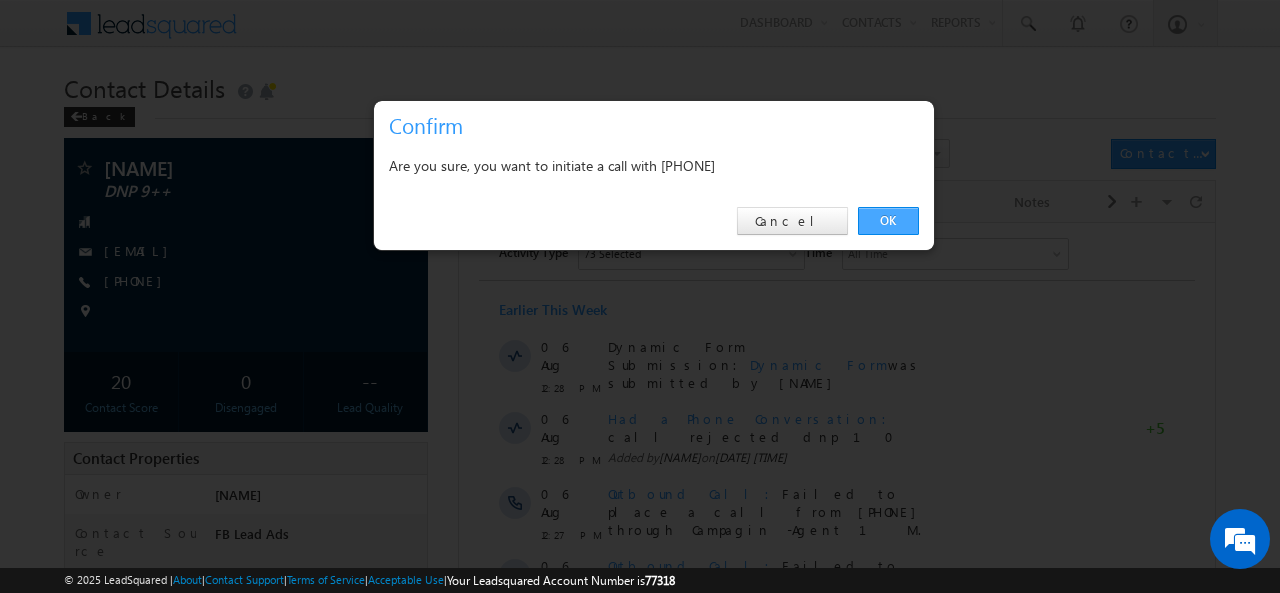click on "OK" at bounding box center [888, 221] 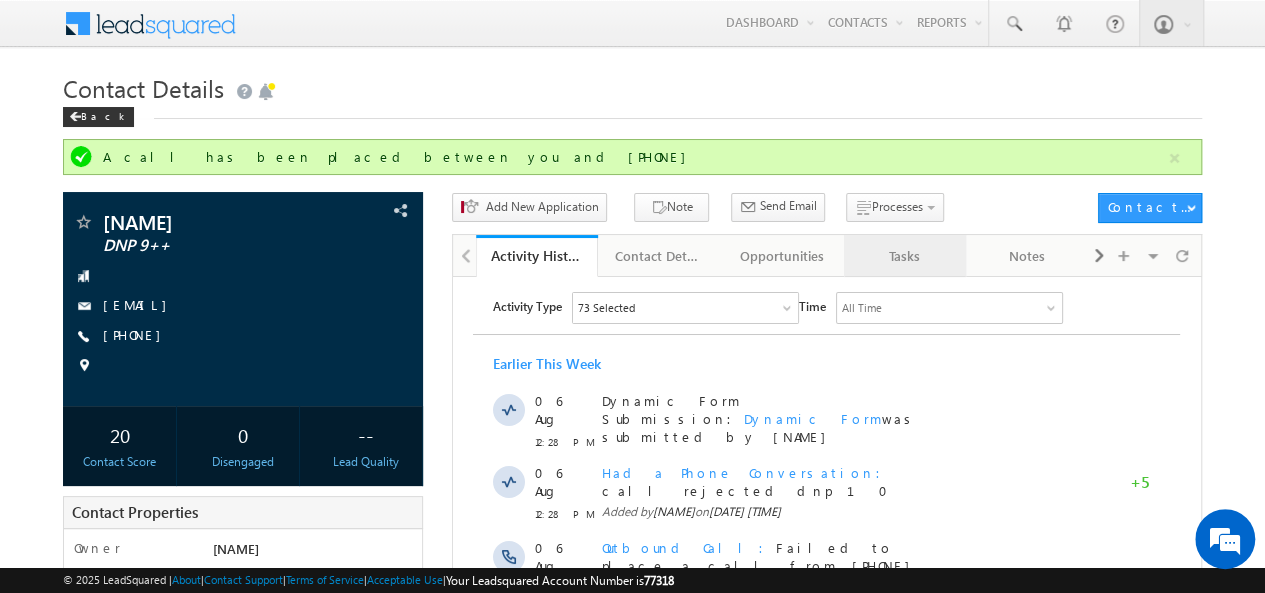 click on "Tasks" at bounding box center [904, 256] 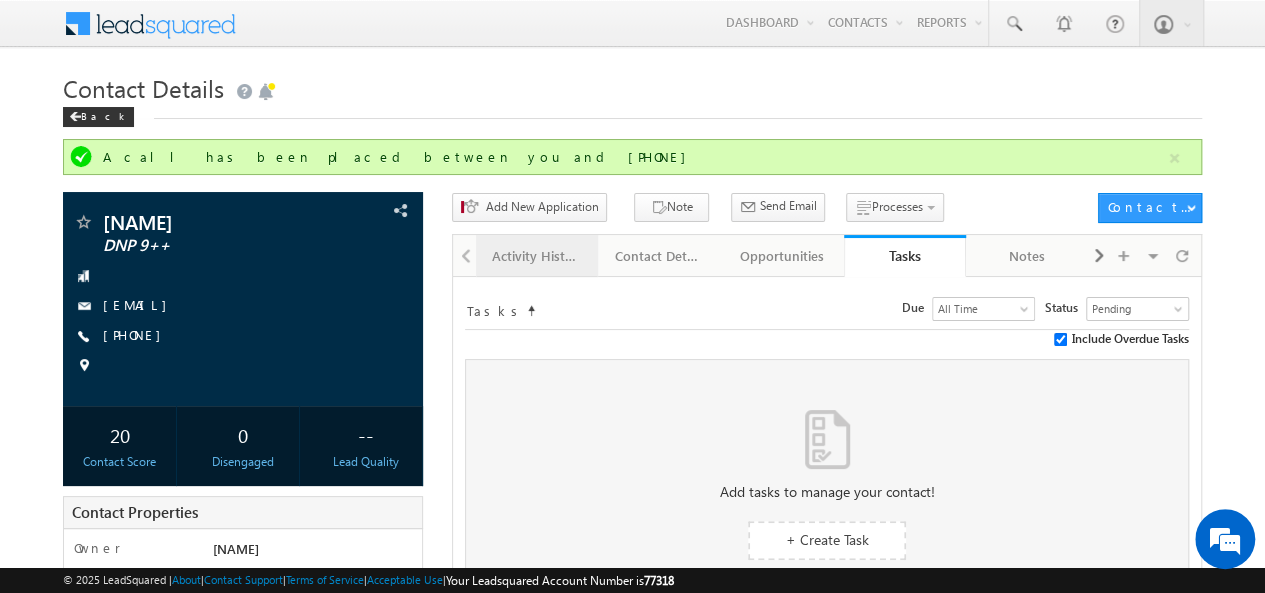 click on "Activity History" at bounding box center (536, 256) 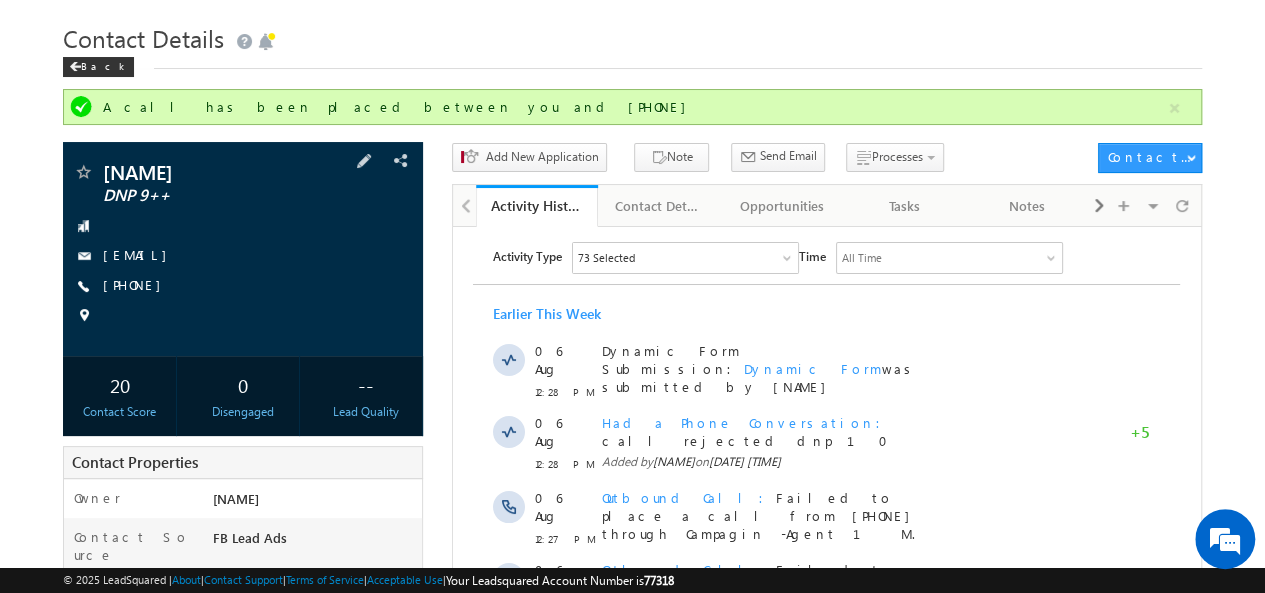 scroll, scrollTop: 0, scrollLeft: 0, axis: both 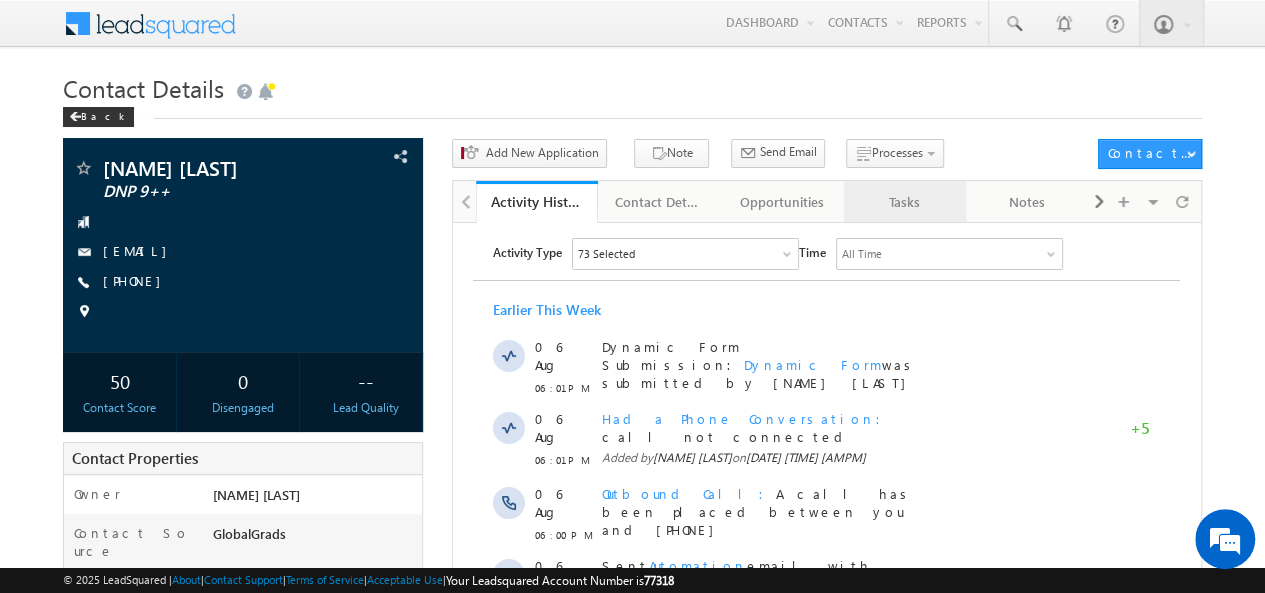 click on "Tasks" at bounding box center (904, 202) 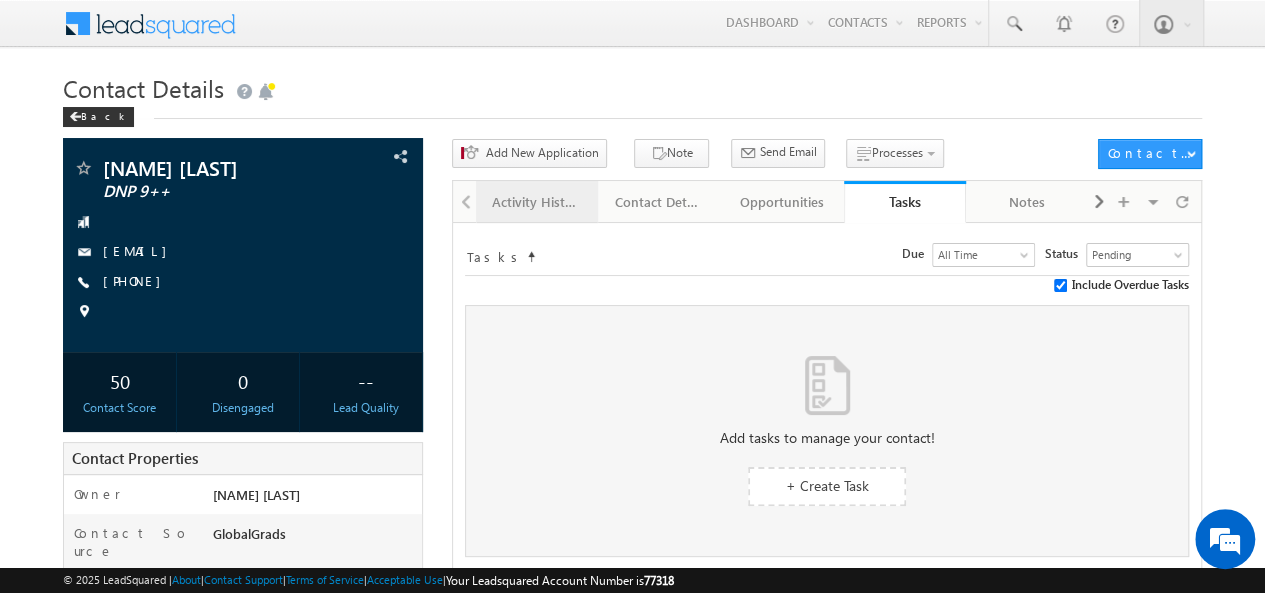click on "Activity History" at bounding box center (536, 202) 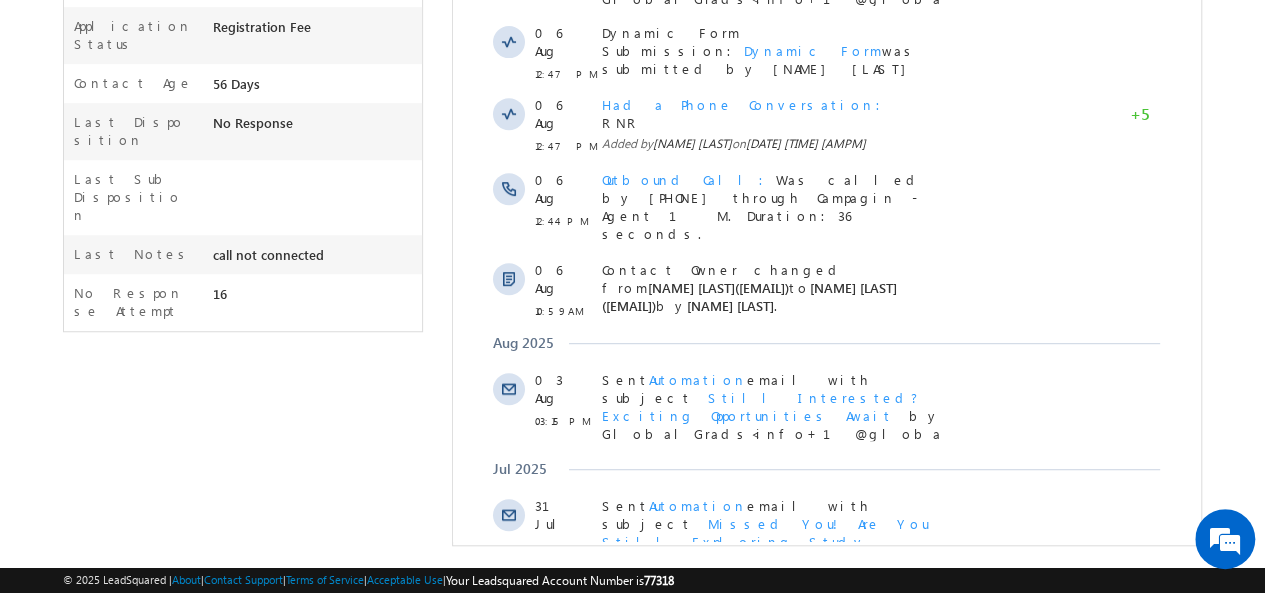 scroll, scrollTop: 622, scrollLeft: 0, axis: vertical 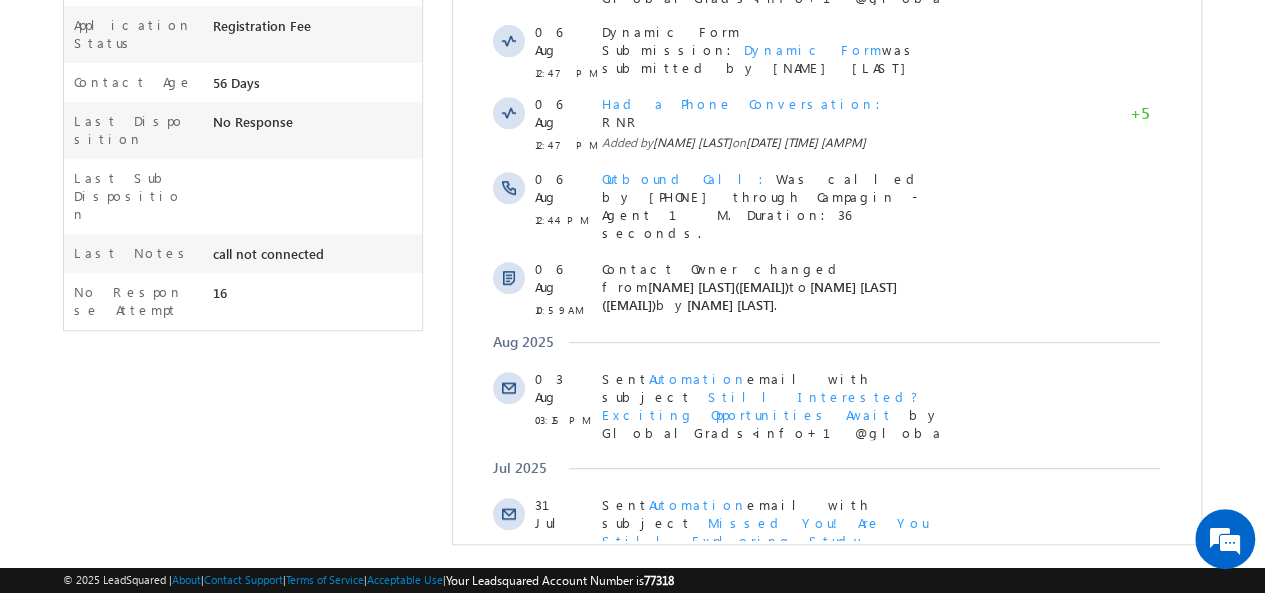click on "Show More" at bounding box center (826, 610) 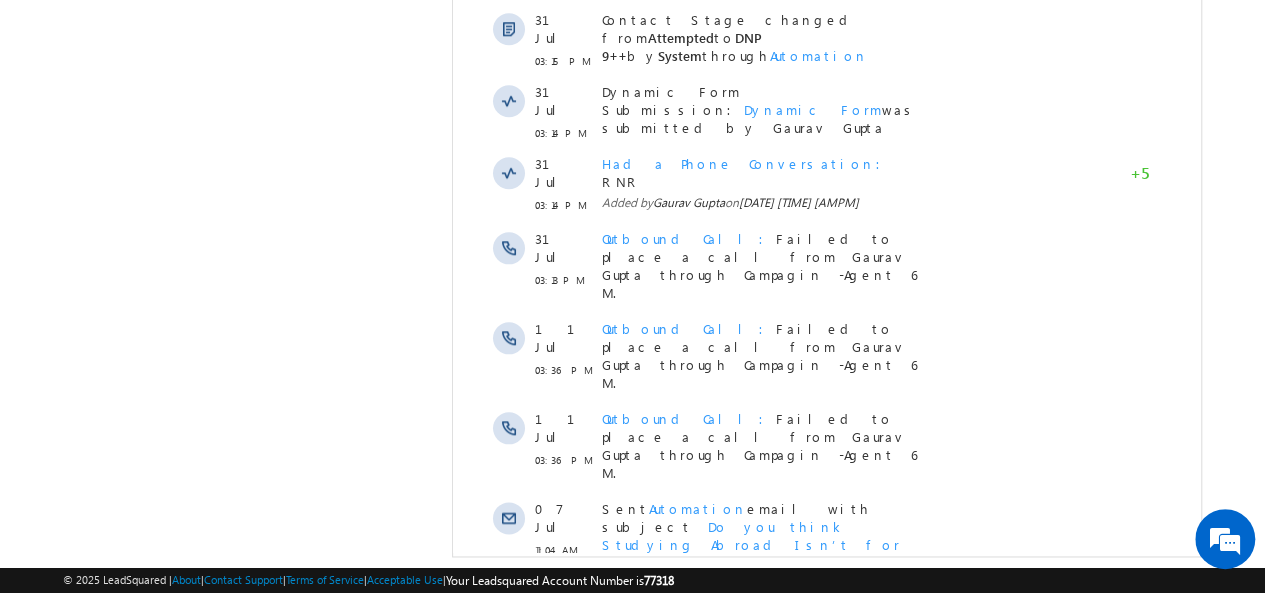 scroll, scrollTop: 1206, scrollLeft: 0, axis: vertical 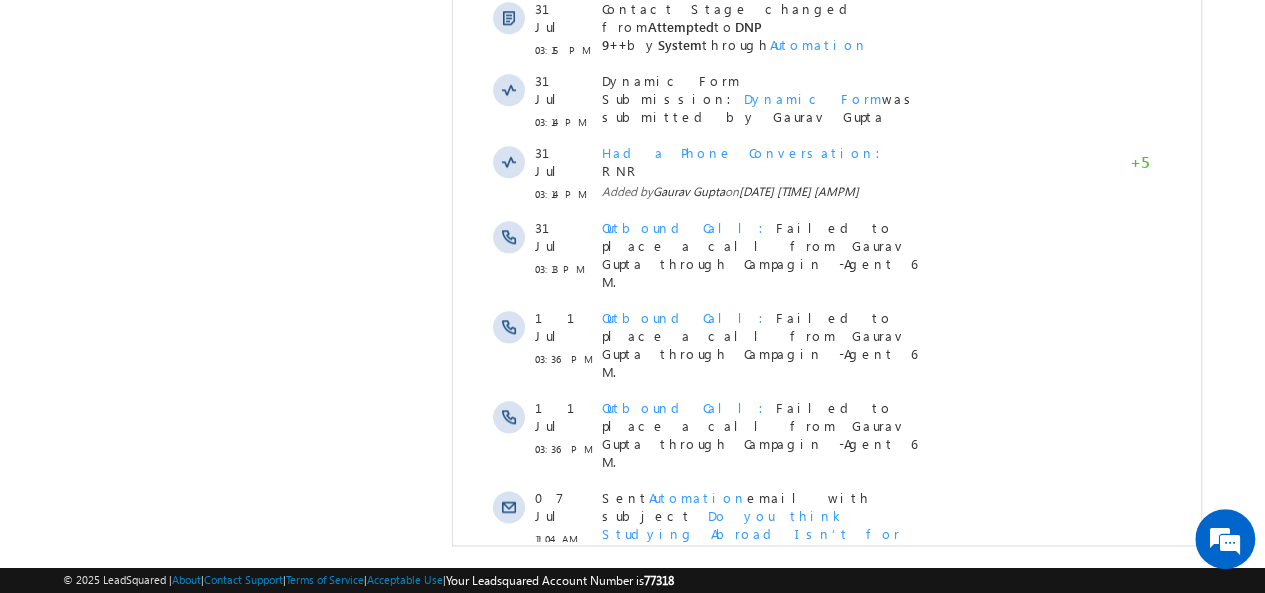 click on "Show More" at bounding box center (826, 822) 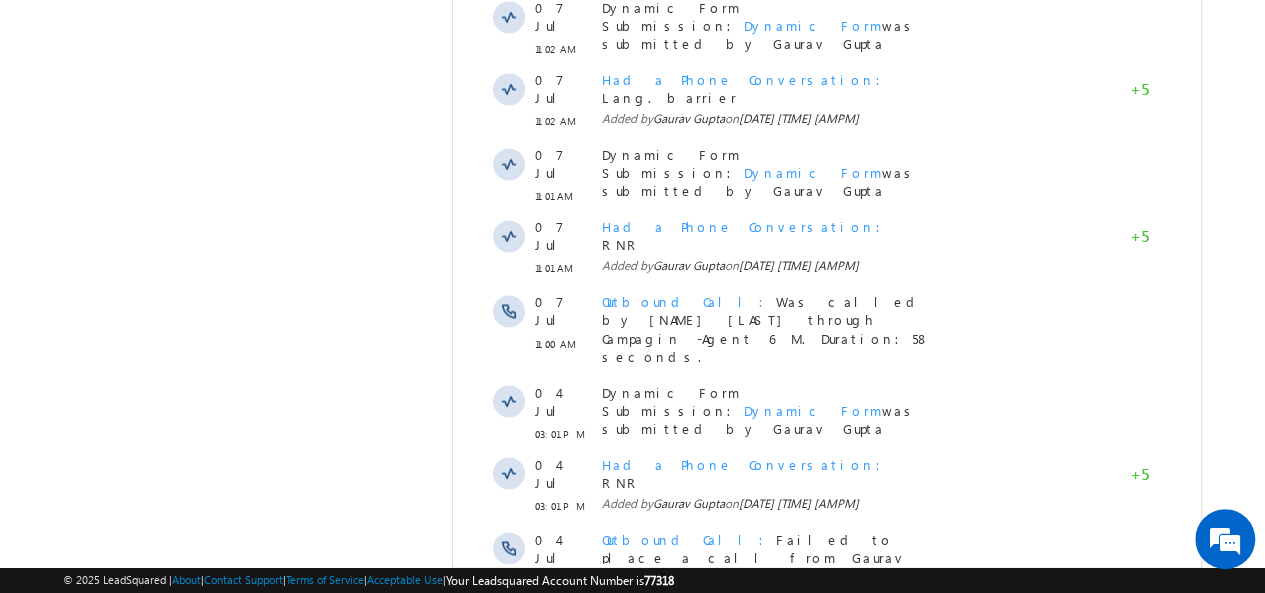 scroll, scrollTop: 1806, scrollLeft: 0, axis: vertical 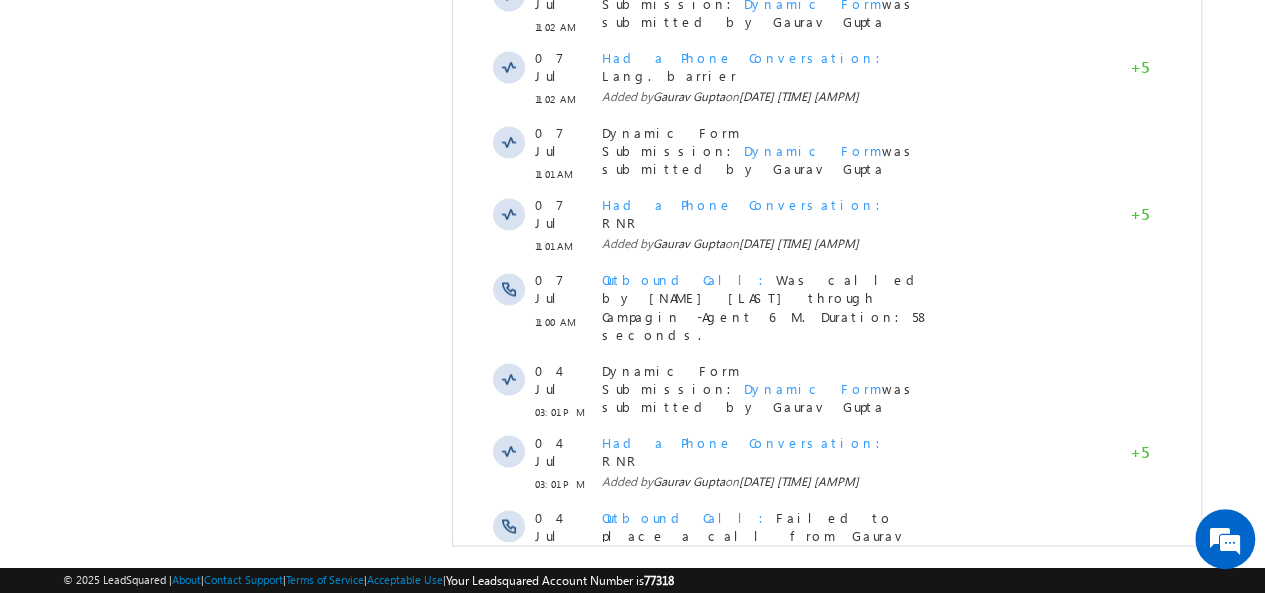 click on "Activity Type
73 Selected
Select All Sales Activities 1 Sales Activity Opportunities 1 University Application Email Activities 18 Email Bounced Email Link Clicked Email Marked Spam Email Opened Inbound Contact through Email Mailing preference link clicked Negative Response to Email Neutral Response to Email Positive Response to Email Resubscribed Subscribed To Newsletter Subscribed To Promotional Emails Unsubscribe Link Clicked Unsubscribed Unsubscribed From Newsletter Unsubscribed From Promotional Emails View in browser link Clicked Email Sent Web Activities 5 Conversion Button Clicked Converted to Contact Form Submitted on Website Page Visited on Website Tracking URL Clicked Contact Capture Activities 1 Contact Capture Phone Call Activities 2 Inbound Phone Call Activity Outbound Phone Call Activity Other Activities 21 Application Form Document Generation Left a Voice Mail" at bounding box center (826, -263) 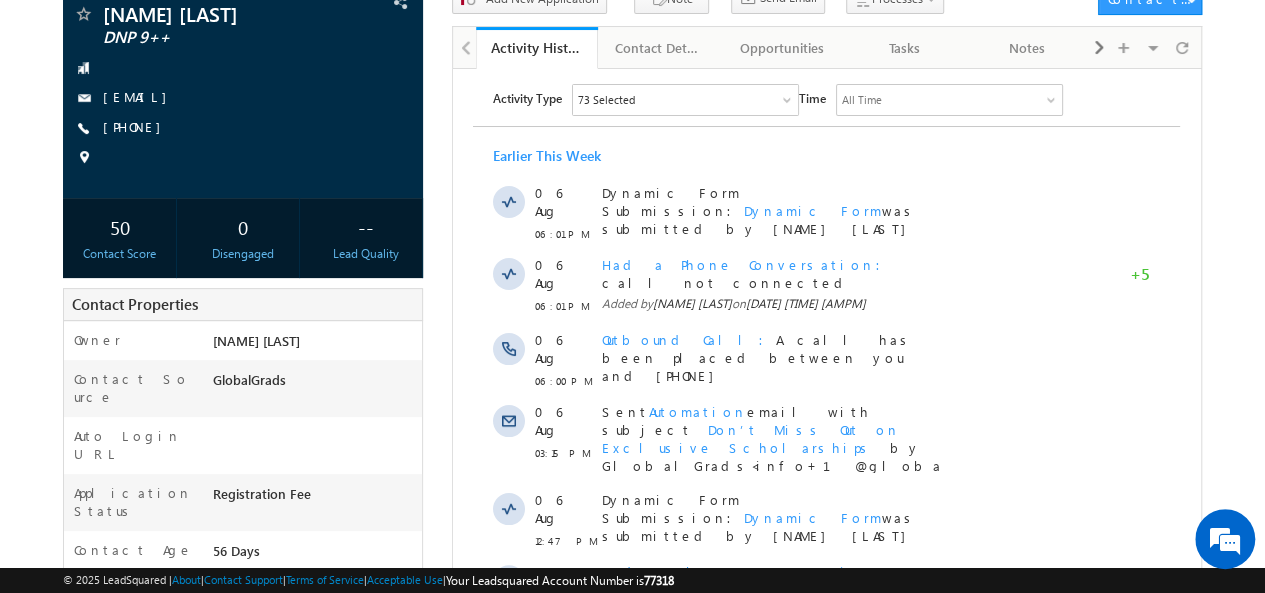 scroll, scrollTop: 0, scrollLeft: 0, axis: both 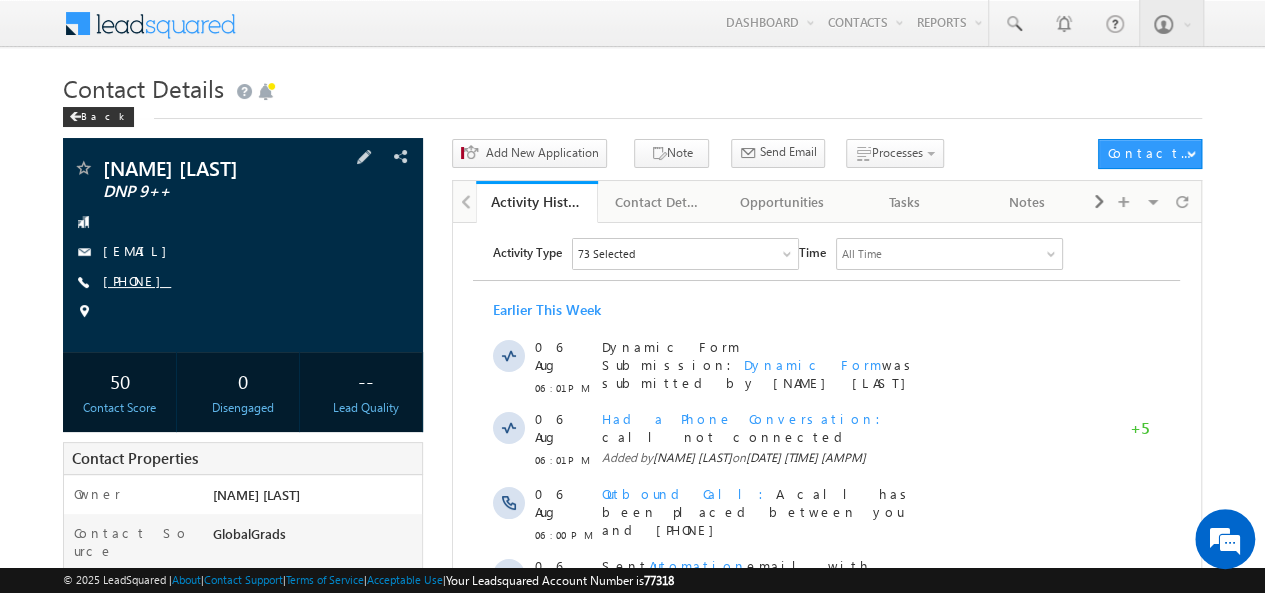 click on "[PHONE]" at bounding box center (137, 280) 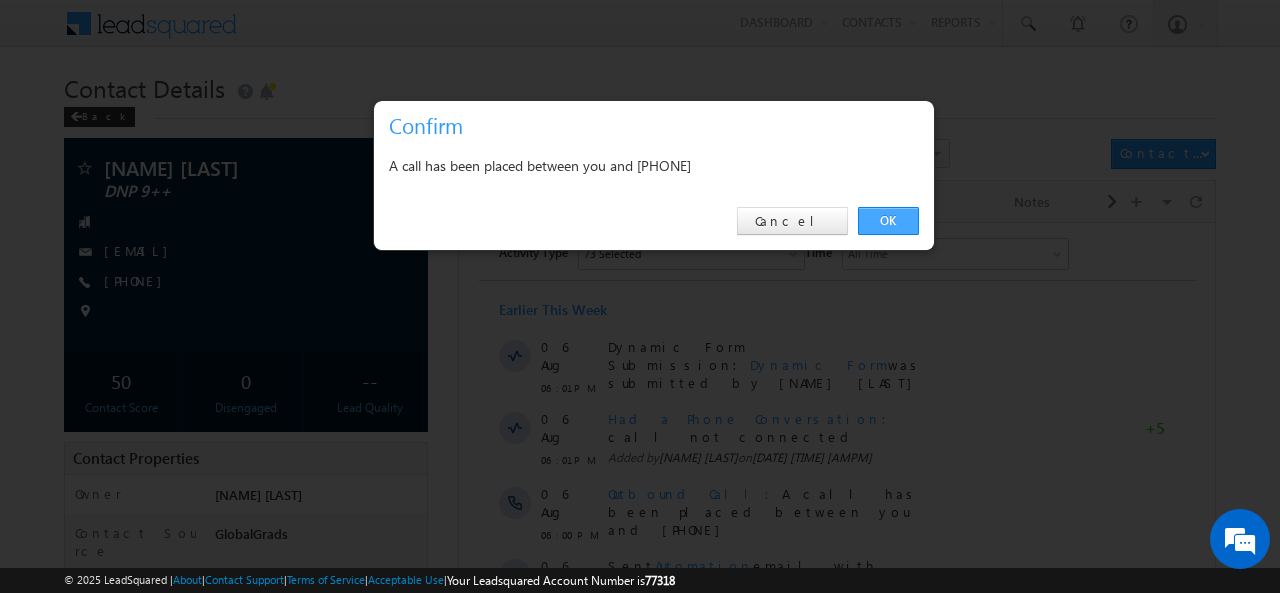 click on "OK" at bounding box center [888, 221] 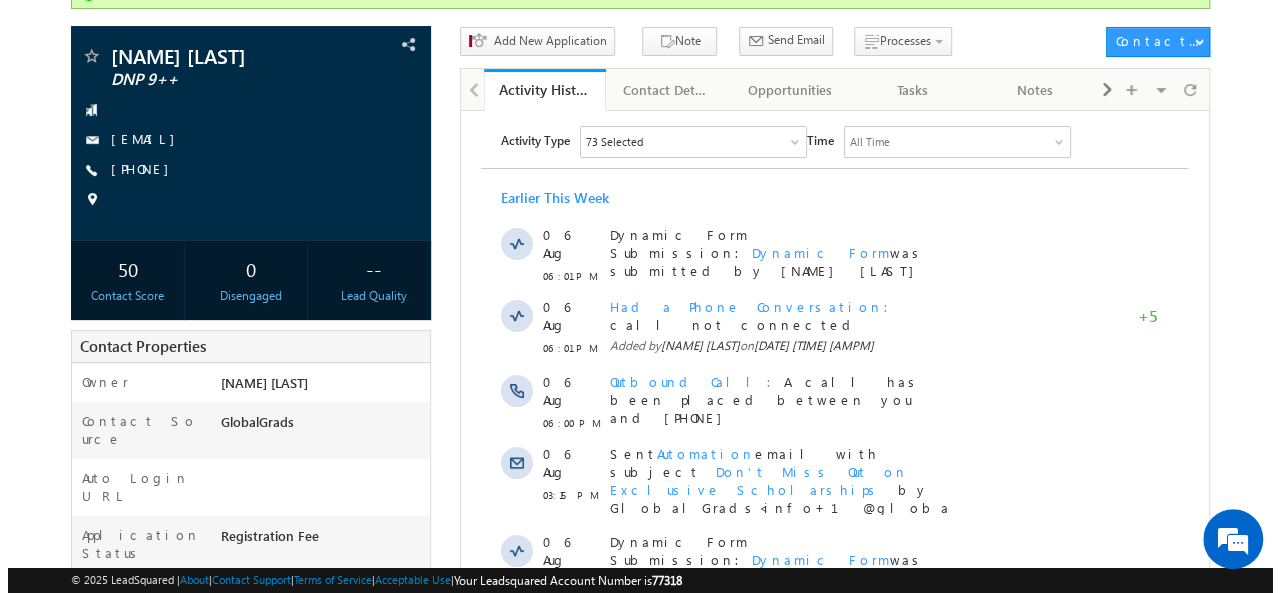 scroll, scrollTop: 0, scrollLeft: 0, axis: both 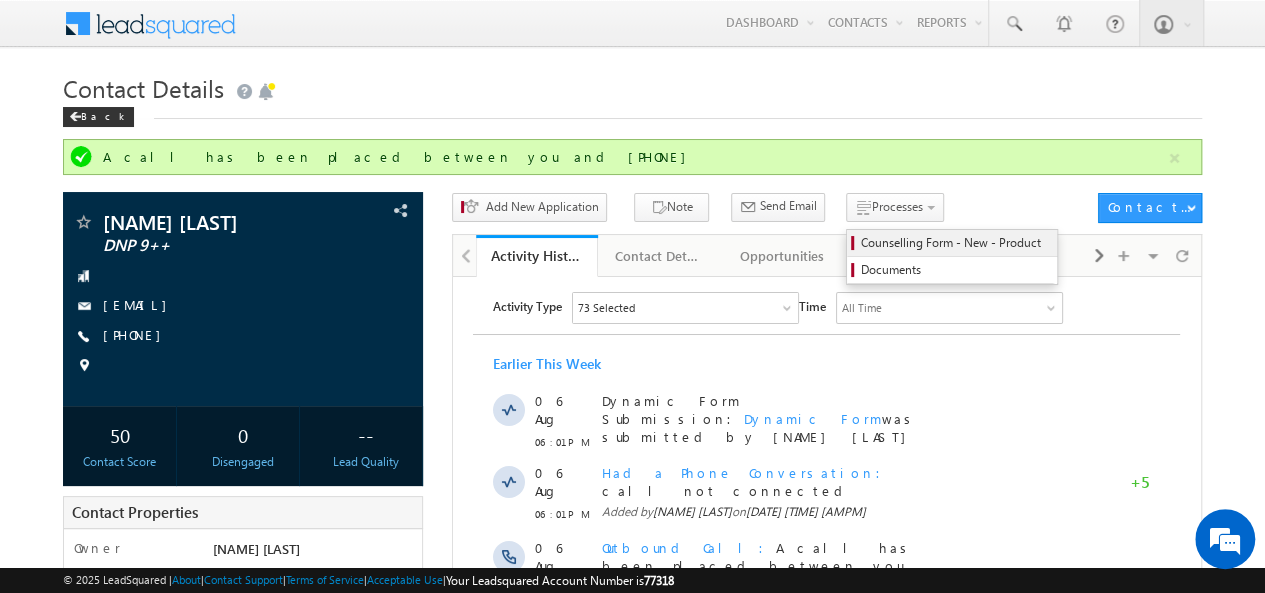 click on "Counselling Form - New - Product" at bounding box center [955, 243] 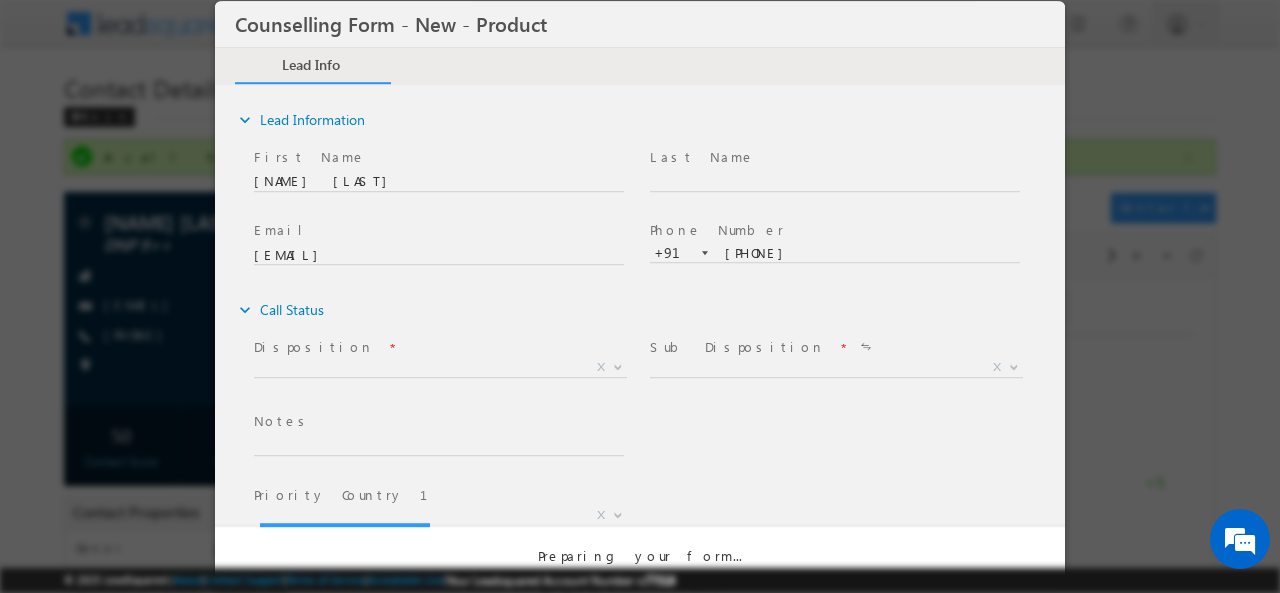 scroll, scrollTop: 0, scrollLeft: 0, axis: both 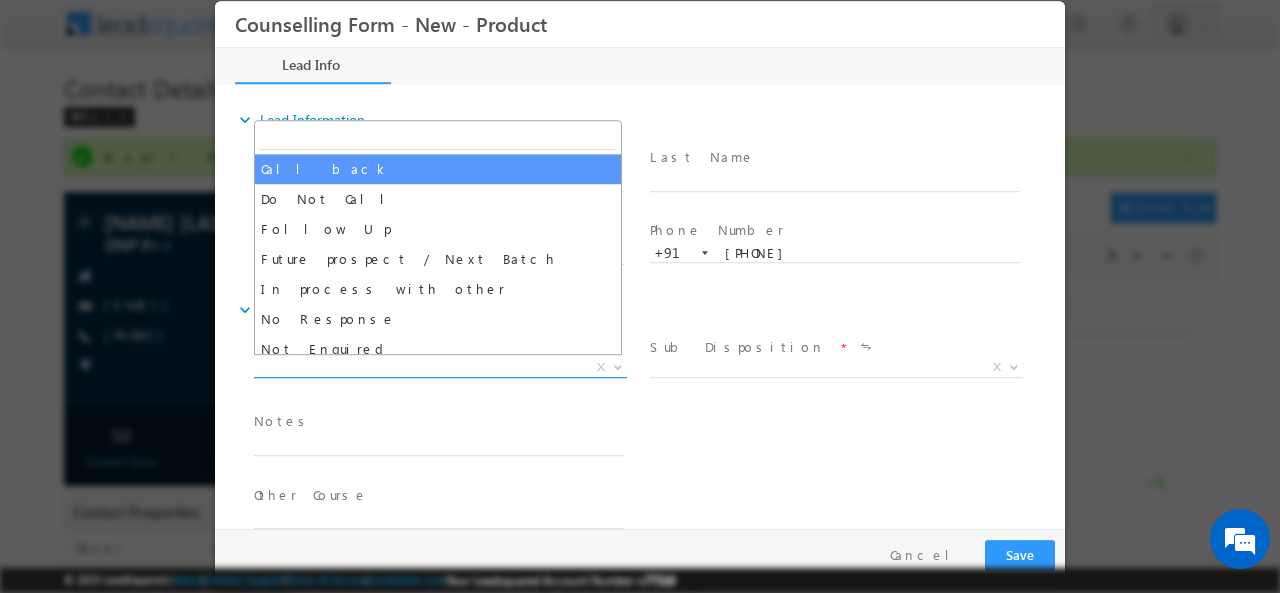 click on "X" at bounding box center (440, 367) 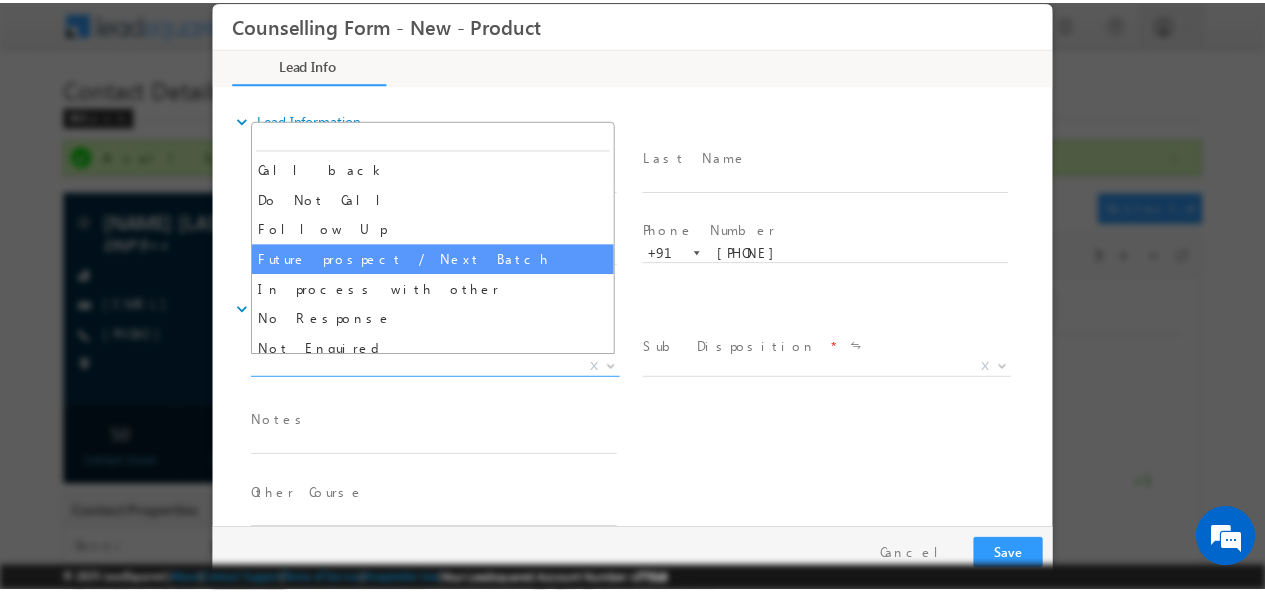 scroll, scrollTop: 160, scrollLeft: 0, axis: vertical 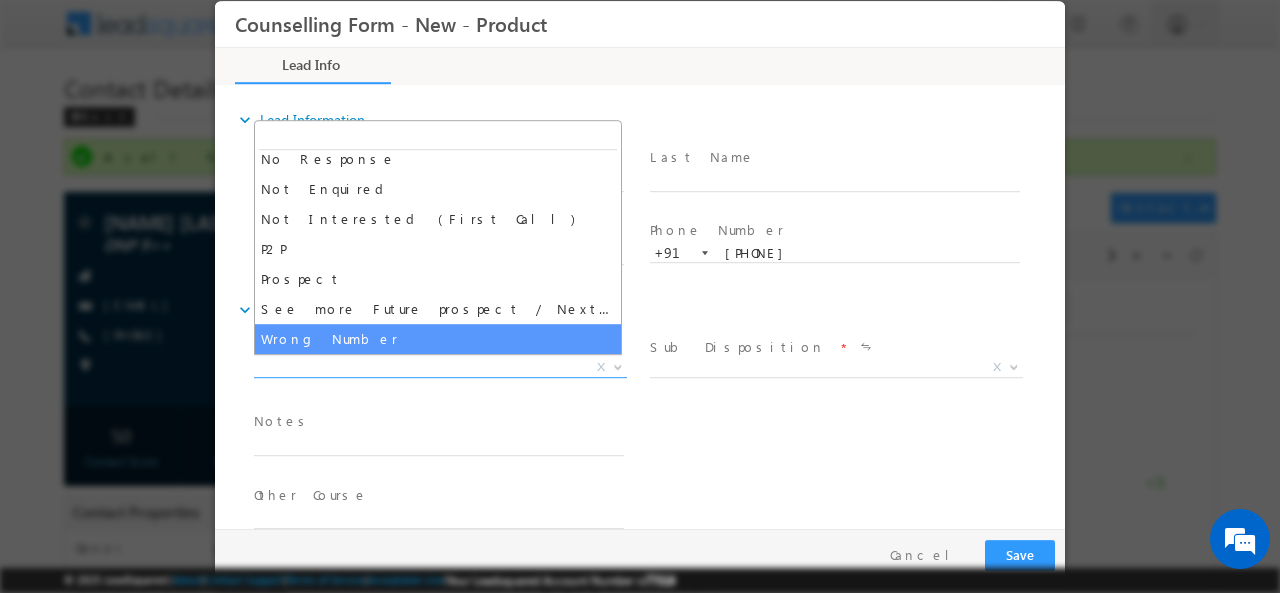select on "Wrong Number" 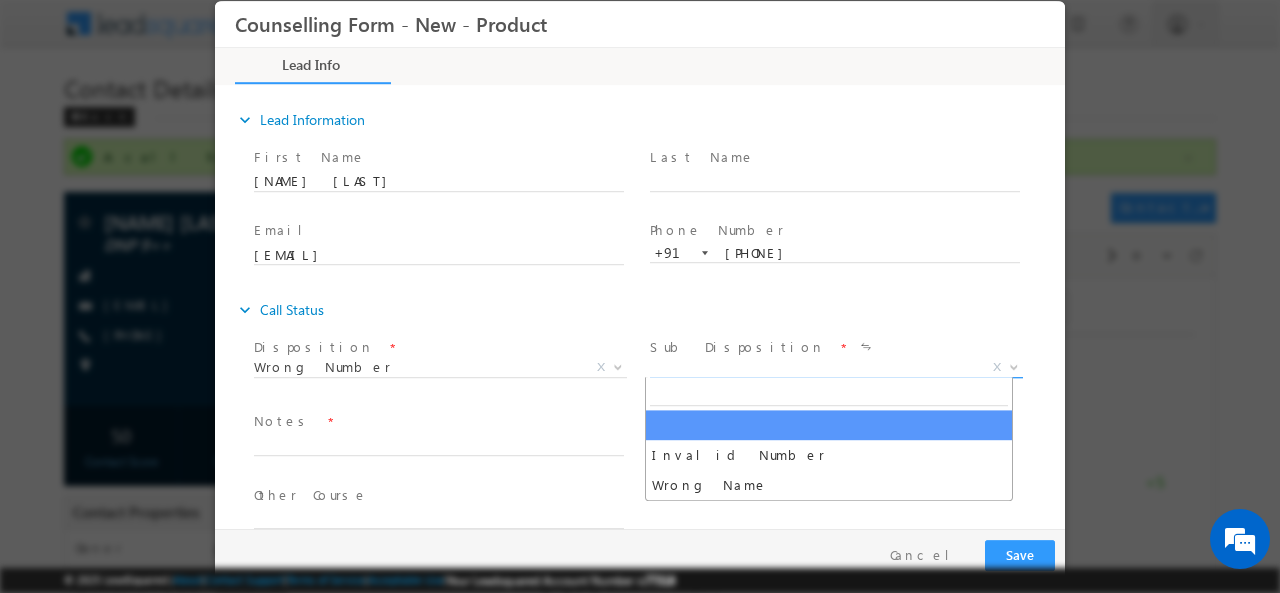 click on "X" at bounding box center (836, 367) 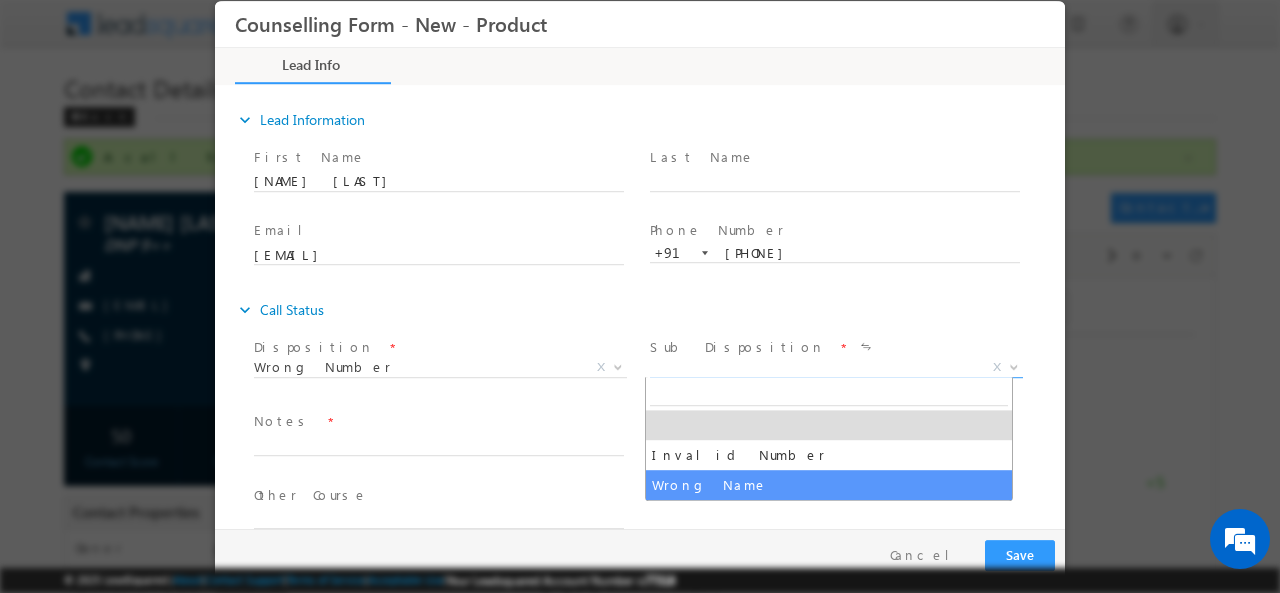 select on "Wrong Name" 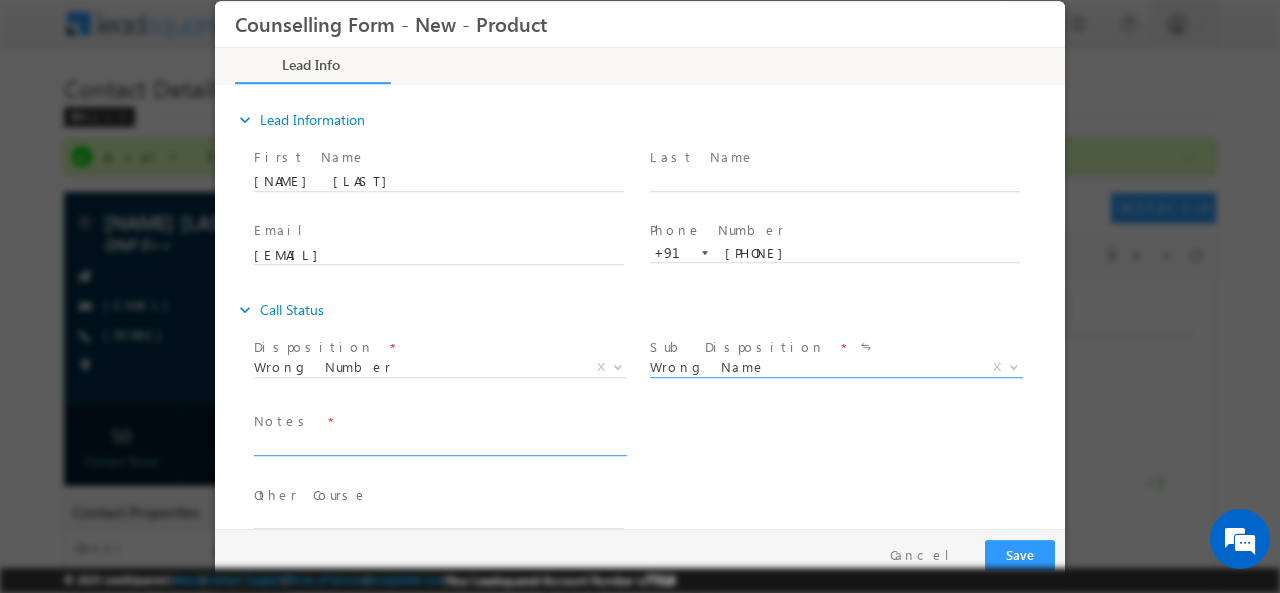 click at bounding box center (439, 443) 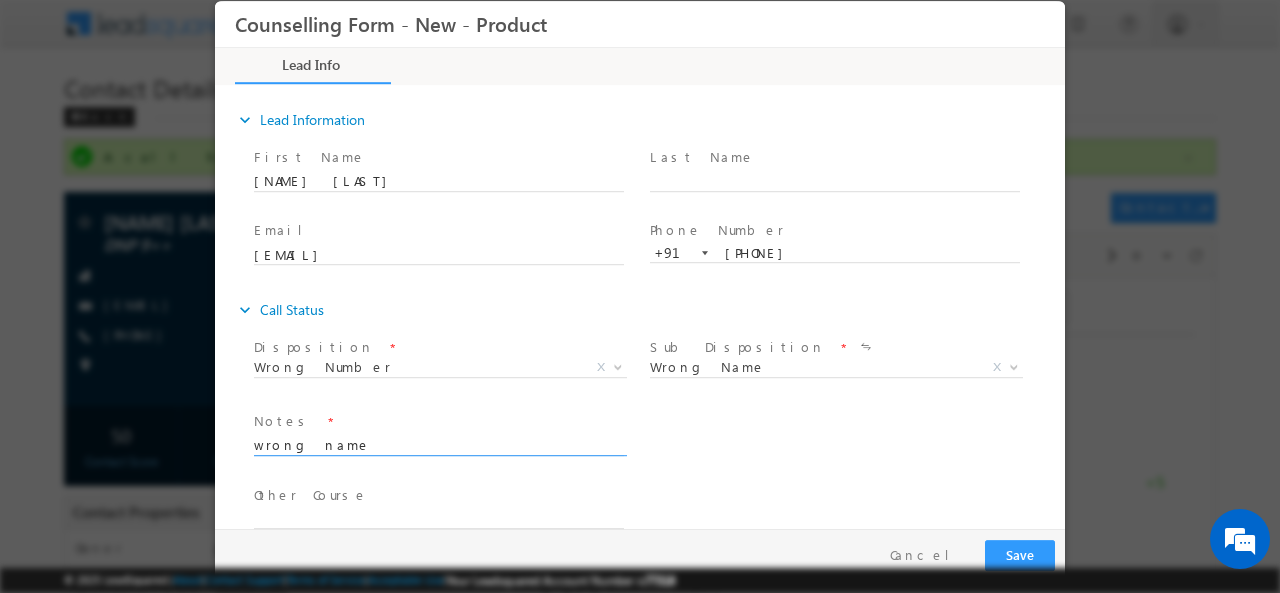 type on "wrong name" 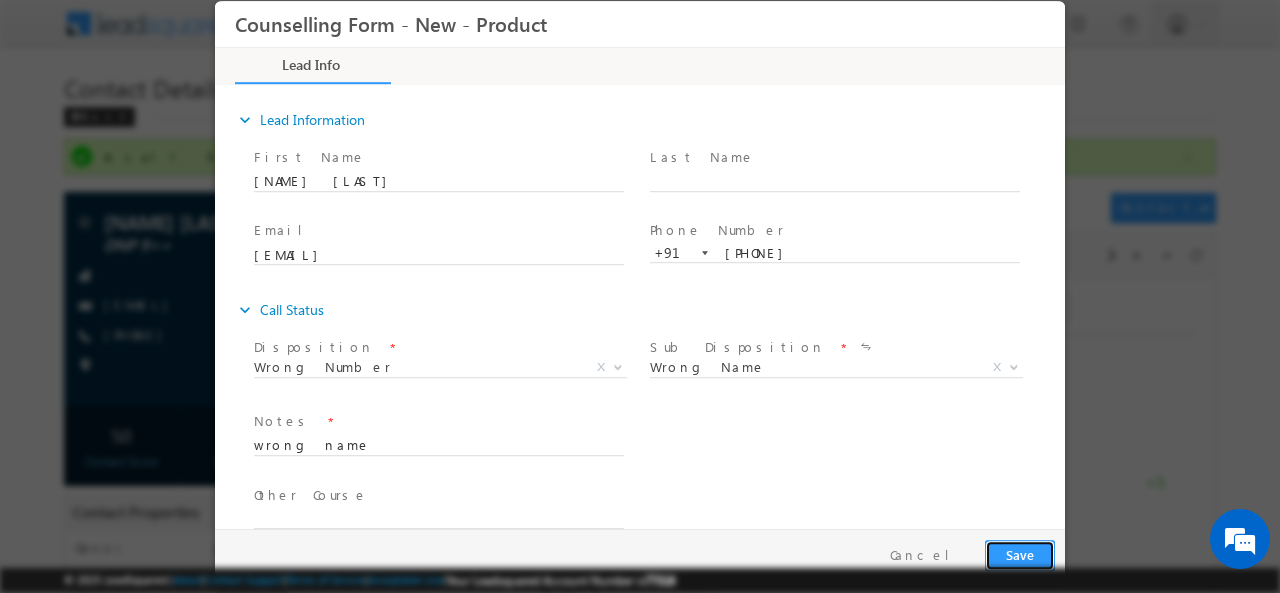 click on "Save" at bounding box center (1020, 554) 